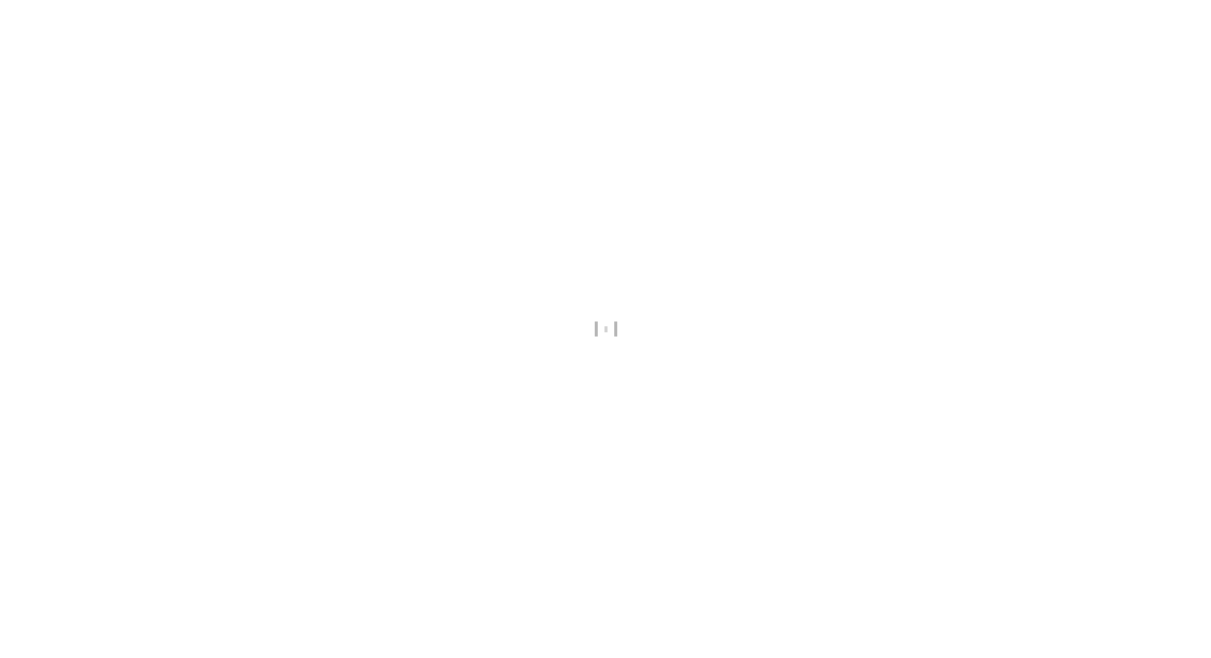 scroll, scrollTop: 0, scrollLeft: 0, axis: both 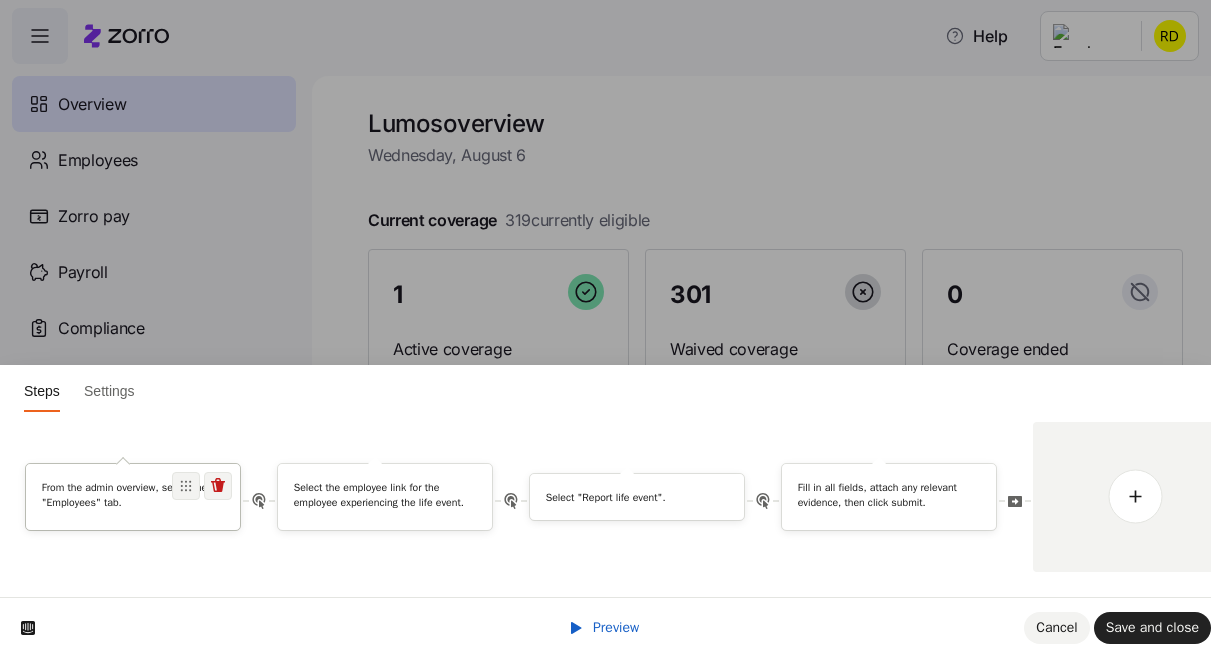 click on "From the admin overview, select the "Employees" tab." at bounding box center (133, 494) 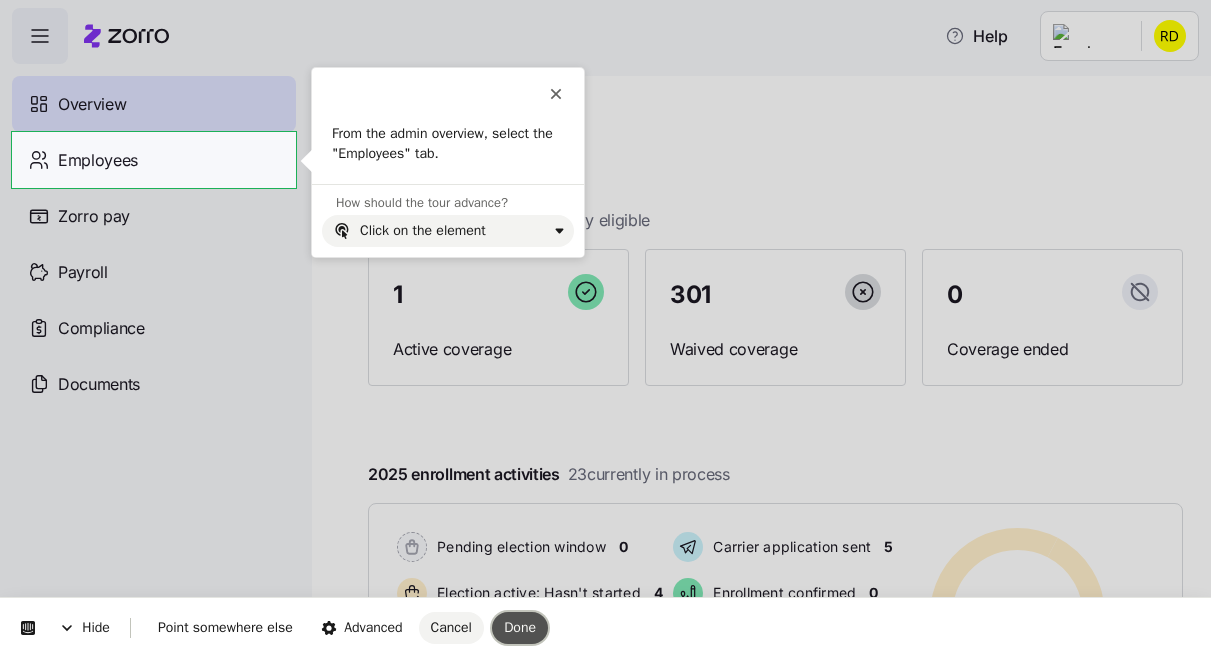 click on "Done" at bounding box center (520, 627) 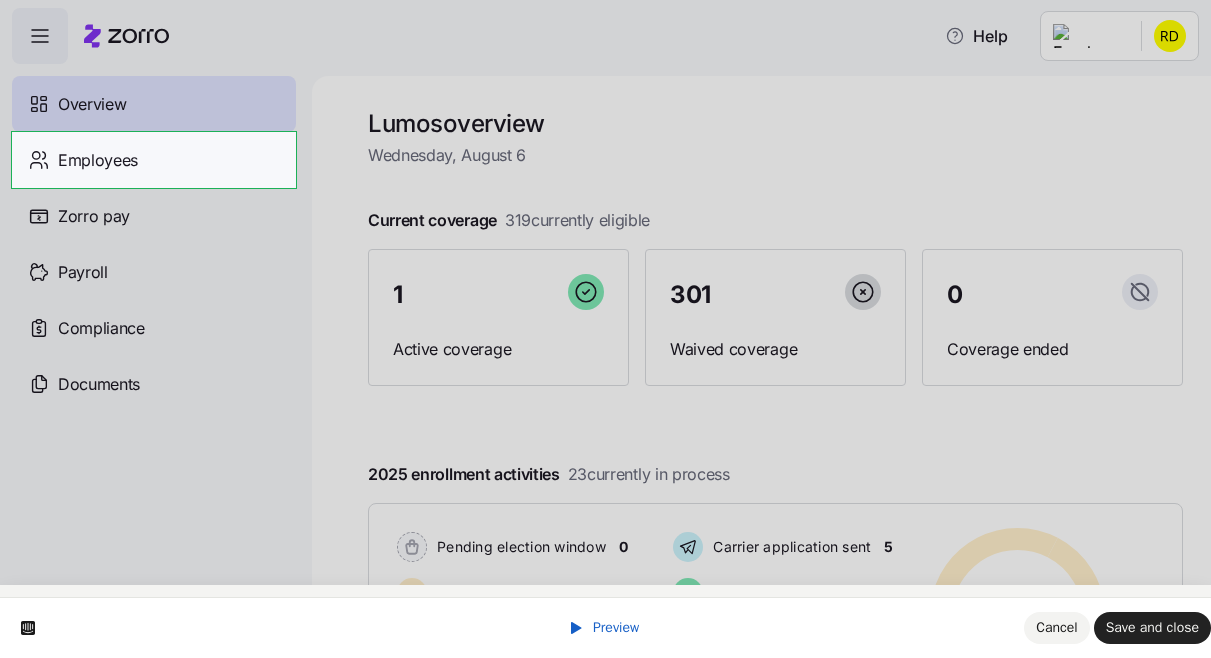 scroll, scrollTop: 56, scrollLeft: 0, axis: vertical 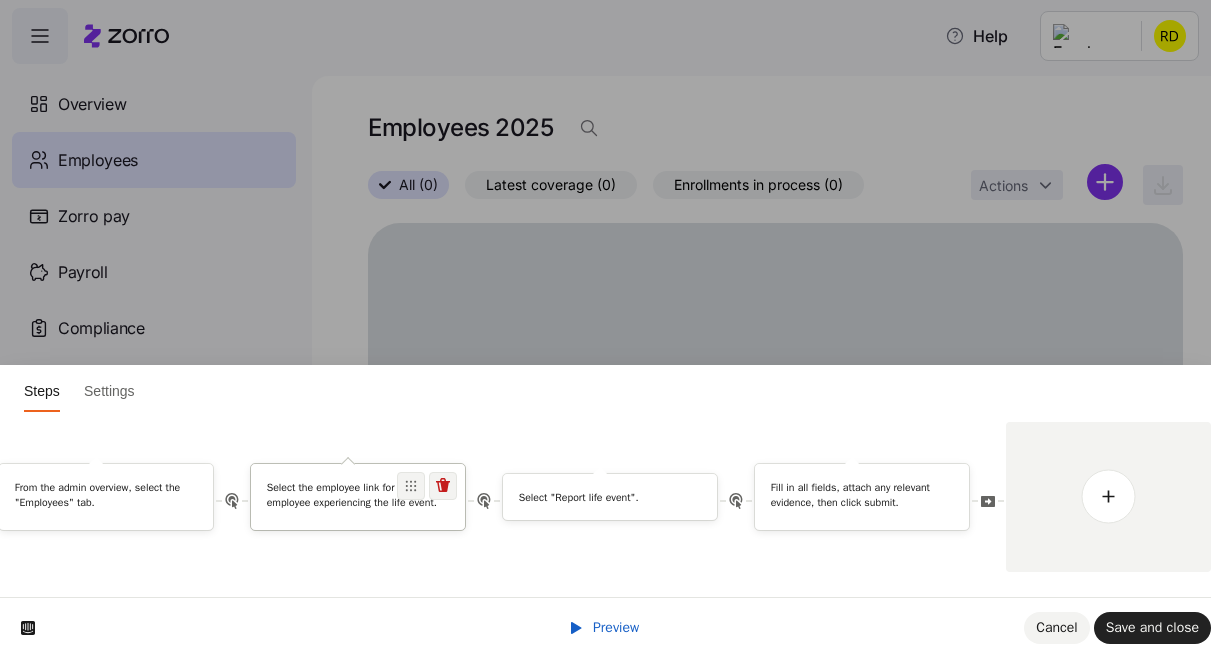 click on "Select the employee link for the employee experiencing the life event." at bounding box center [358, 494] 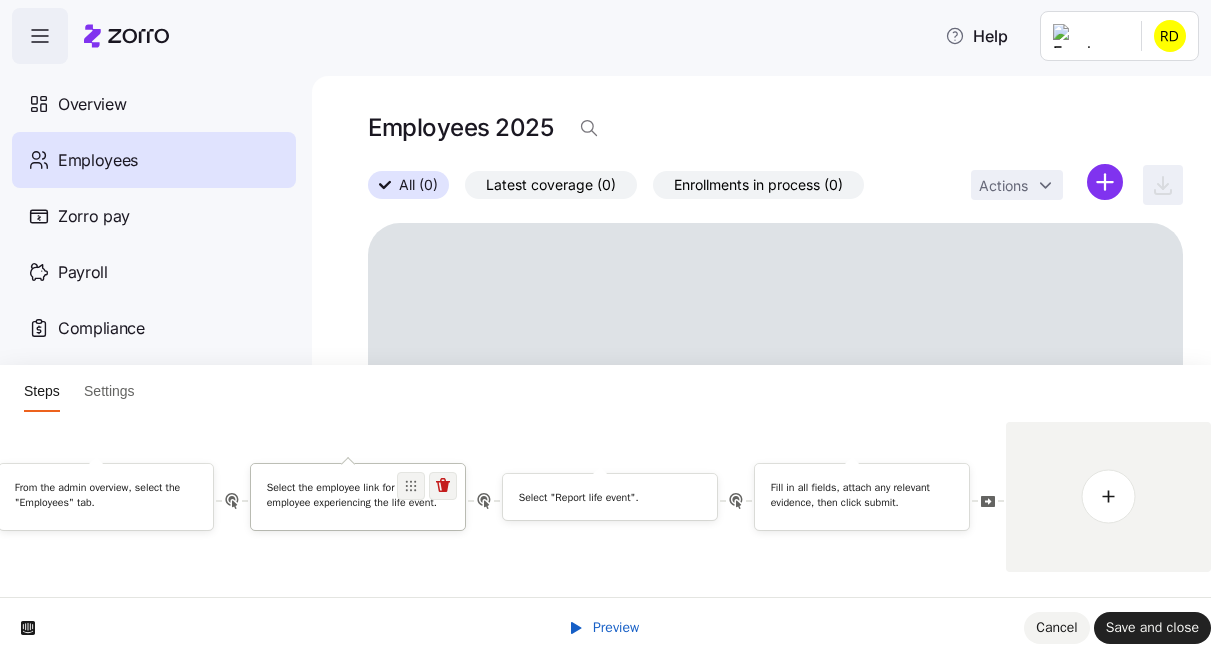 scroll, scrollTop: 0, scrollLeft: 0, axis: both 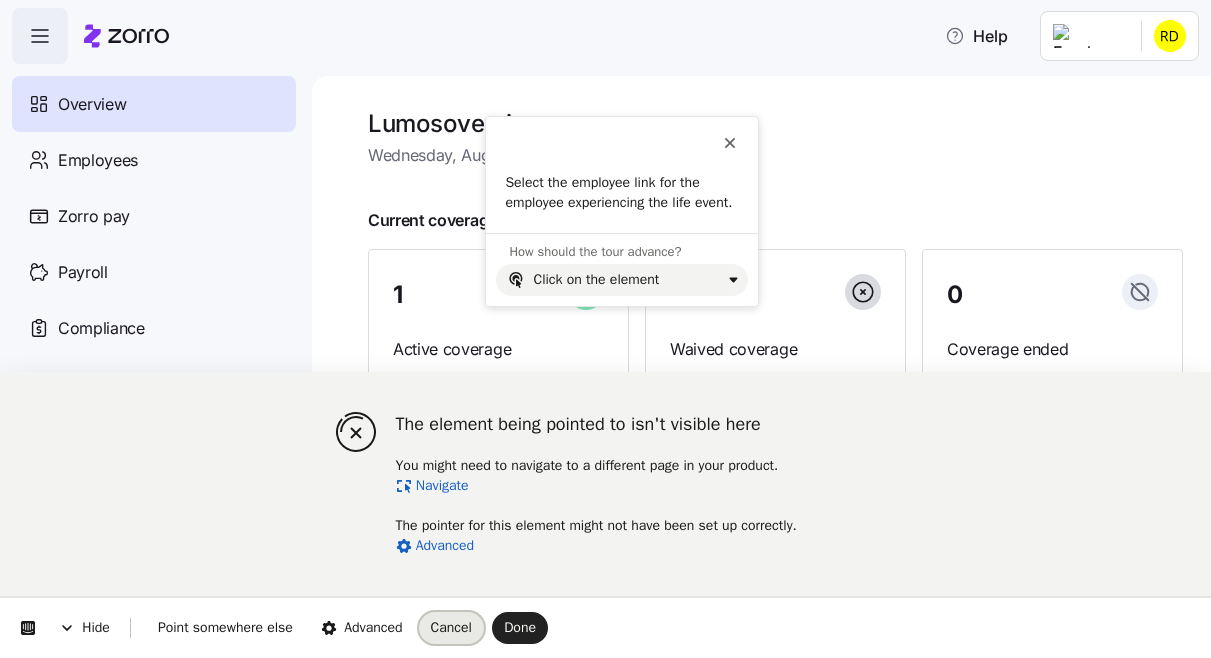 click on "Cancel" at bounding box center (451, 627) 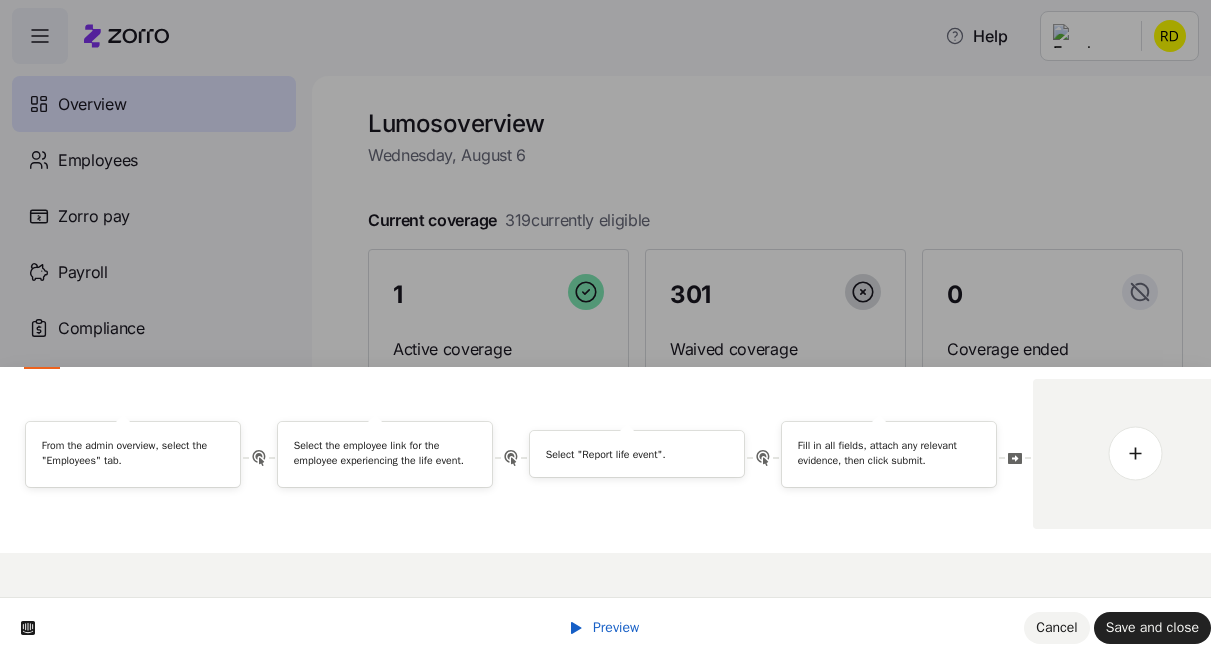scroll, scrollTop: 0, scrollLeft: 0, axis: both 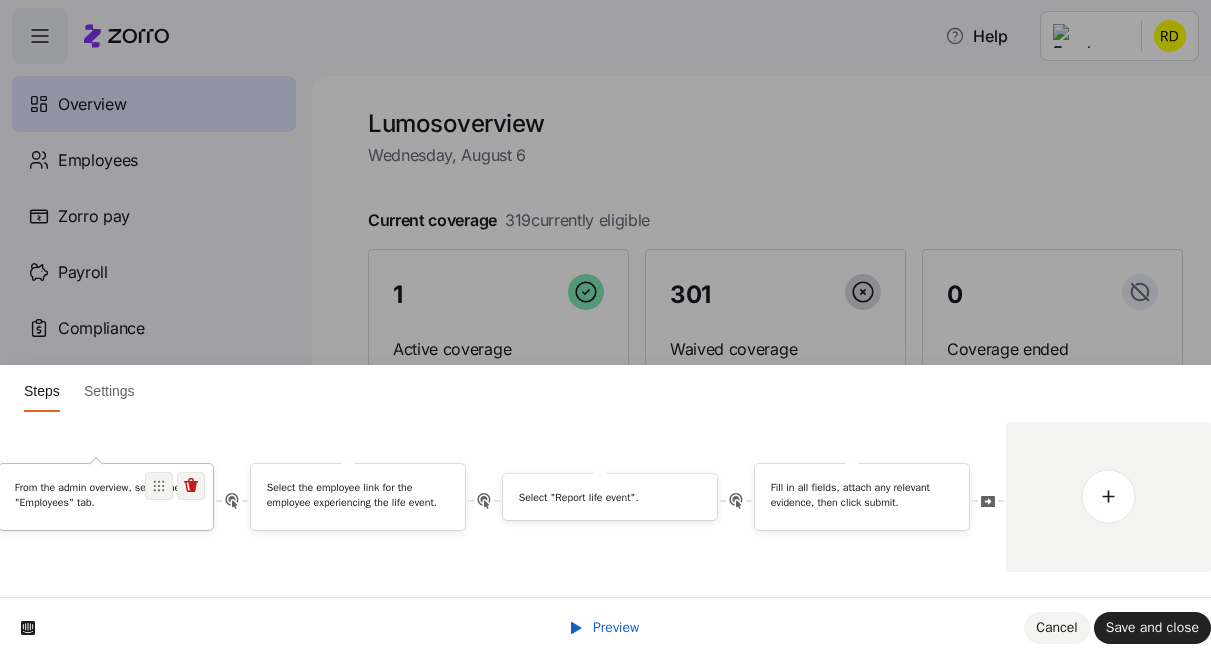 click on "From the admin overview, select the "Employees" tab." at bounding box center [106, 494] 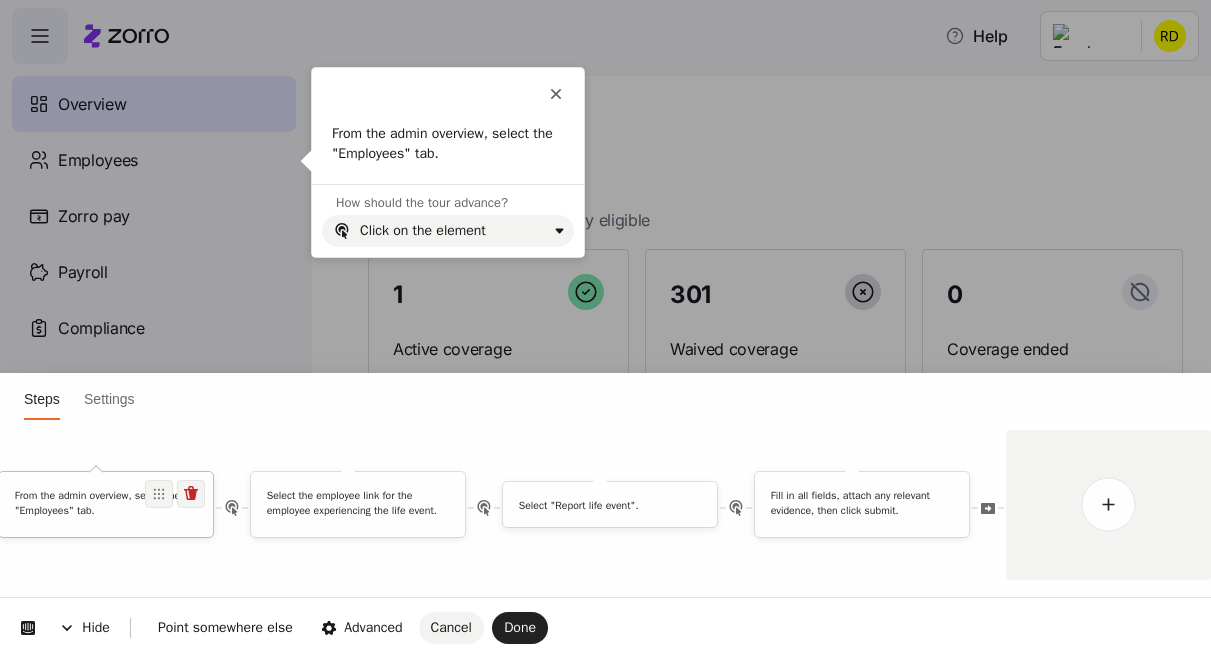 scroll, scrollTop: 0, scrollLeft: 0, axis: both 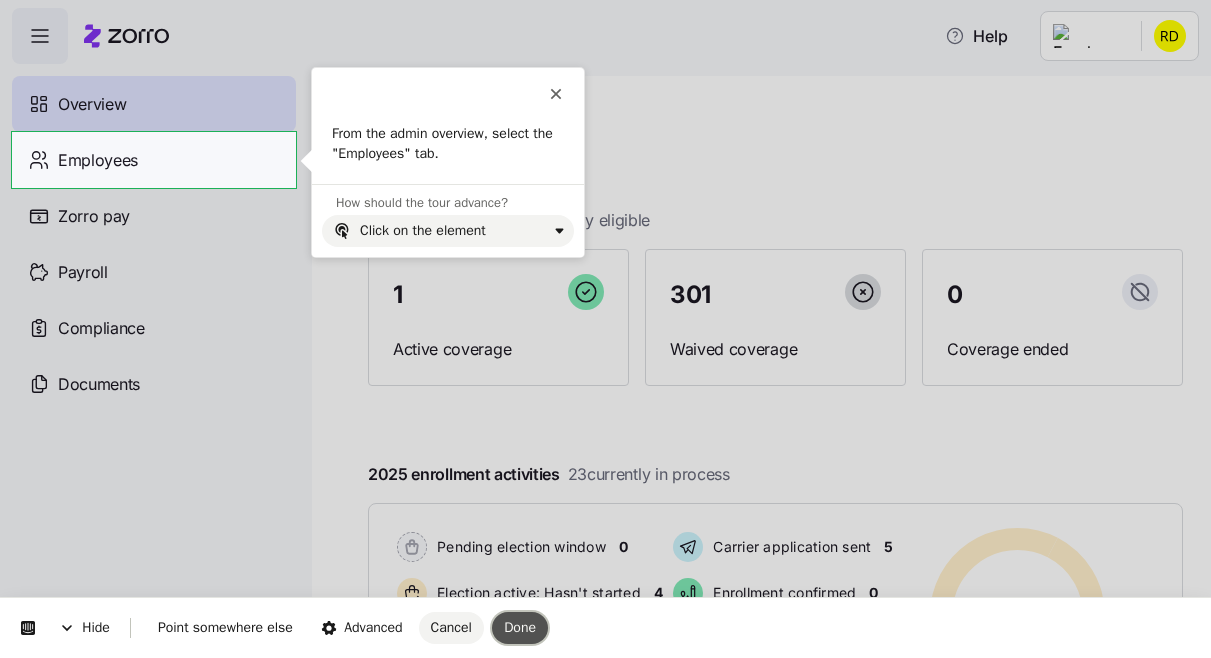 click on "Done" at bounding box center [520, 628] 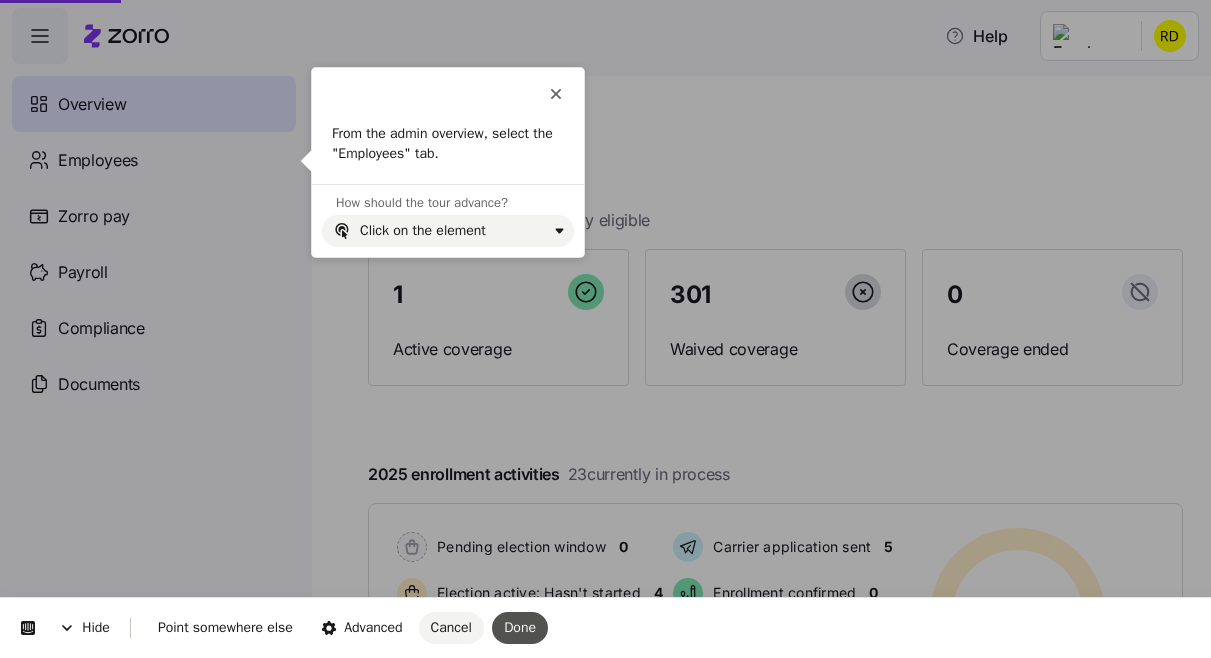 scroll, scrollTop: 56, scrollLeft: 0, axis: vertical 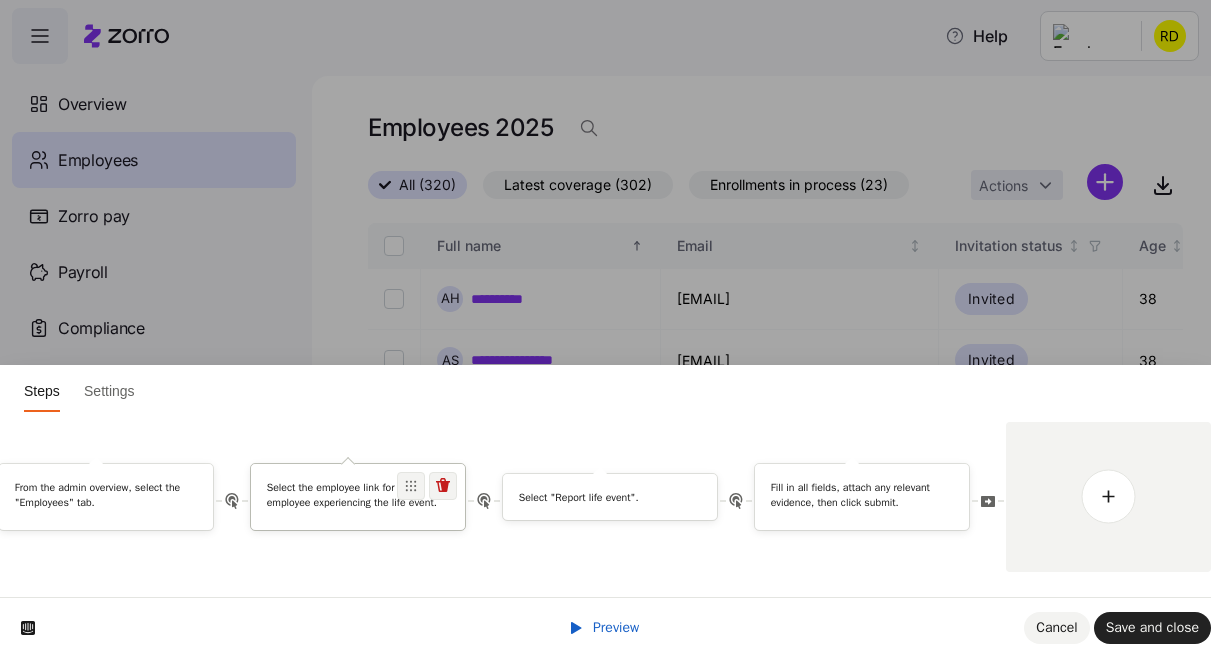 click on "Select the employee link for the employee experiencing the life event." at bounding box center (358, 494) 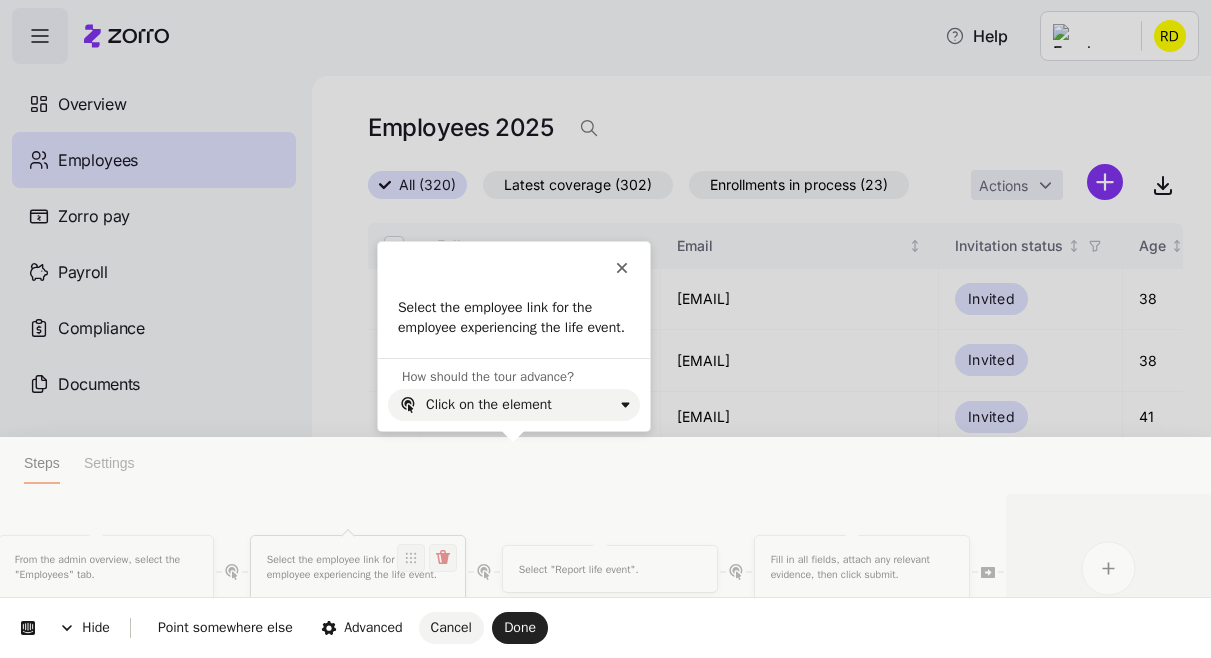 scroll, scrollTop: 0, scrollLeft: 0, axis: both 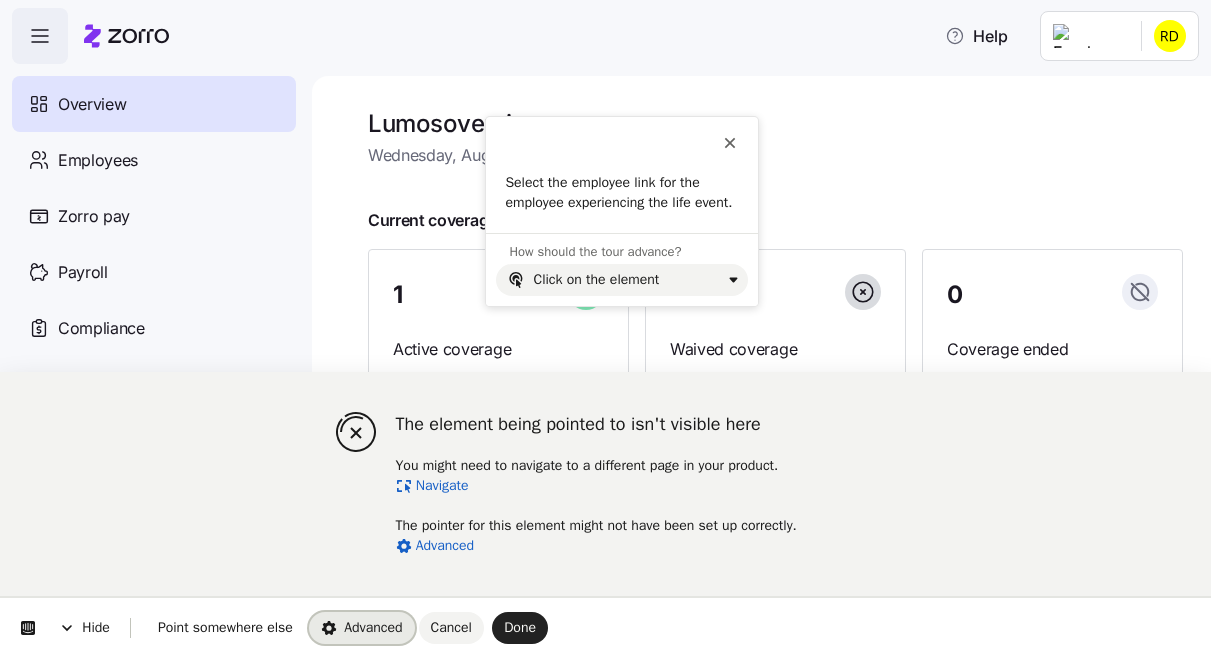 click on "Advanced" at bounding box center [362, 628] 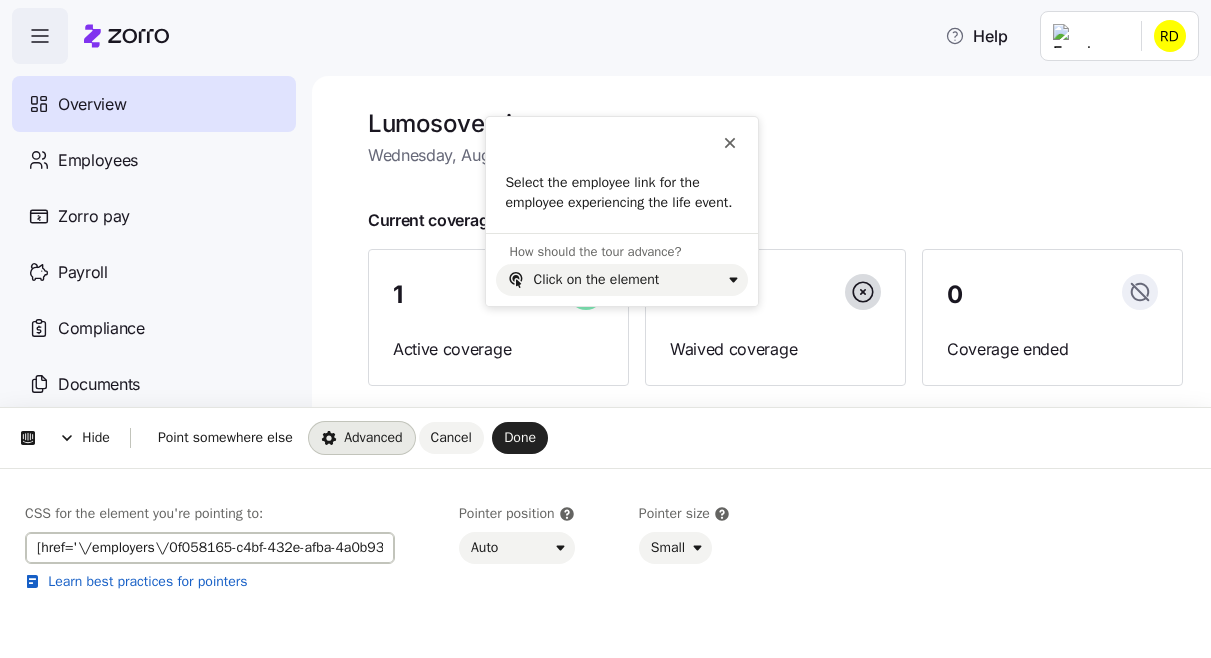 click on "[href='\/employers\/0f058165-c4bf-432e-afba-4a0b93cbb22a\/employees\/0b412b87-dc56-4f74-b899-a326d29a7184\/enrollments\/c1304929-a8a5-4123-bade-8f22c74efa20\/enrollment-details']" at bounding box center (210, 548) 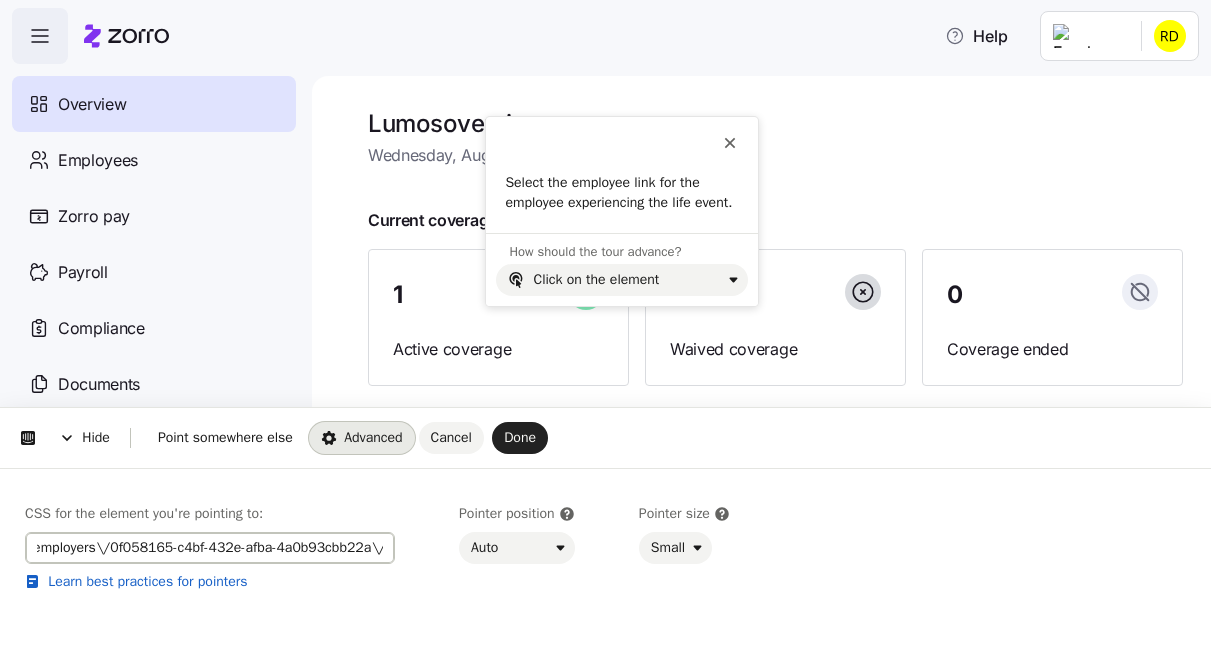 scroll, scrollTop: 0, scrollLeft: 0, axis: both 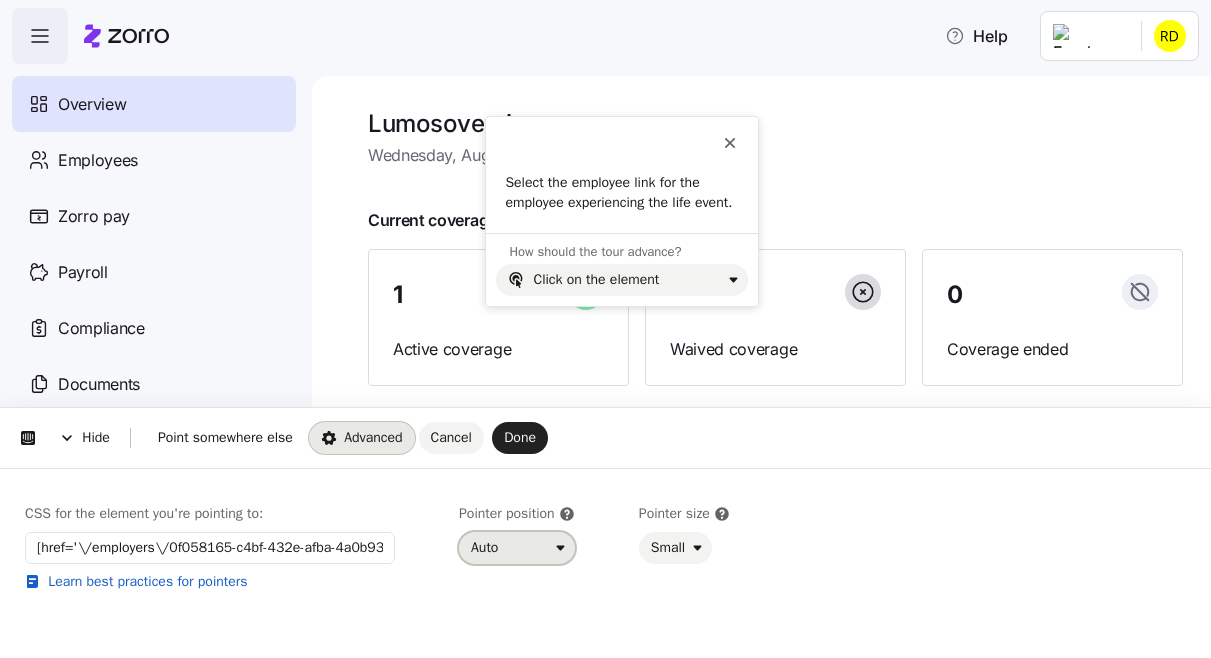click on "Auto" at bounding box center [517, 548] 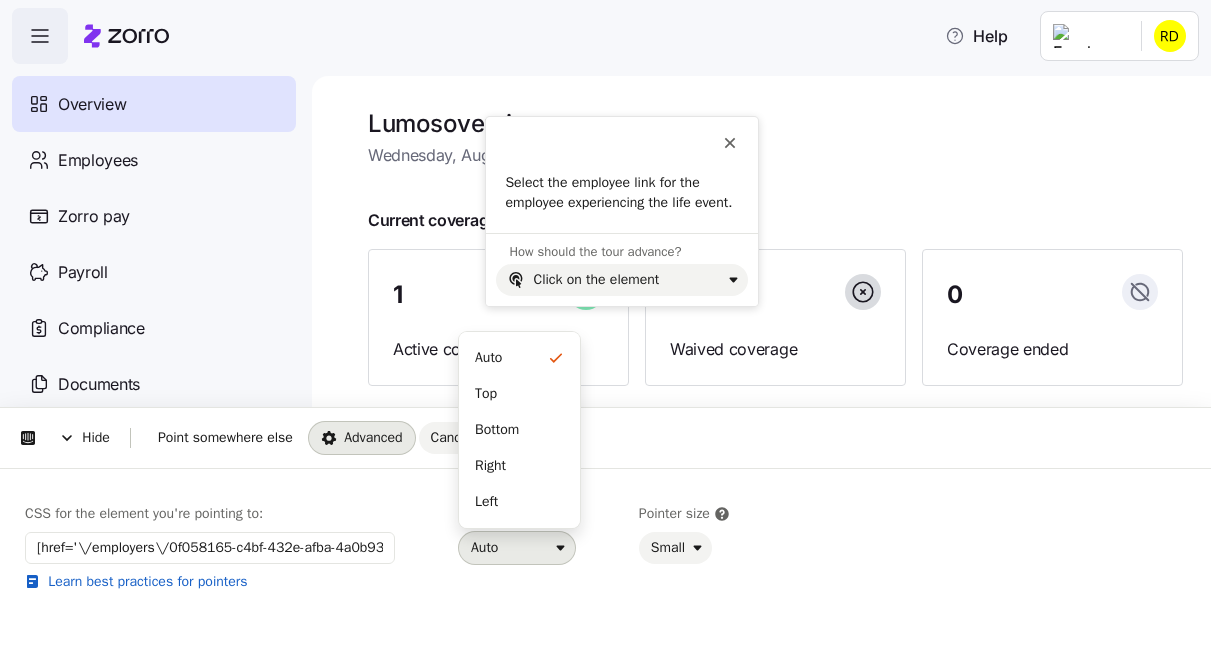 click 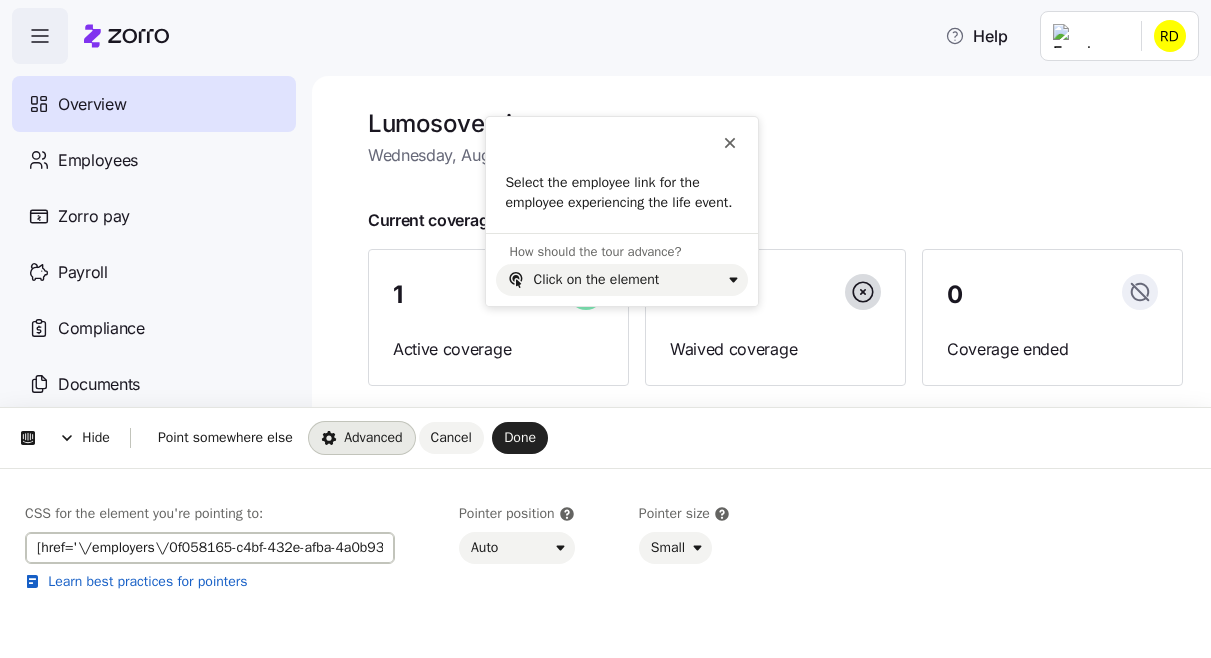 click on "[href='\/employers\/0f058165-c4bf-432e-afba-4a0b93cbb22a\/employees\/0b412b87-dc56-4f74-b899-a326d29a7184\/enrollments\/c1304929-a8a5-4123-bade-8f22c74efa20\/enrollment-details']" at bounding box center [210, 548] 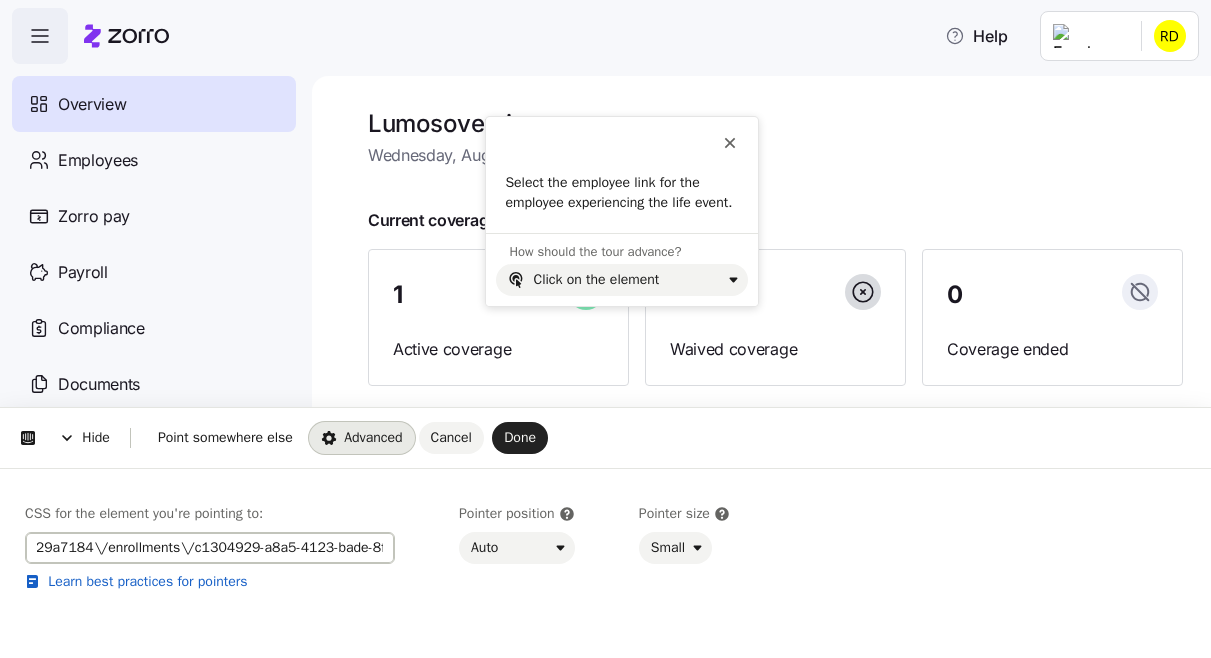 scroll, scrollTop: 0, scrollLeft: 941, axis: horizontal 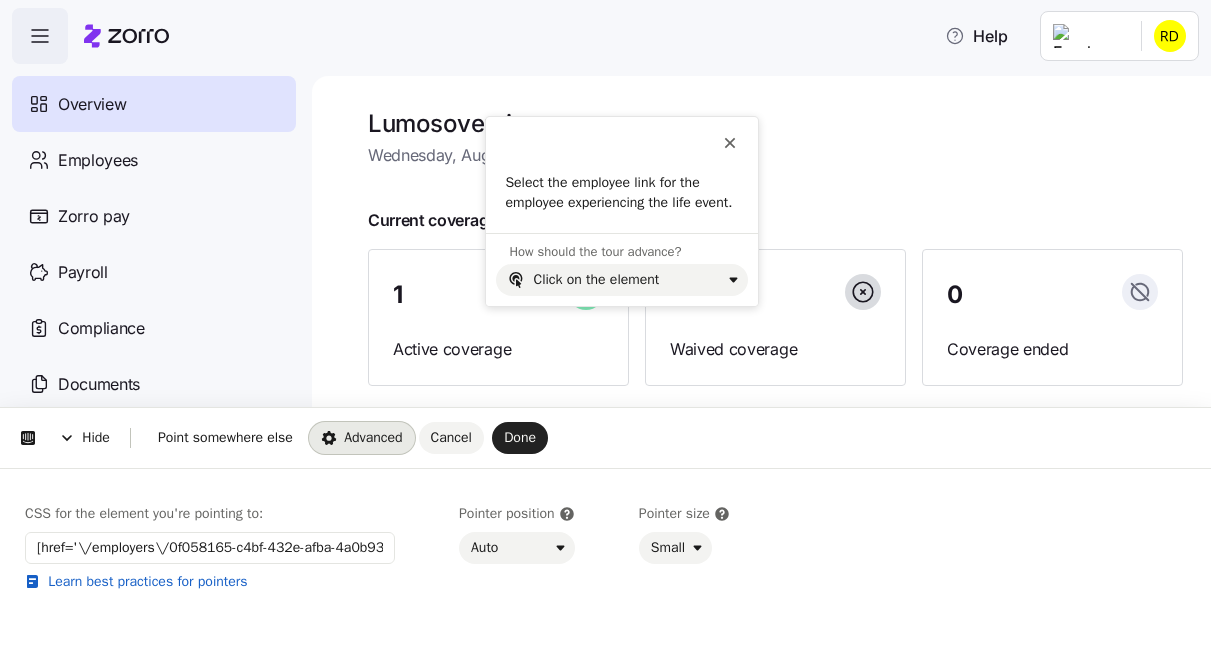 click on "Hide
Point somewhere else
Advanced
Cancel
Done
This button doesn't work while you're creating your tour
Select the employee link for the employee experiencing the life event.
How should the tour advance?" at bounding box center [605, 0] 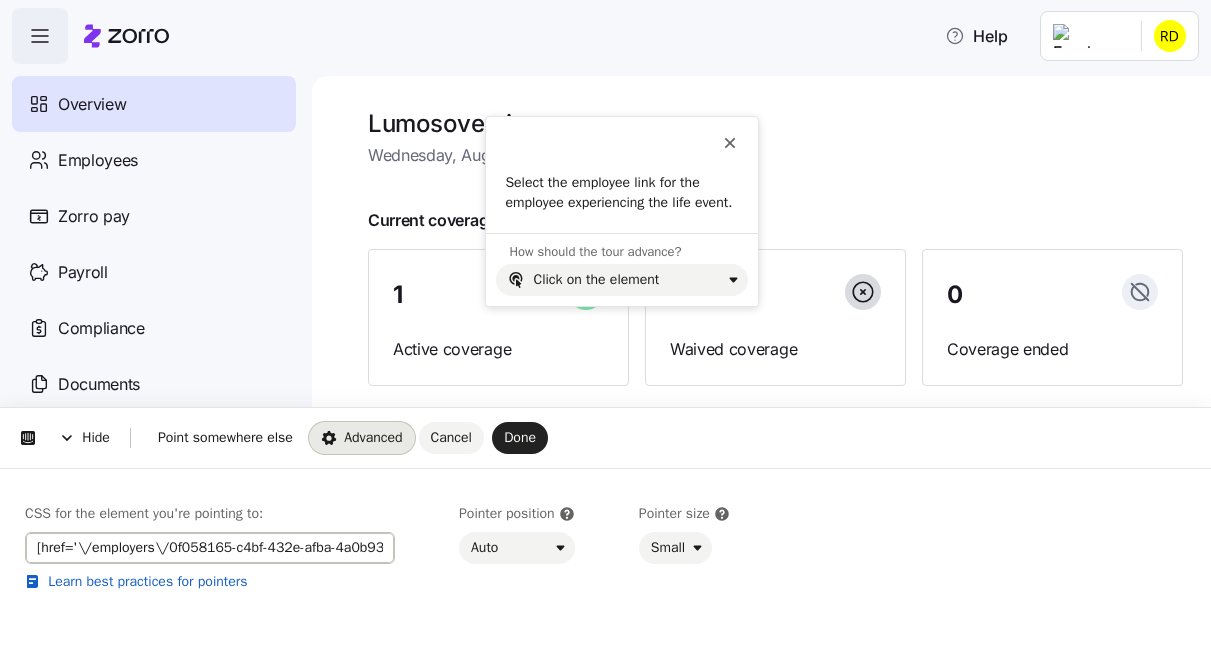 click on "[href='\/employers\/0f058165-c4bf-432e-afba-4a0b93cbb22a\/employees\/0b412b87-dc56-4f74-b899-a326d29a7184\/enrollments\/c1304929-a8a5-4123-bade-8f22c74efa20\/enrollment-details']" at bounding box center (210, 548) 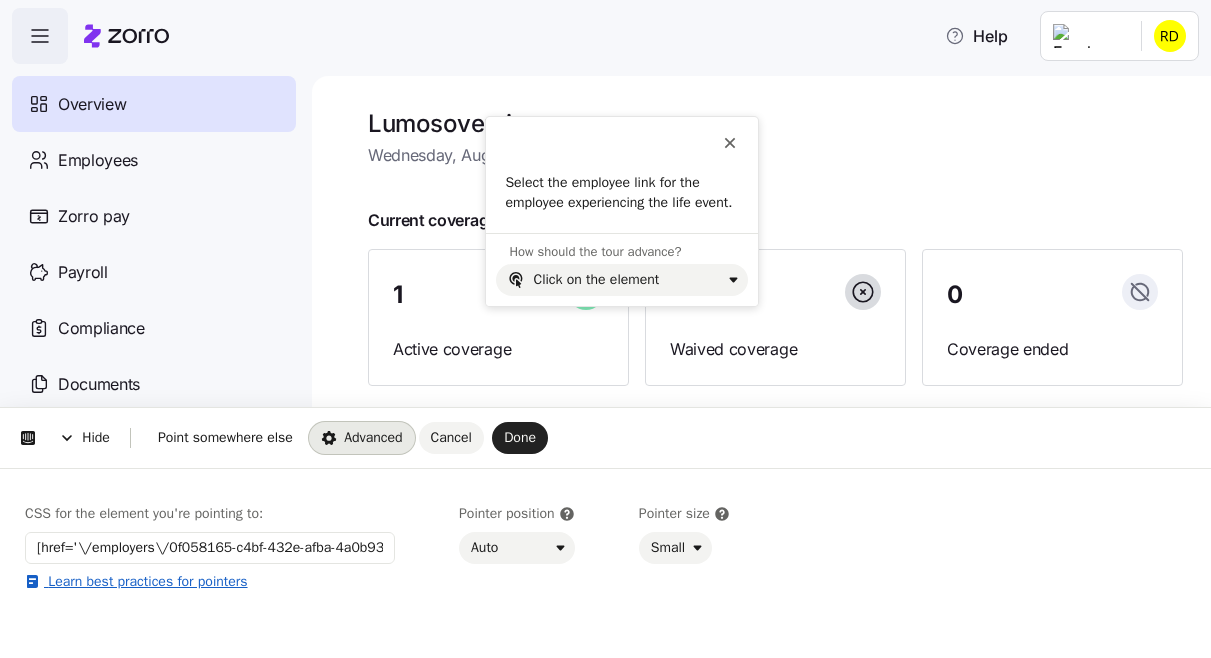 click on "Learn best practices for pointers" at bounding box center (210, 582) 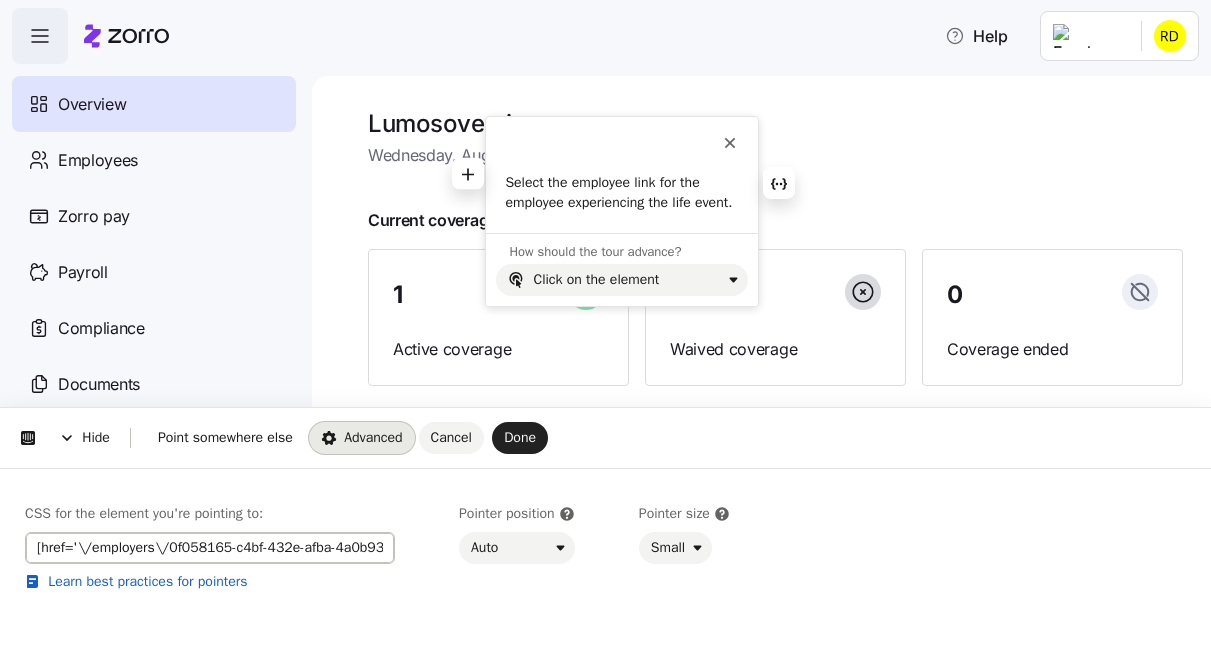 click on "[href='\/employers\/0f058165-c4bf-432e-afba-4a0b93cbb22a\/employees\/0b412b87-dc56-4f74-b899-a326d29a7184\/enrollments\/c1304929-a8a5-4123-bade-8f22c74efa20\/enrollment-details']" at bounding box center (210, 548) 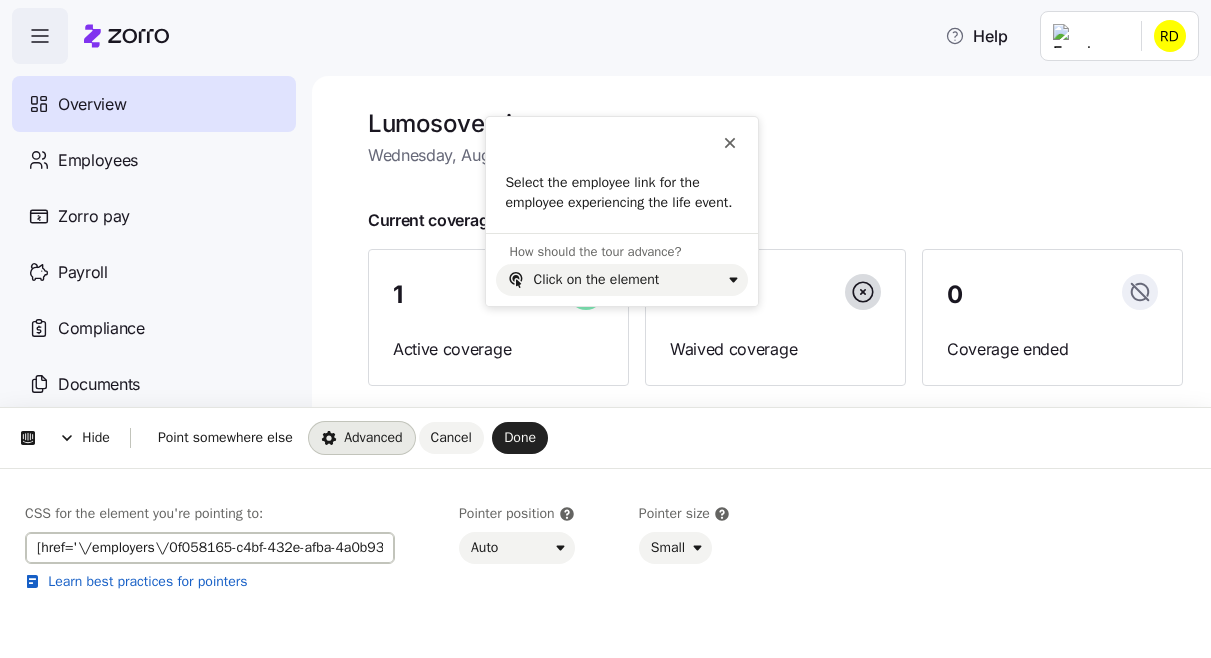 click on "[href='\/employers\/0f058165-c4bf-432e-afba-4a0b93cbb22a\/employees\/0b412b87-dc56-4f74-b899-a326d29a7184\/enrollments\/c1304929-a8a5-4123-bade-8f22c74efa20\/enrollment-details']" at bounding box center [210, 548] 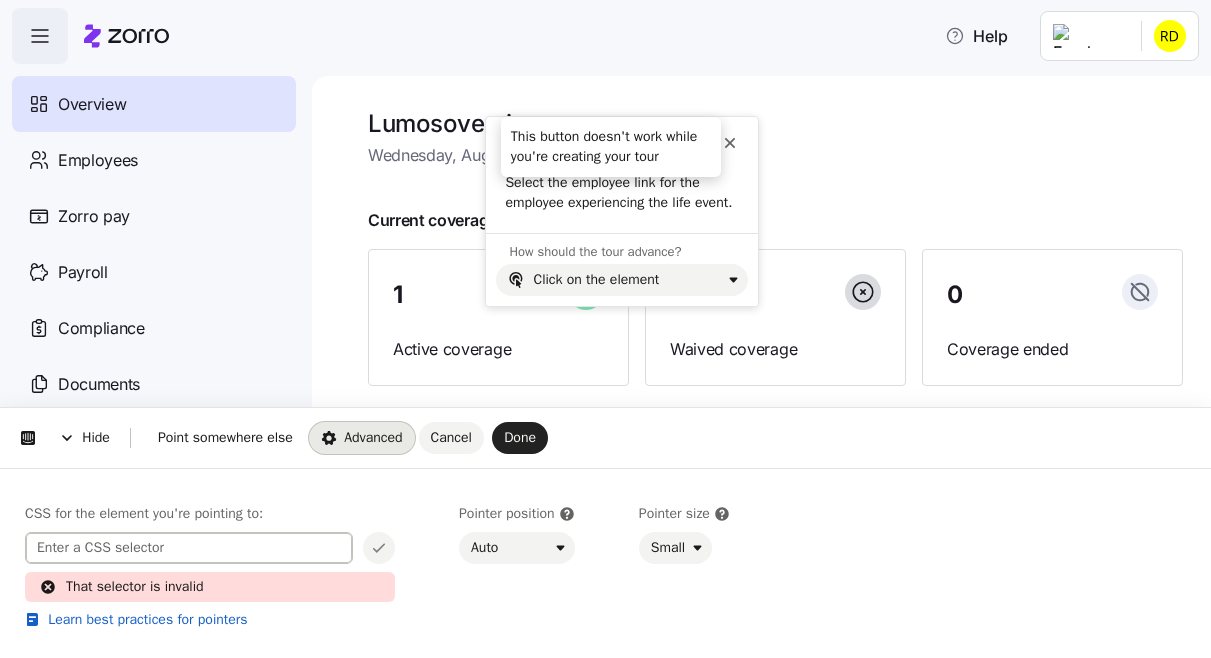 type 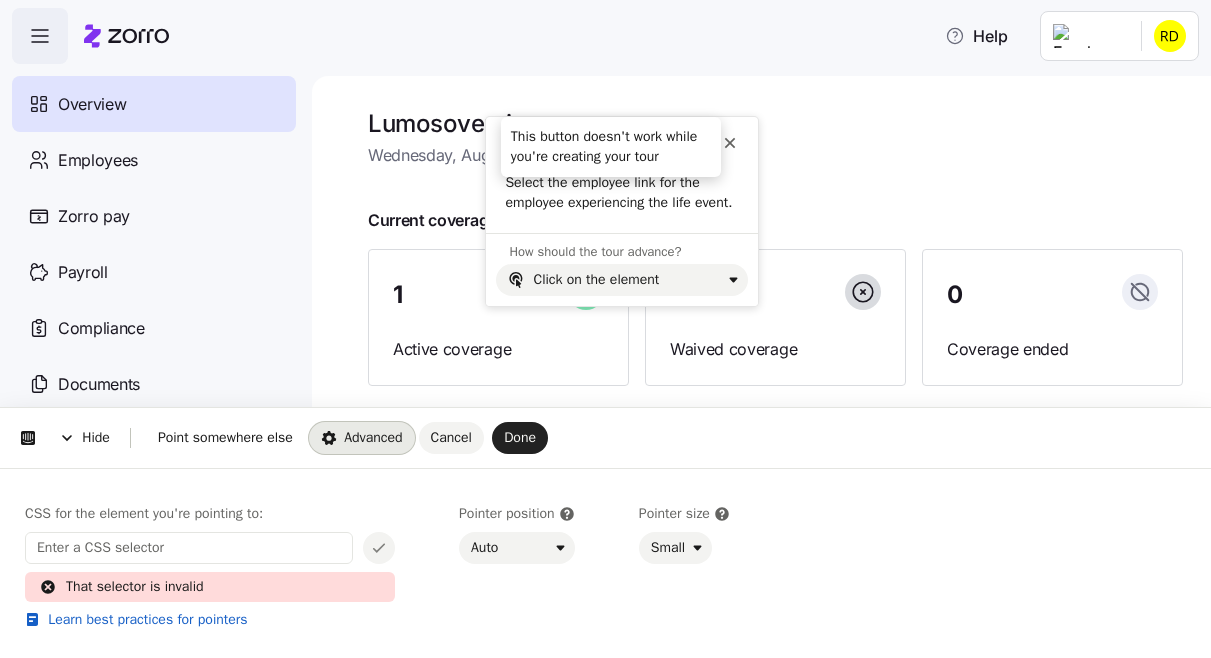 click 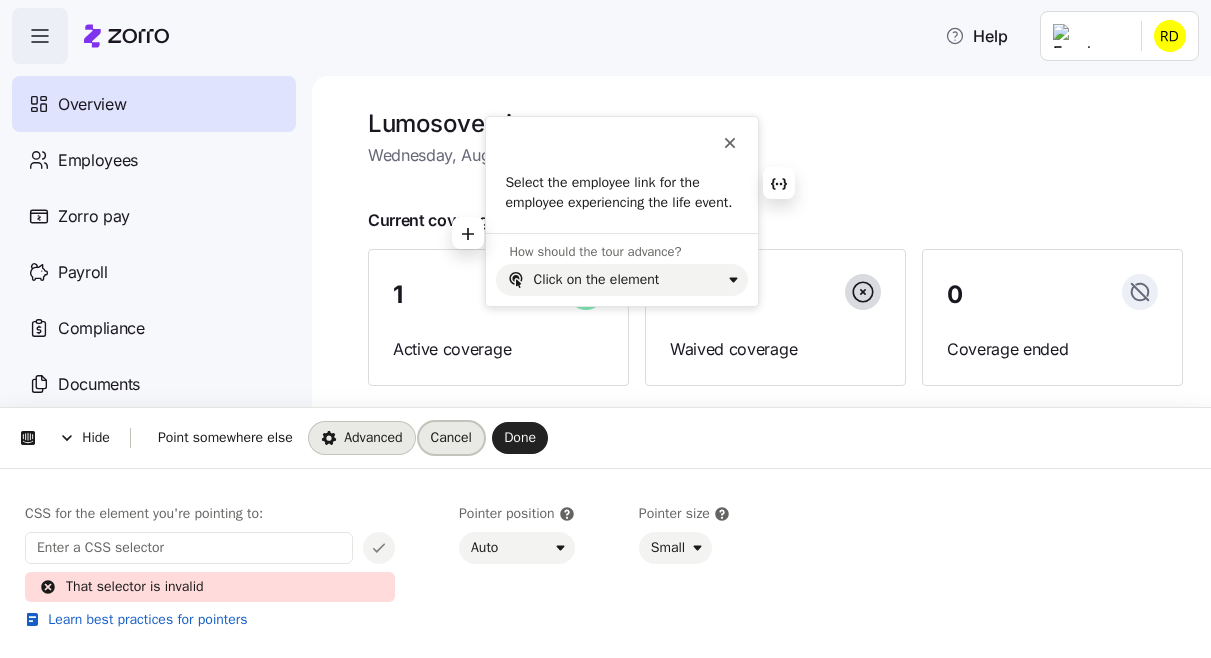click on "Cancel" at bounding box center [451, 437] 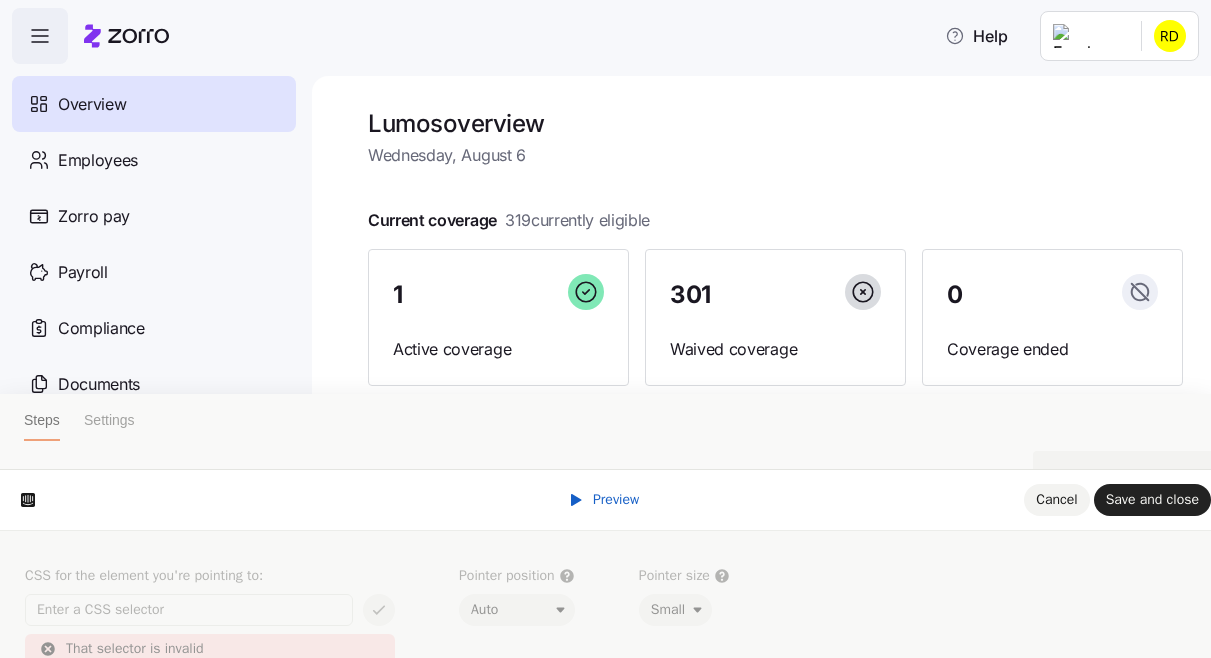 scroll, scrollTop: 56, scrollLeft: 0, axis: vertical 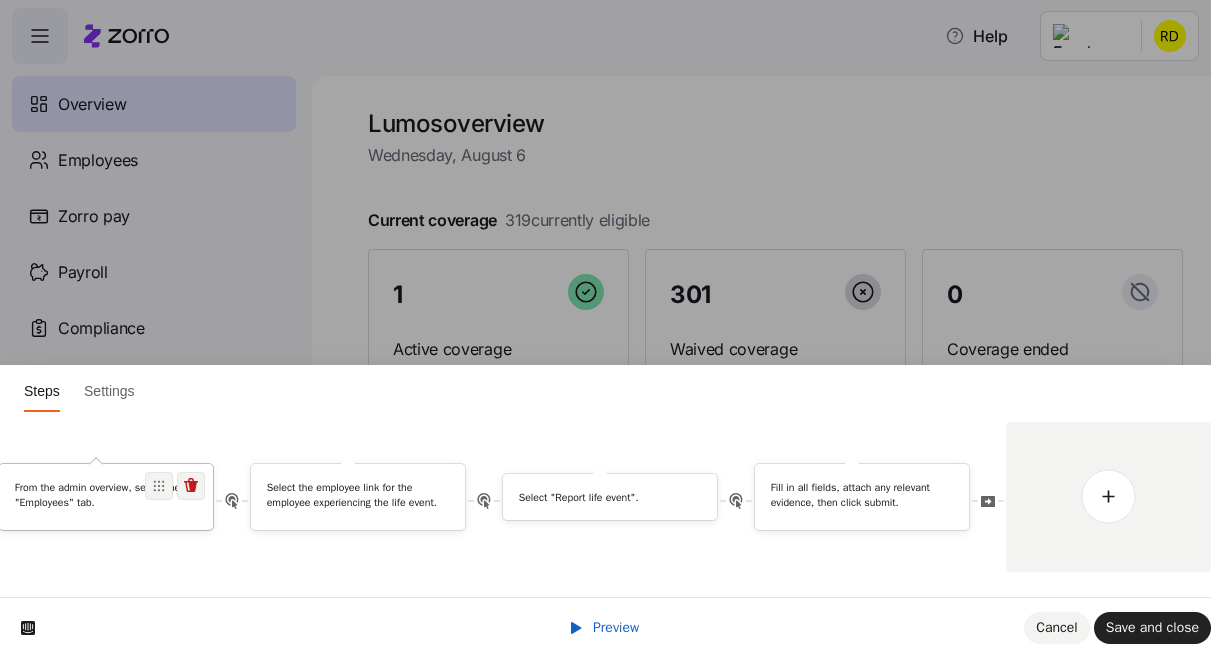 click on "From the admin overview, select the "Employees" tab." at bounding box center [106, 494] 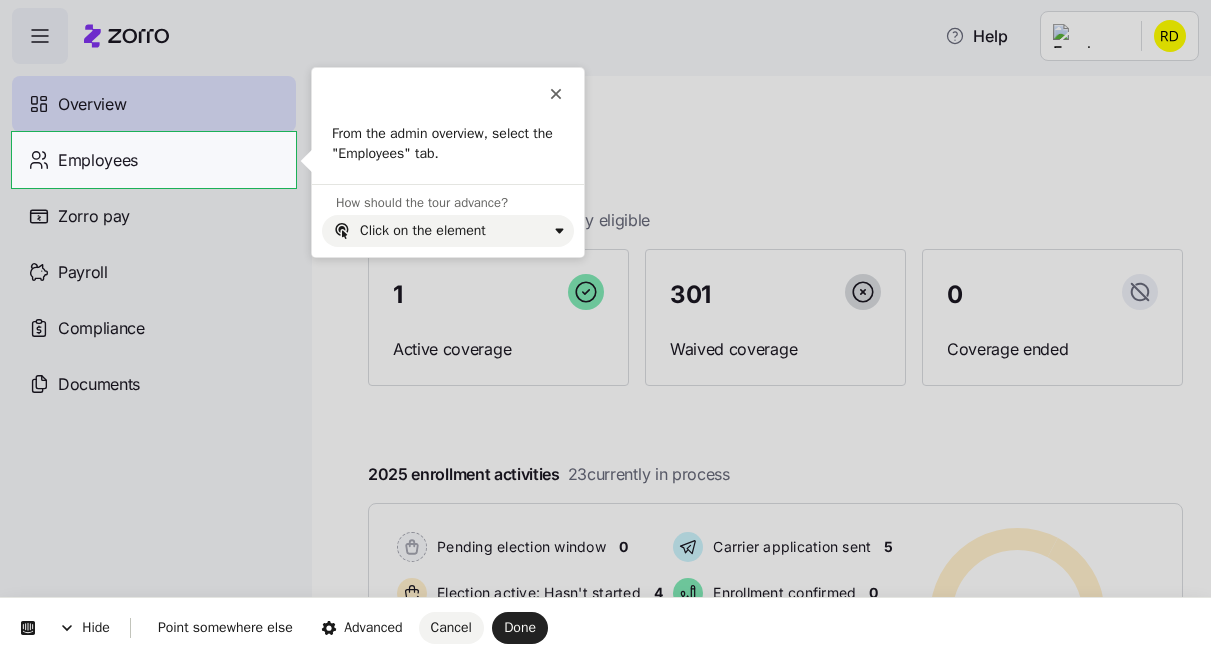 click on "Hide
Point somewhere else
Advanced
Cancel
Done
This button doesn't work while you're creating your tour
From the admin overview, select the "Employees" tab.
How should the tour advance?" at bounding box center [605, 0] 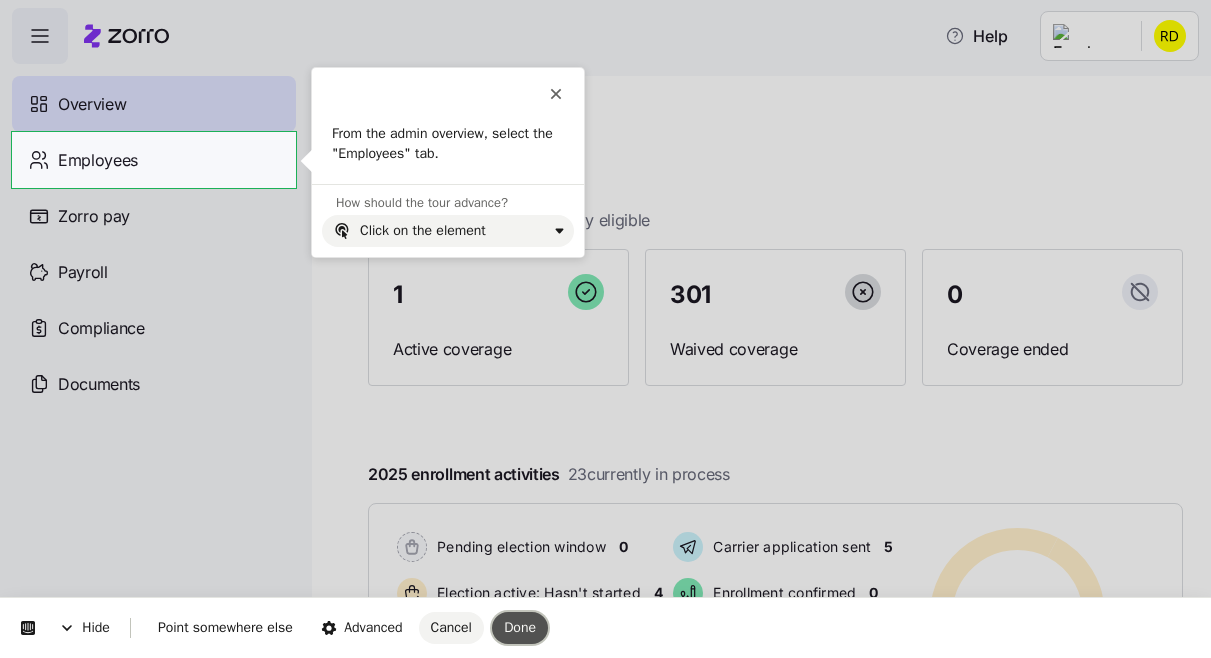 click on "Done" at bounding box center (520, 627) 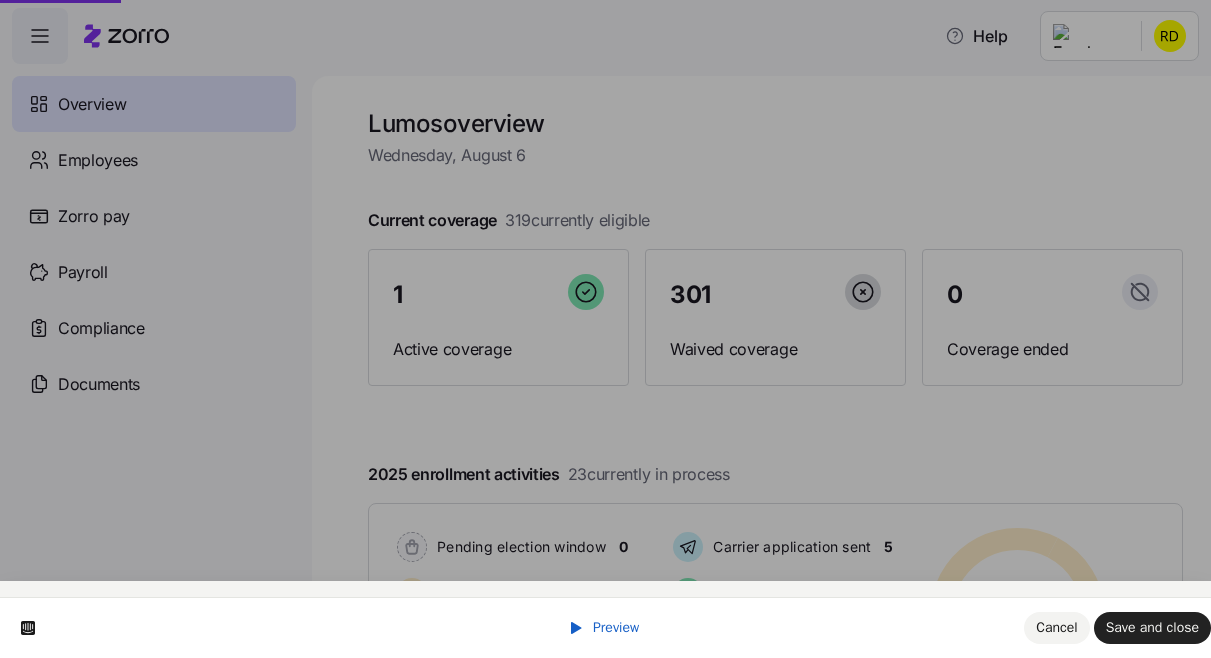 scroll, scrollTop: 56, scrollLeft: 0, axis: vertical 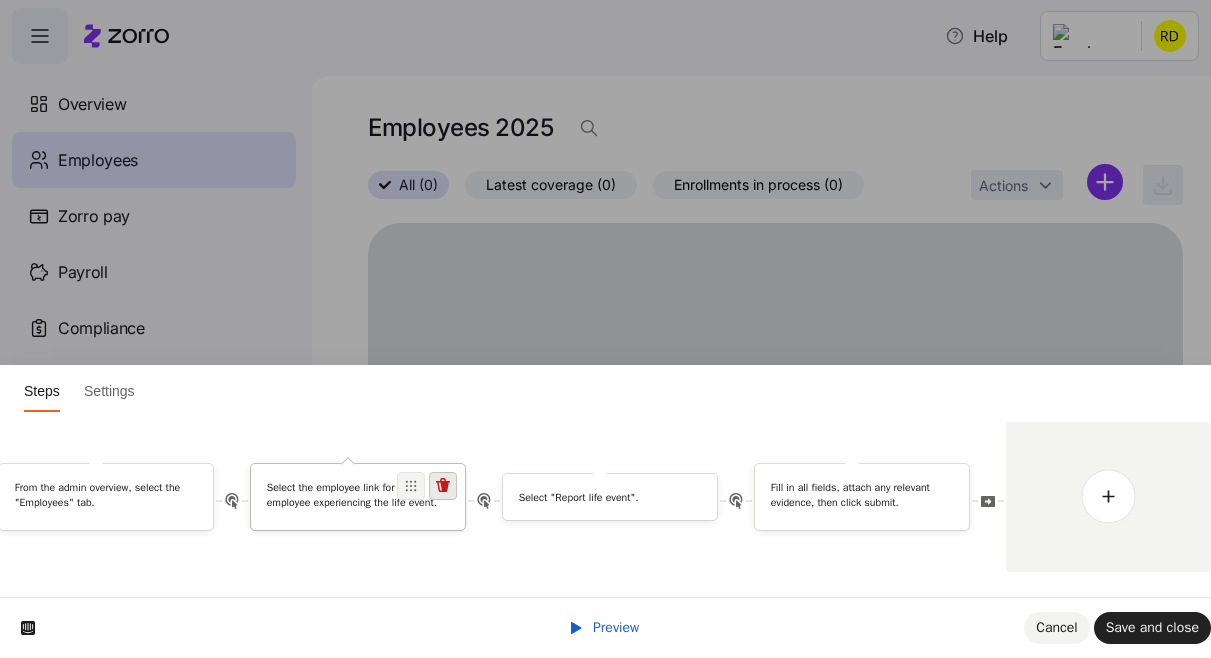 click 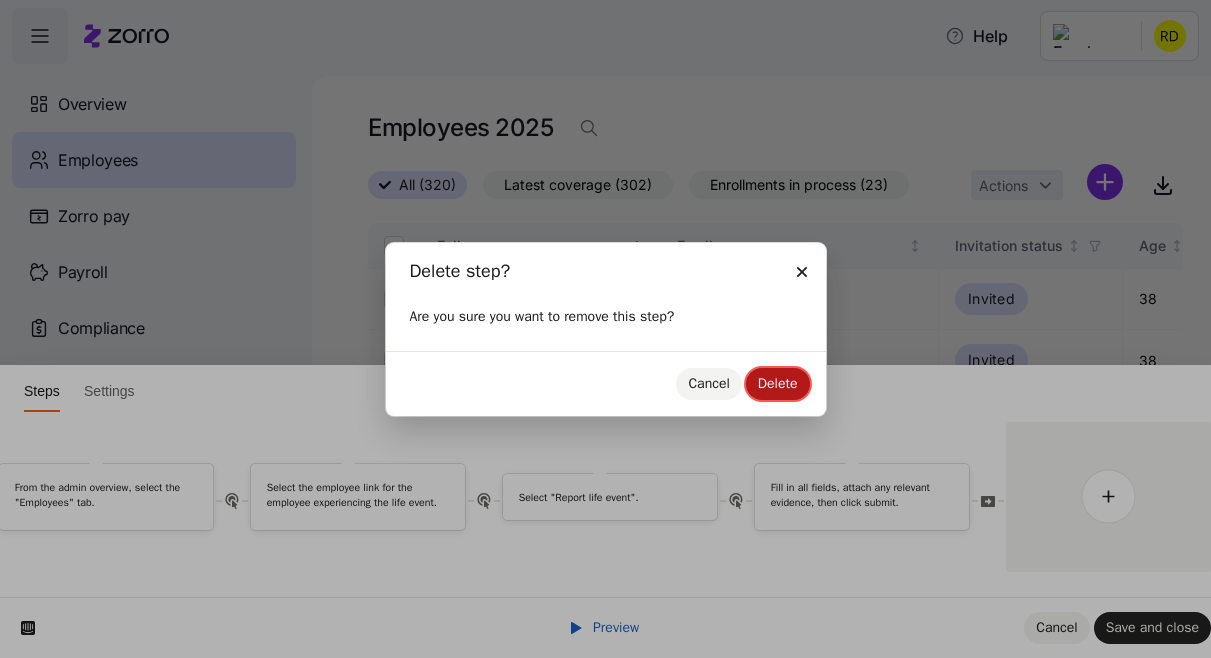 click on "Delete" at bounding box center (778, 383) 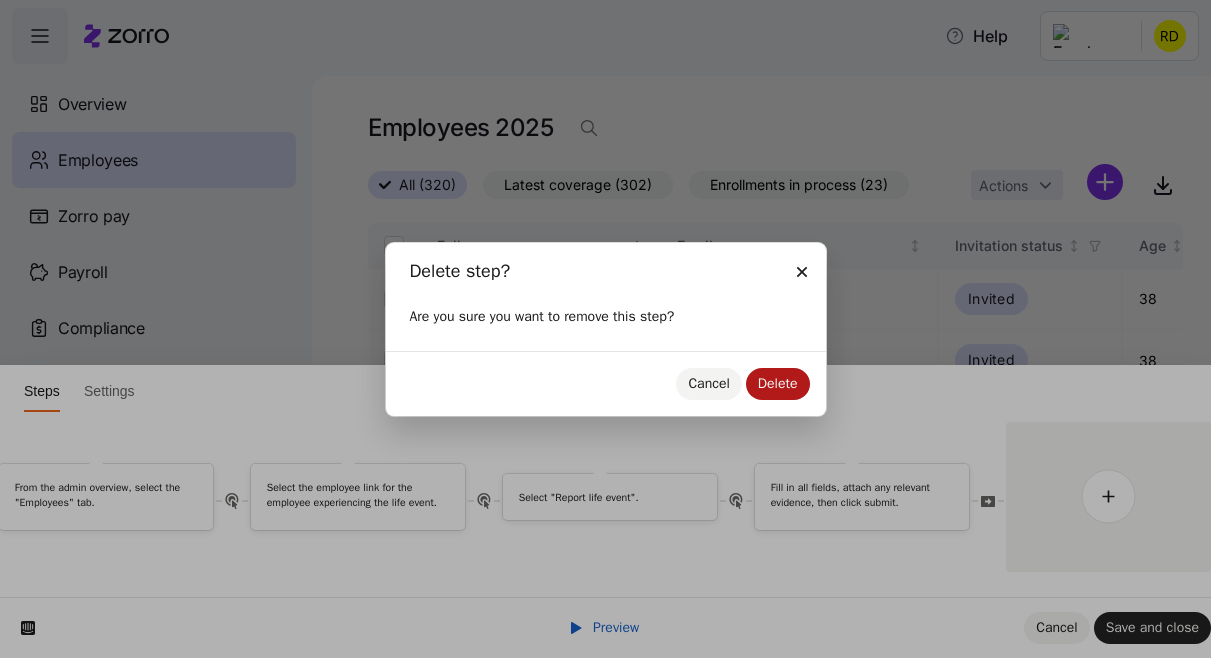 scroll, scrollTop: 0, scrollLeft: 0, axis: both 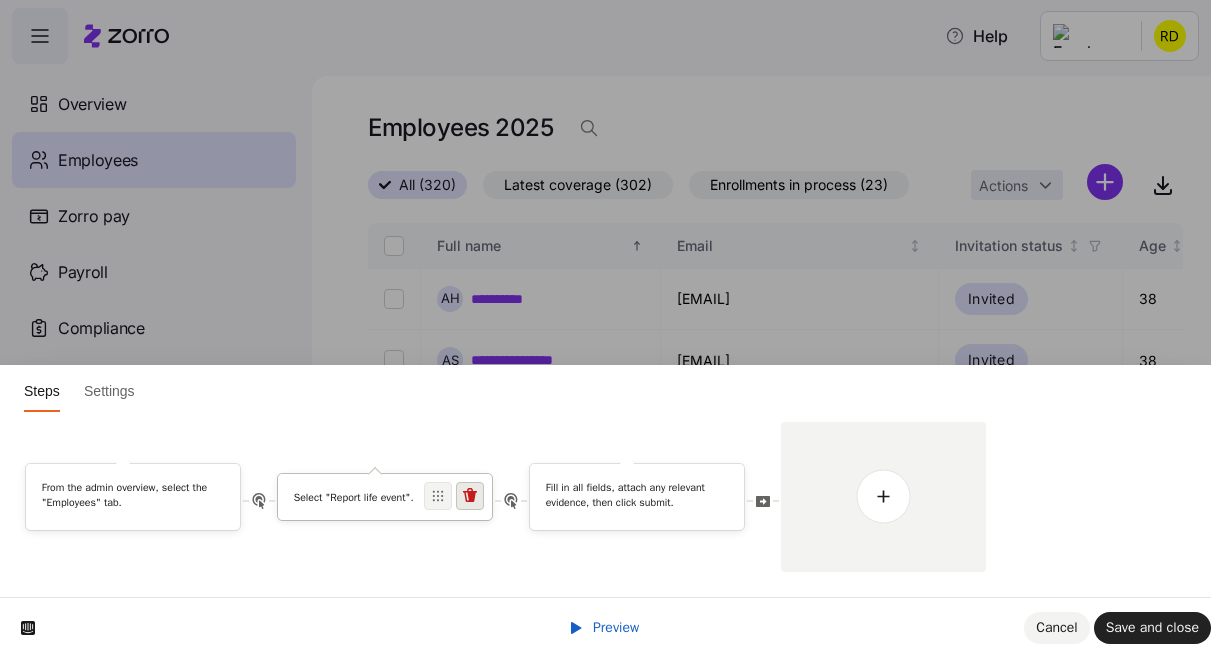 click at bounding box center (470, 496) 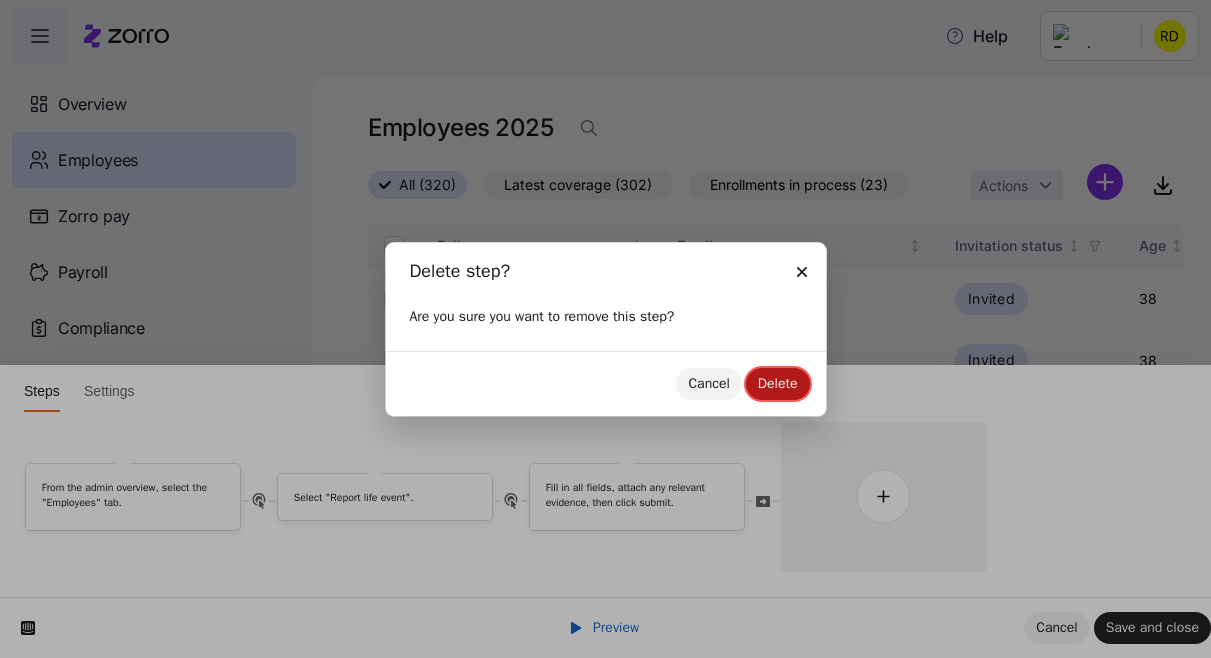 click on "Delete" at bounding box center [778, 383] 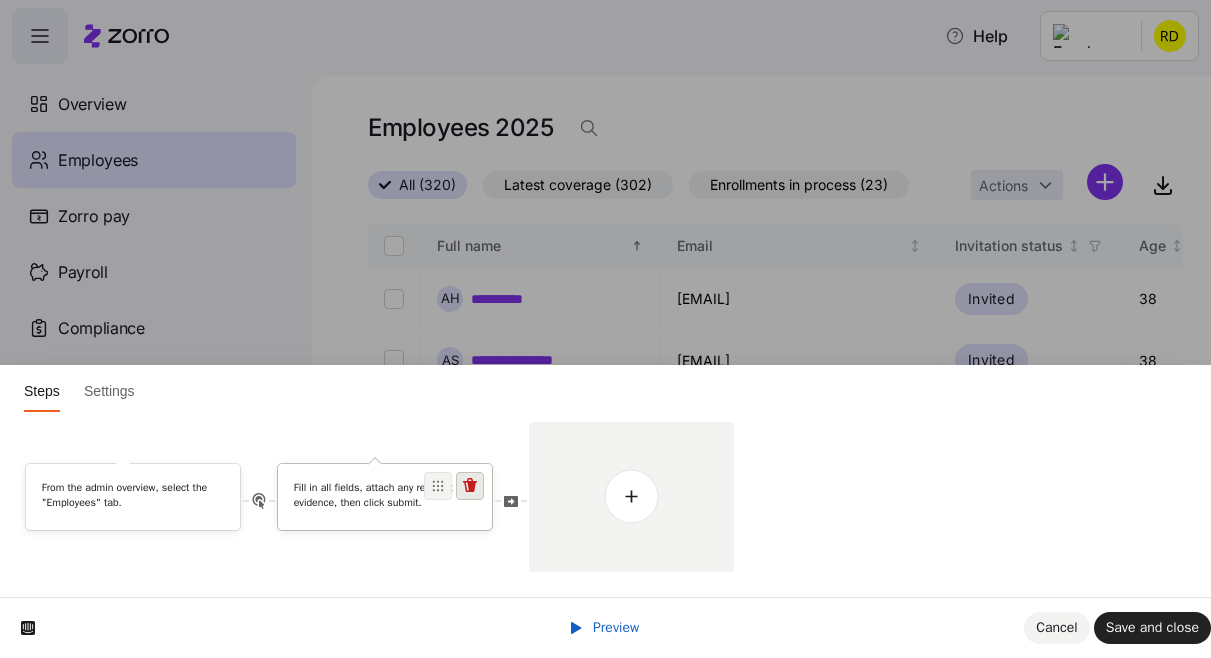 click at bounding box center [470, 486] 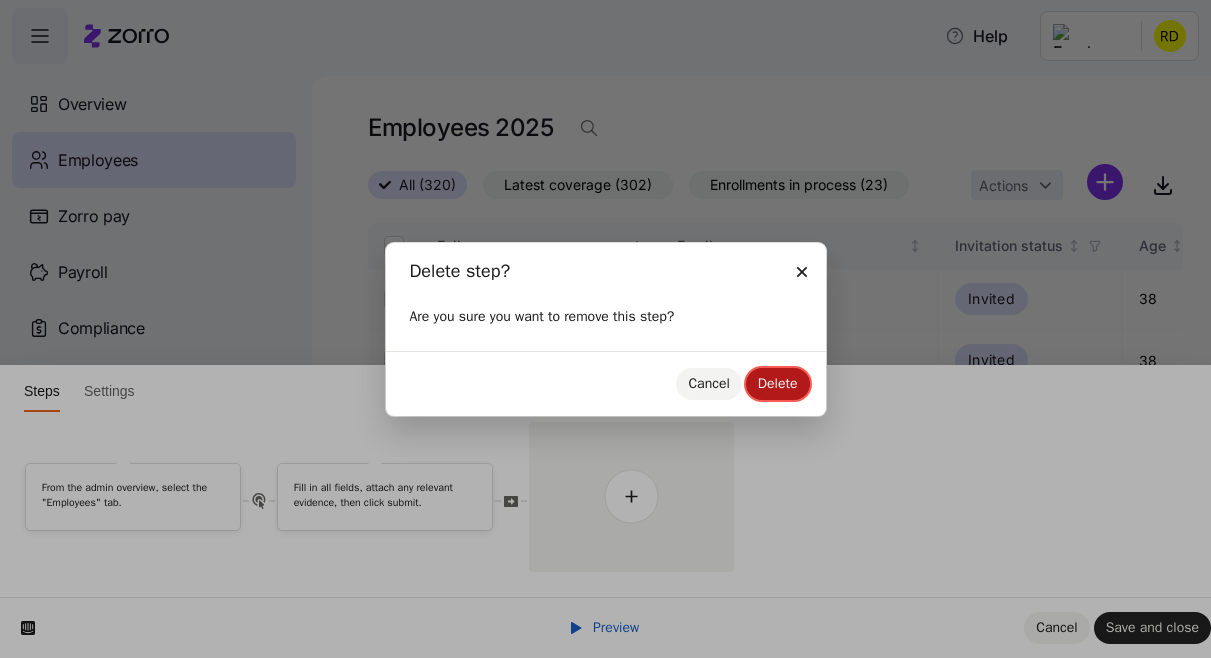 click on "Delete" at bounding box center [778, 383] 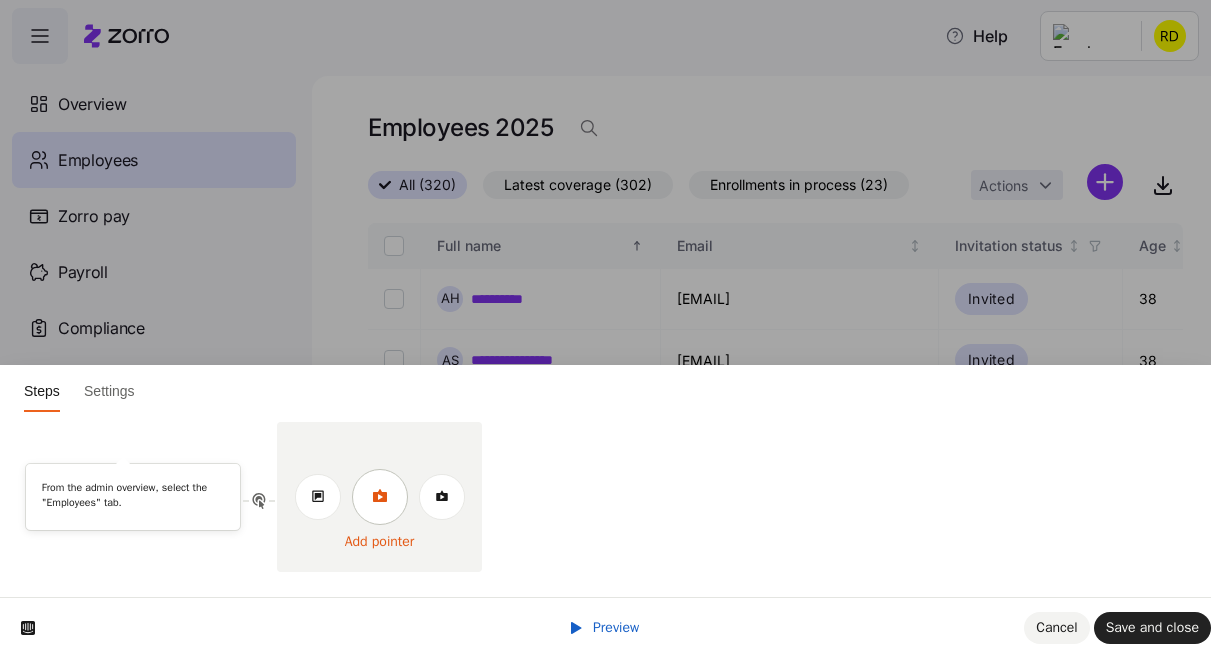 click at bounding box center [380, 497] 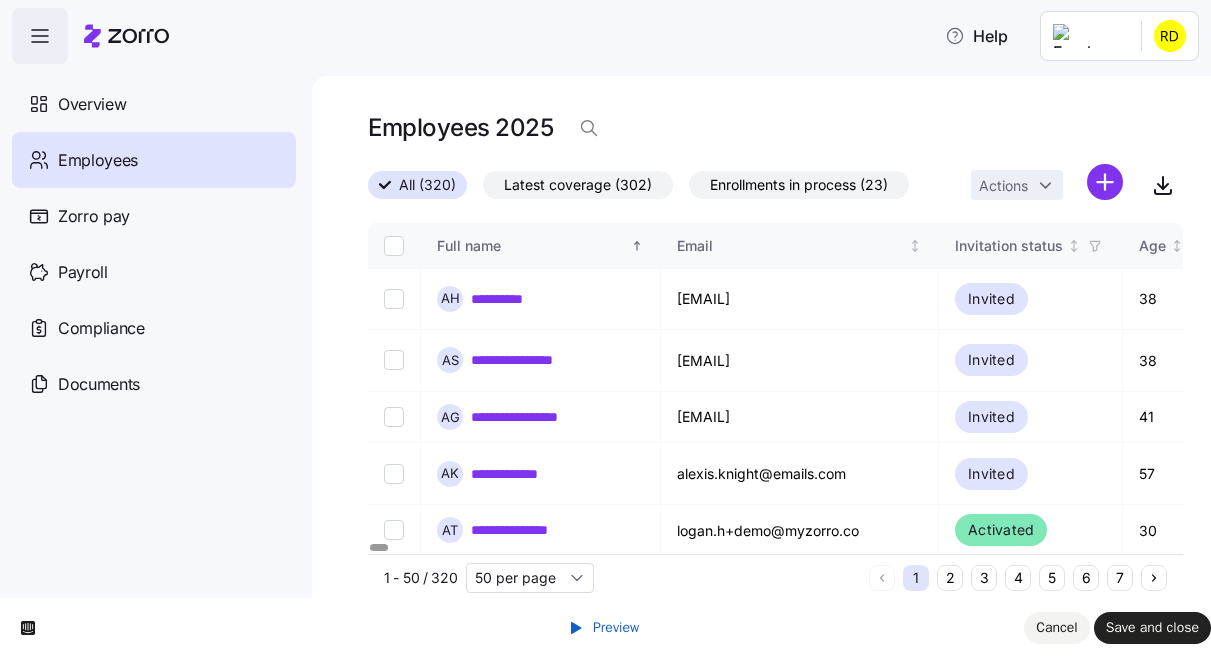 scroll, scrollTop: 0, scrollLeft: 0, axis: both 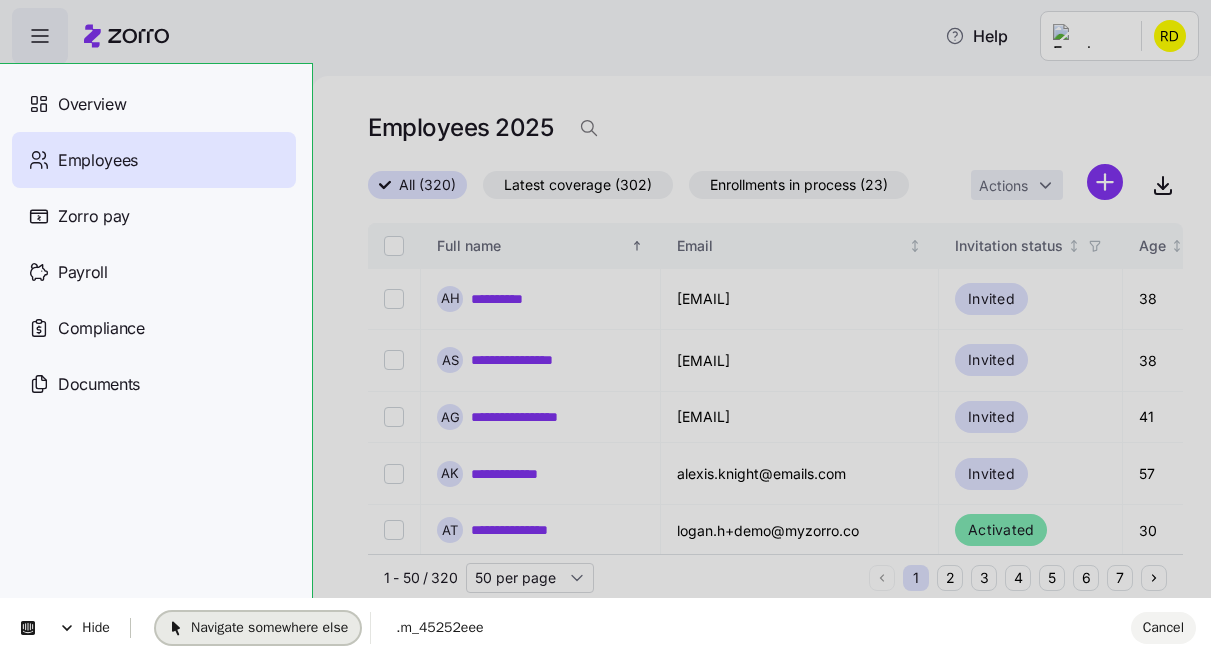 click on "Navigate somewhere else" at bounding box center [258, 627] 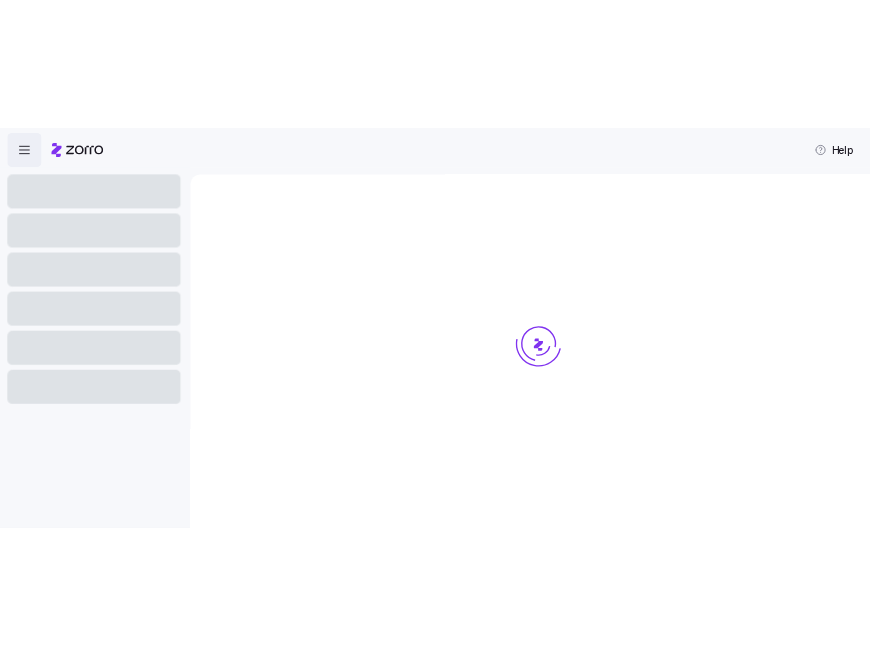 scroll, scrollTop: 0, scrollLeft: 0, axis: both 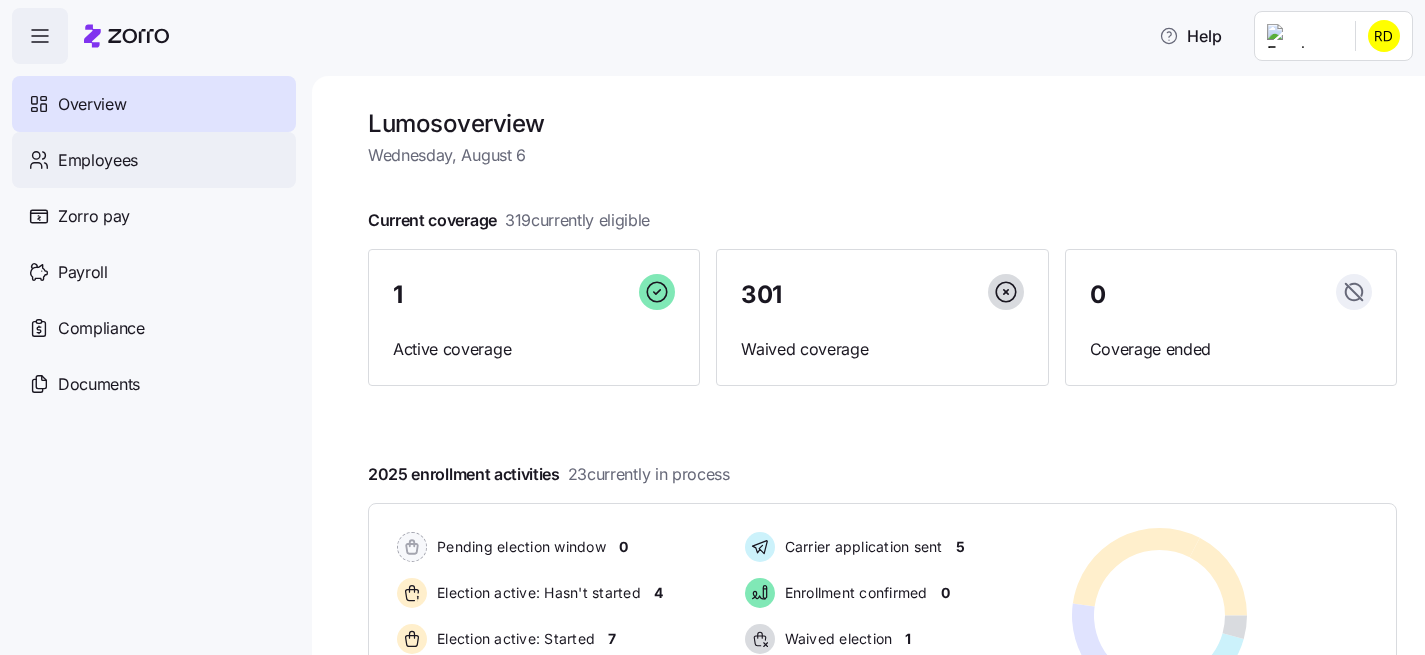 click on "Employees" at bounding box center (154, 160) 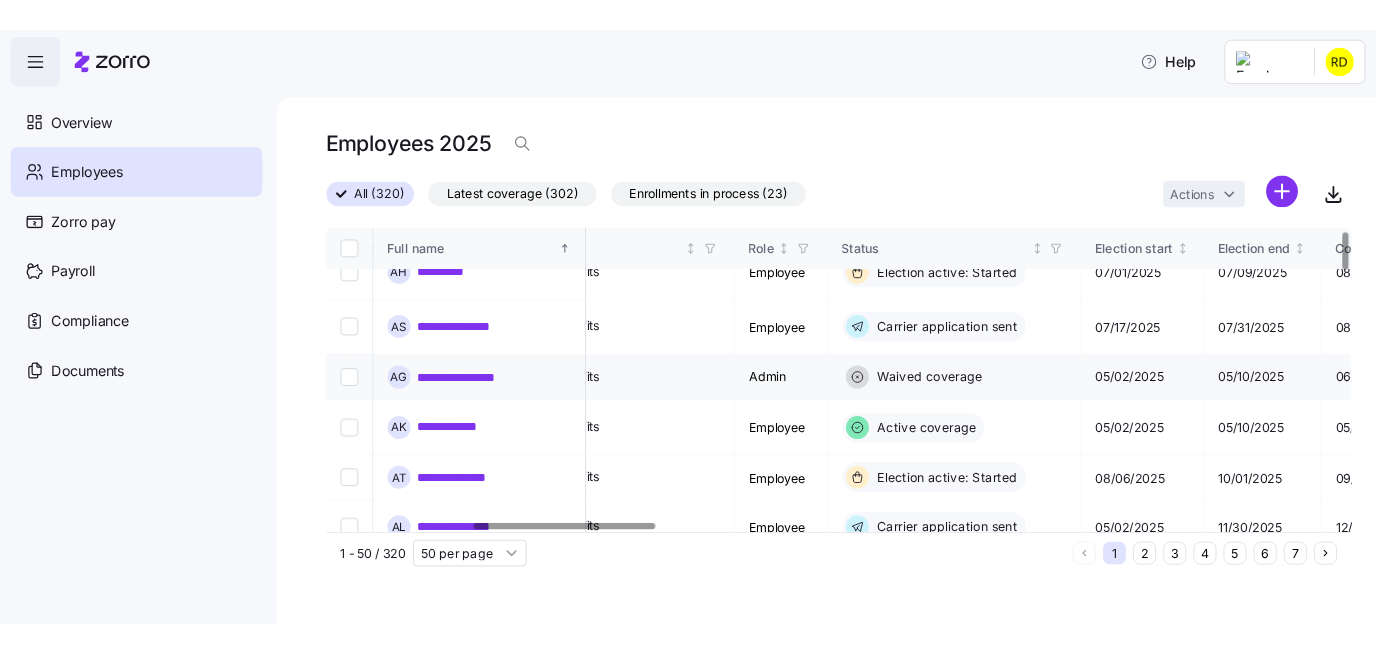 scroll, scrollTop: 0, scrollLeft: 923, axis: horizontal 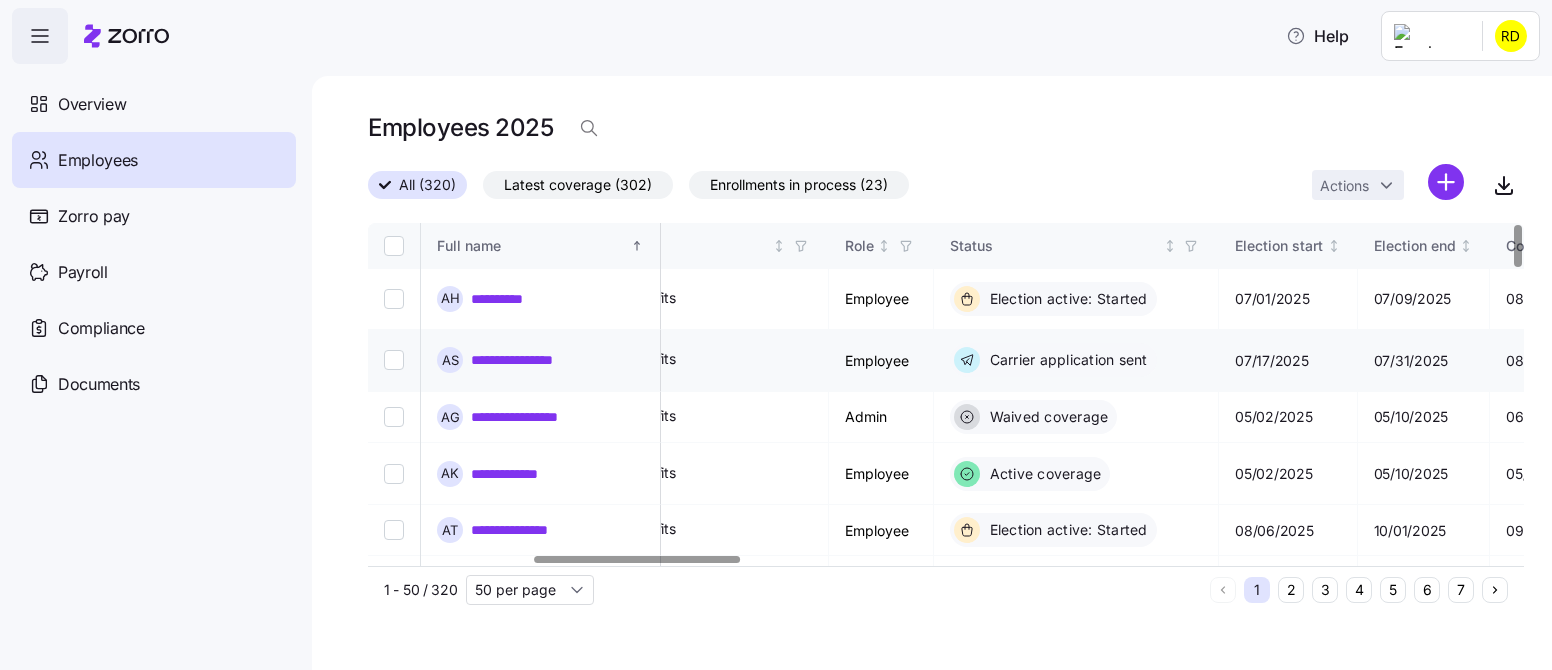 click on "**********" at bounding box center [530, 360] 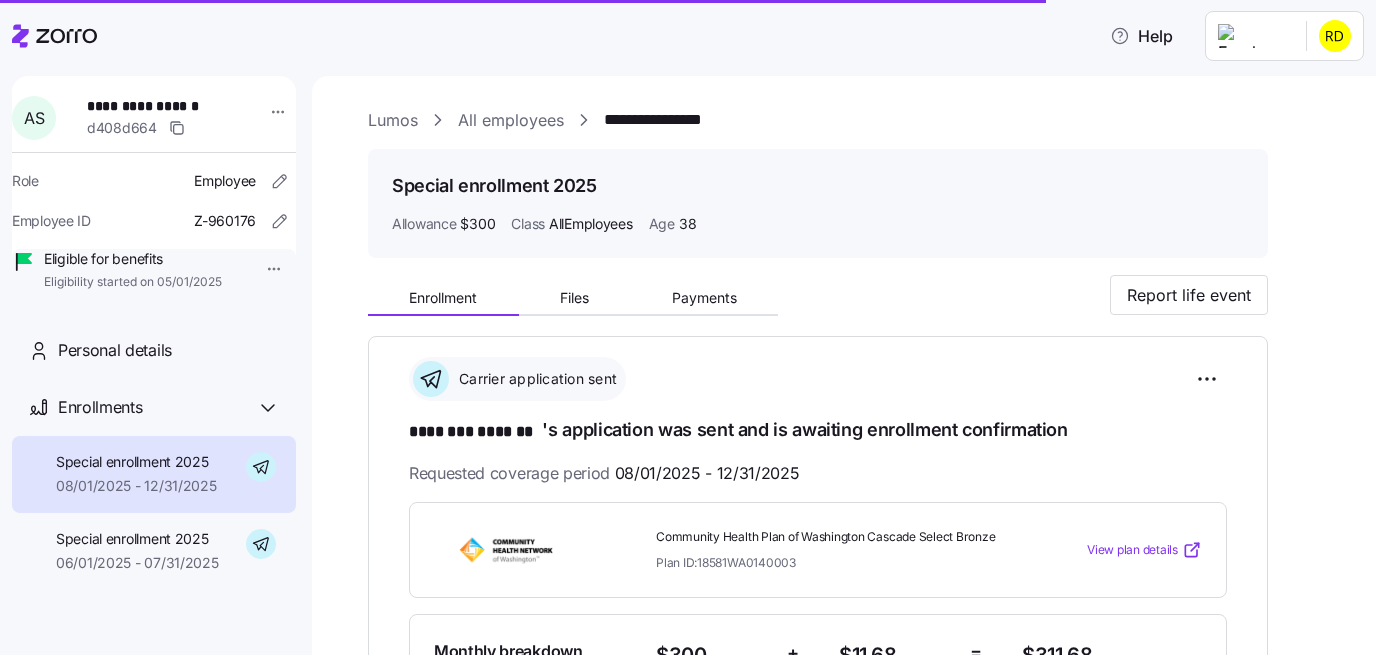 click on "All employees" at bounding box center [511, 120] 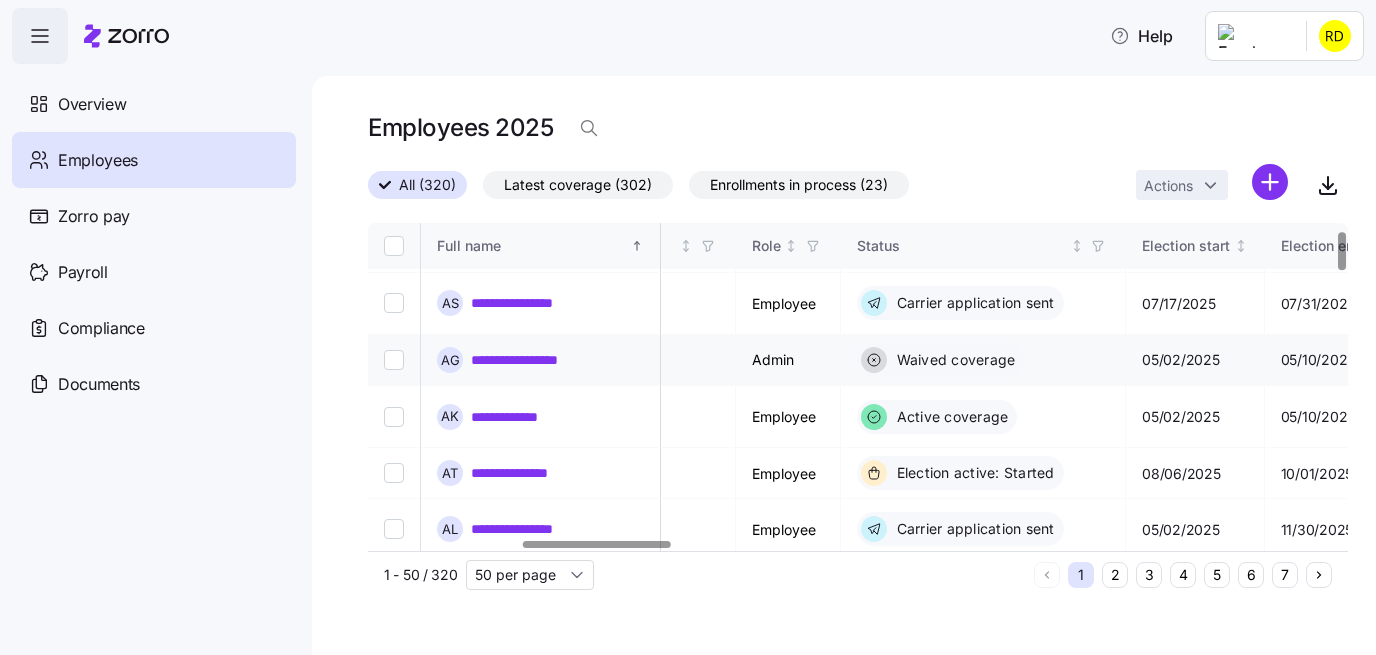 scroll, scrollTop: 63, scrollLeft: 1016, axis: both 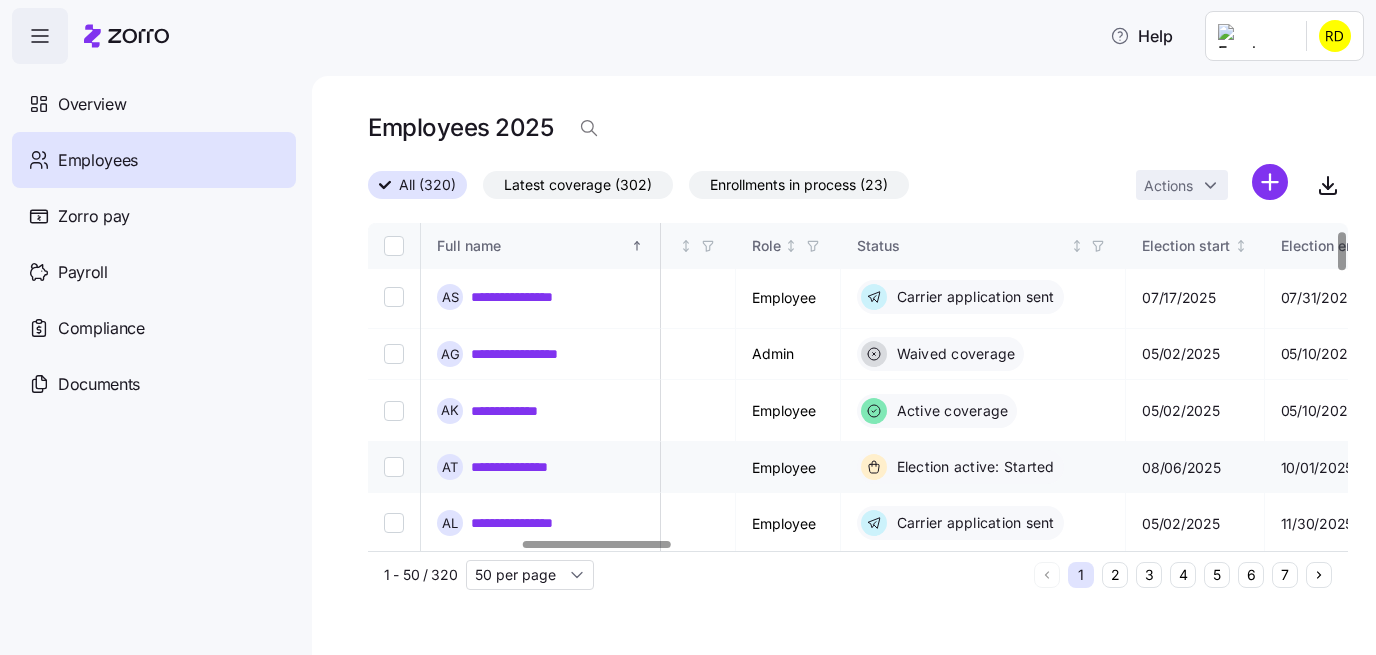 click on "**********" at bounding box center [514, 467] 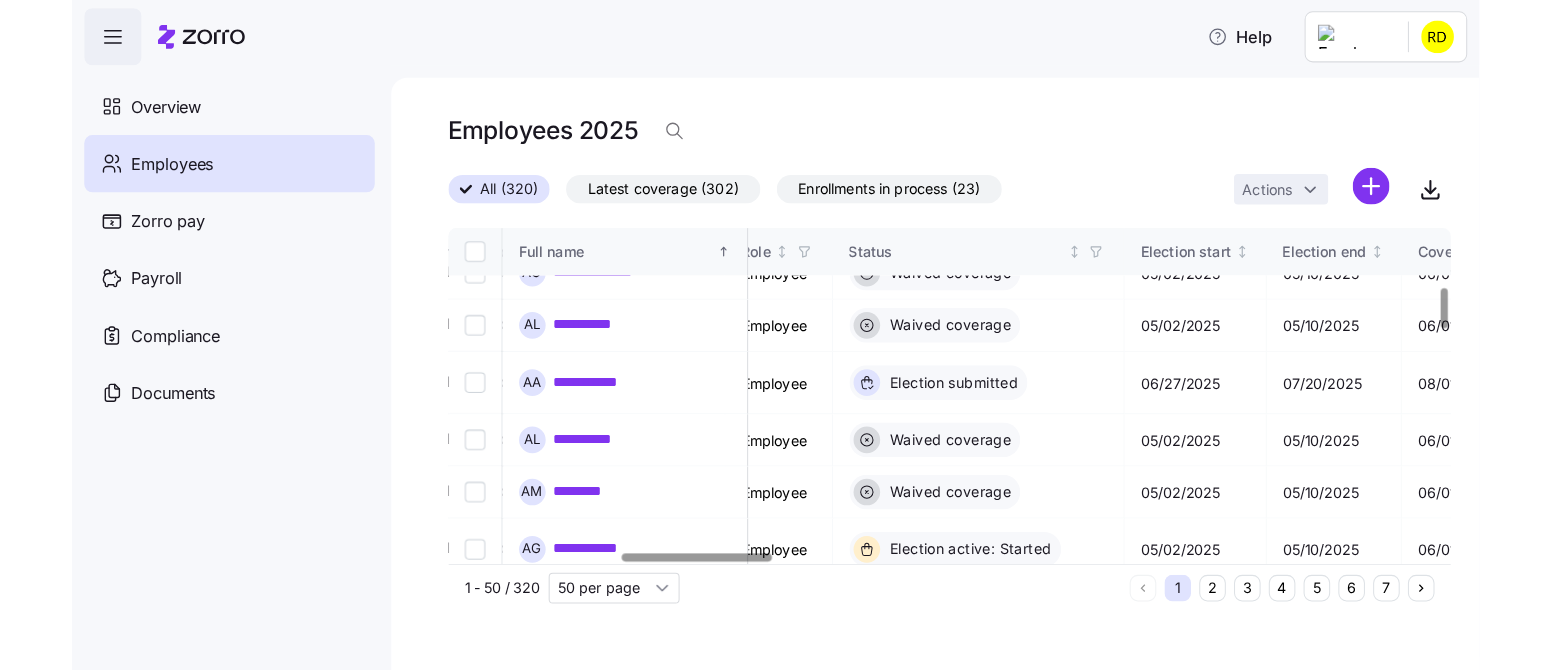 scroll, scrollTop: 488, scrollLeft: 1113, axis: both 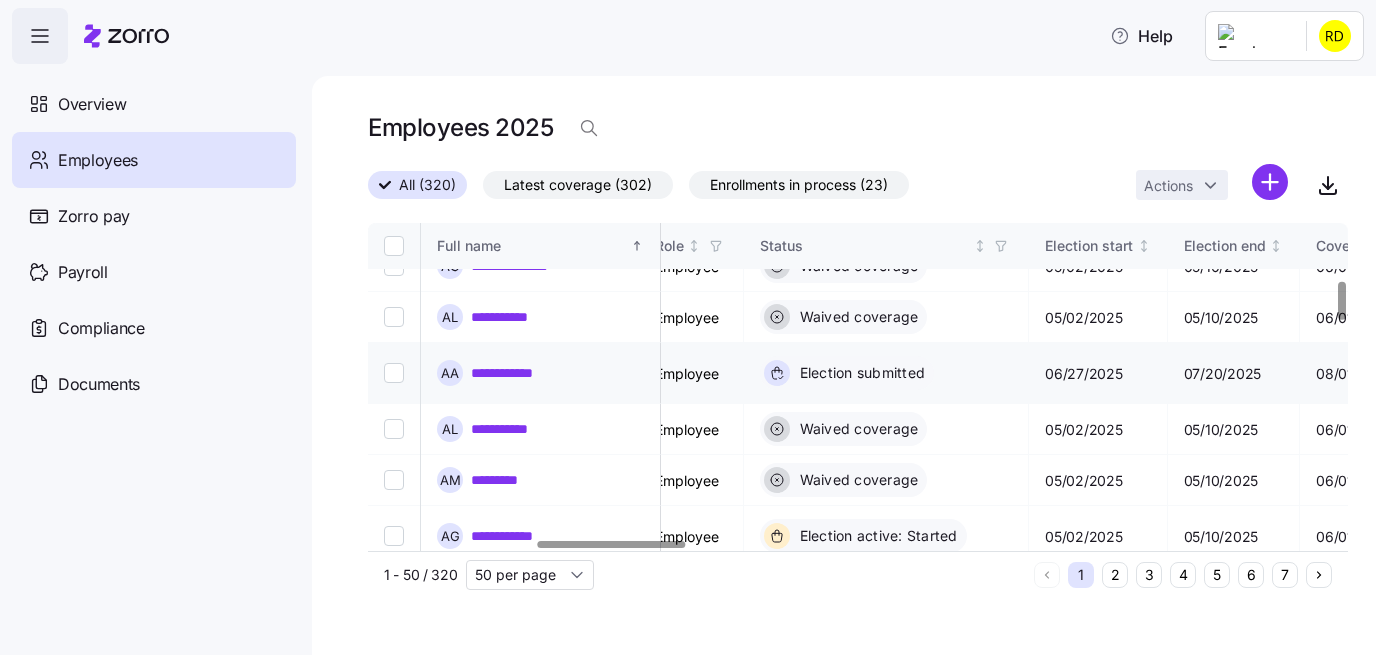 click on "**********" at bounding box center [515, 373] 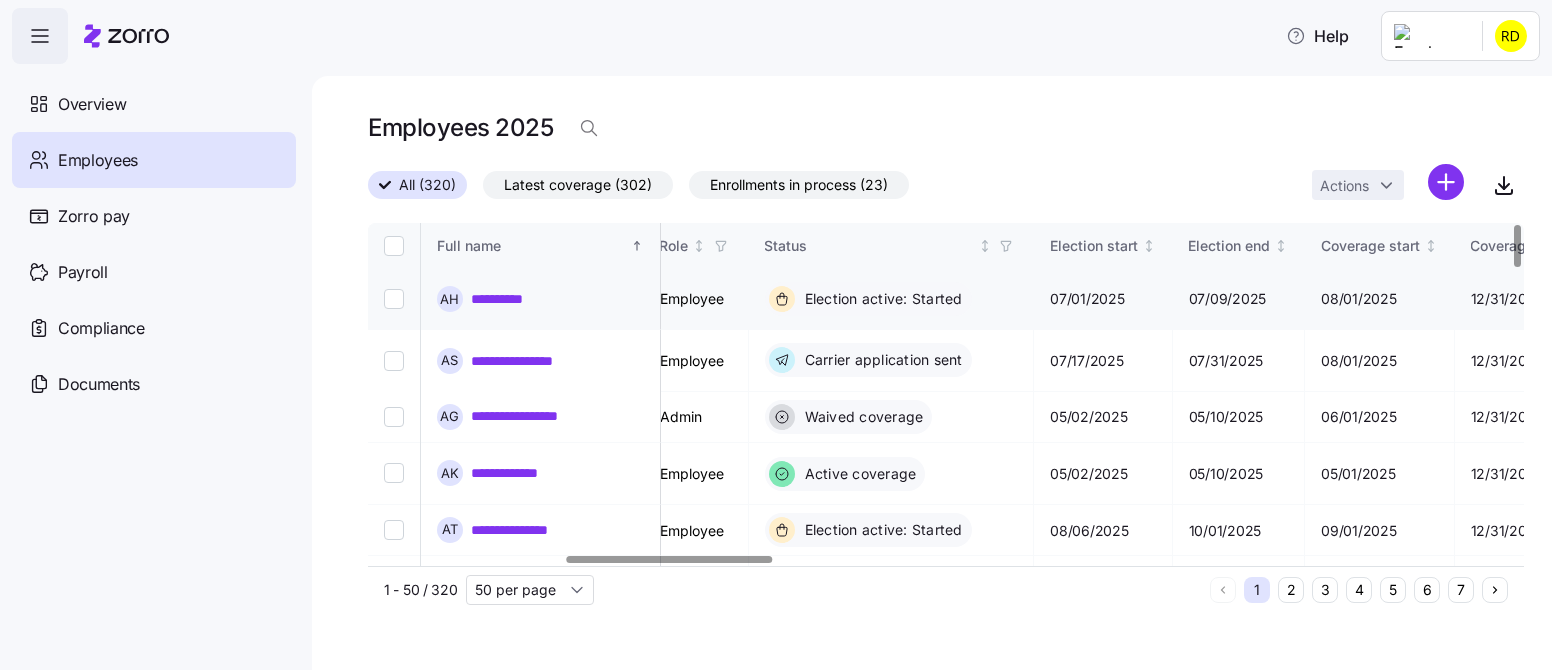 scroll, scrollTop: 0, scrollLeft: 1104, axis: horizontal 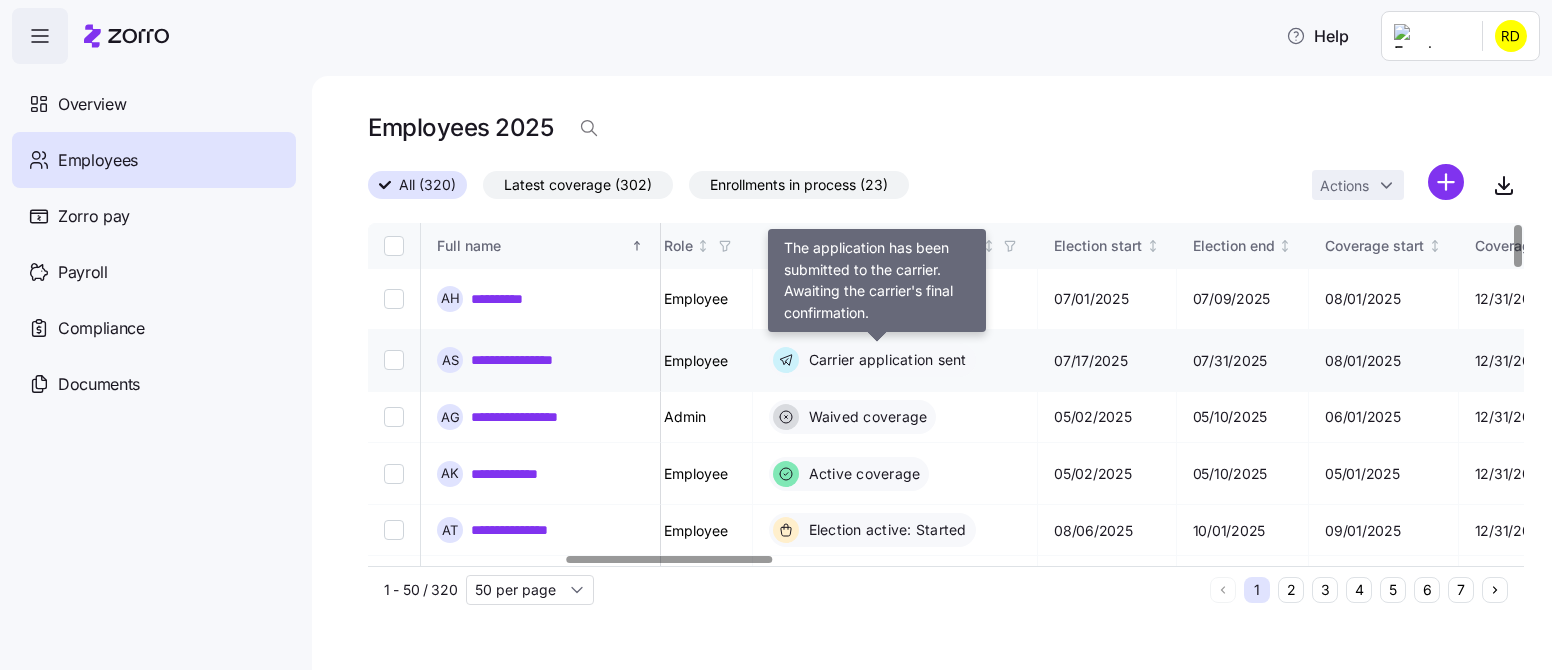 click on "Carrier application sent" at bounding box center (885, 360) 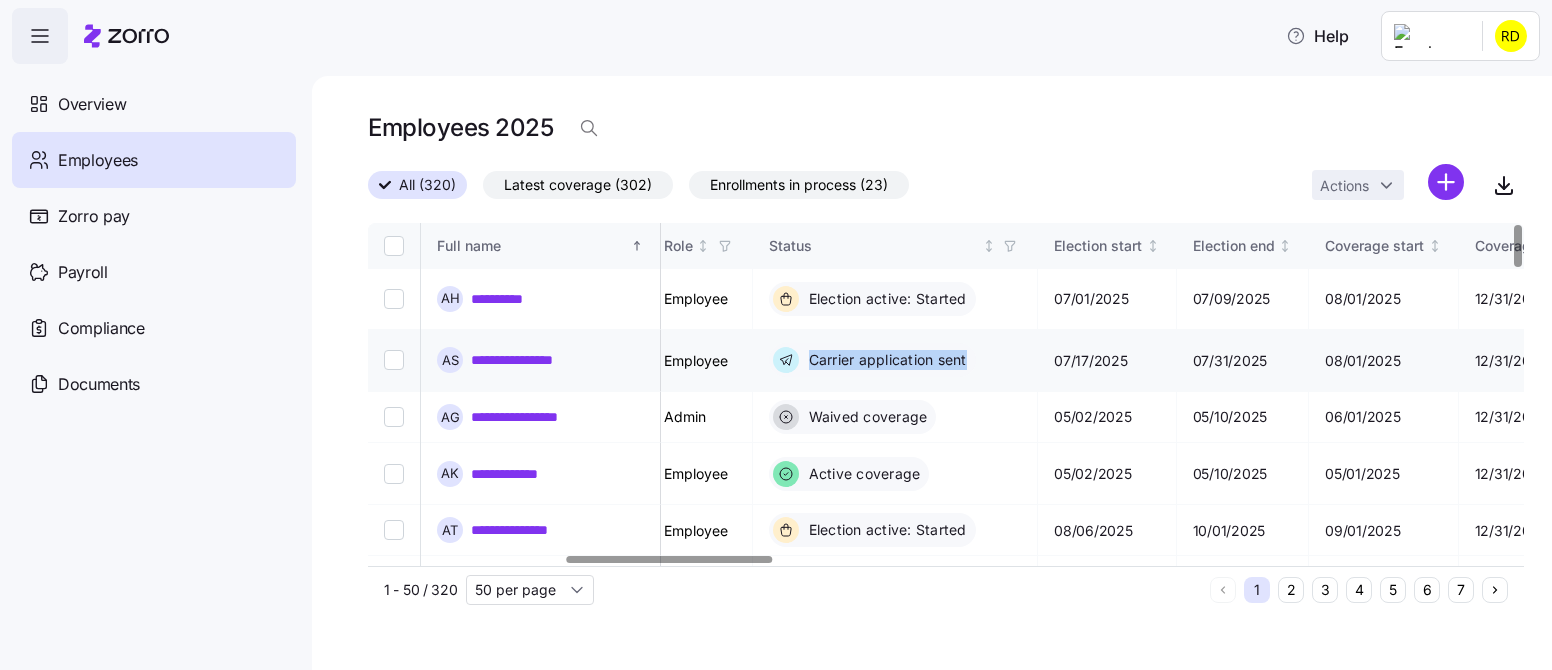 drag, startPoint x: 814, startPoint y: 362, endPoint x: 971, endPoint y: 365, distance: 157.02866 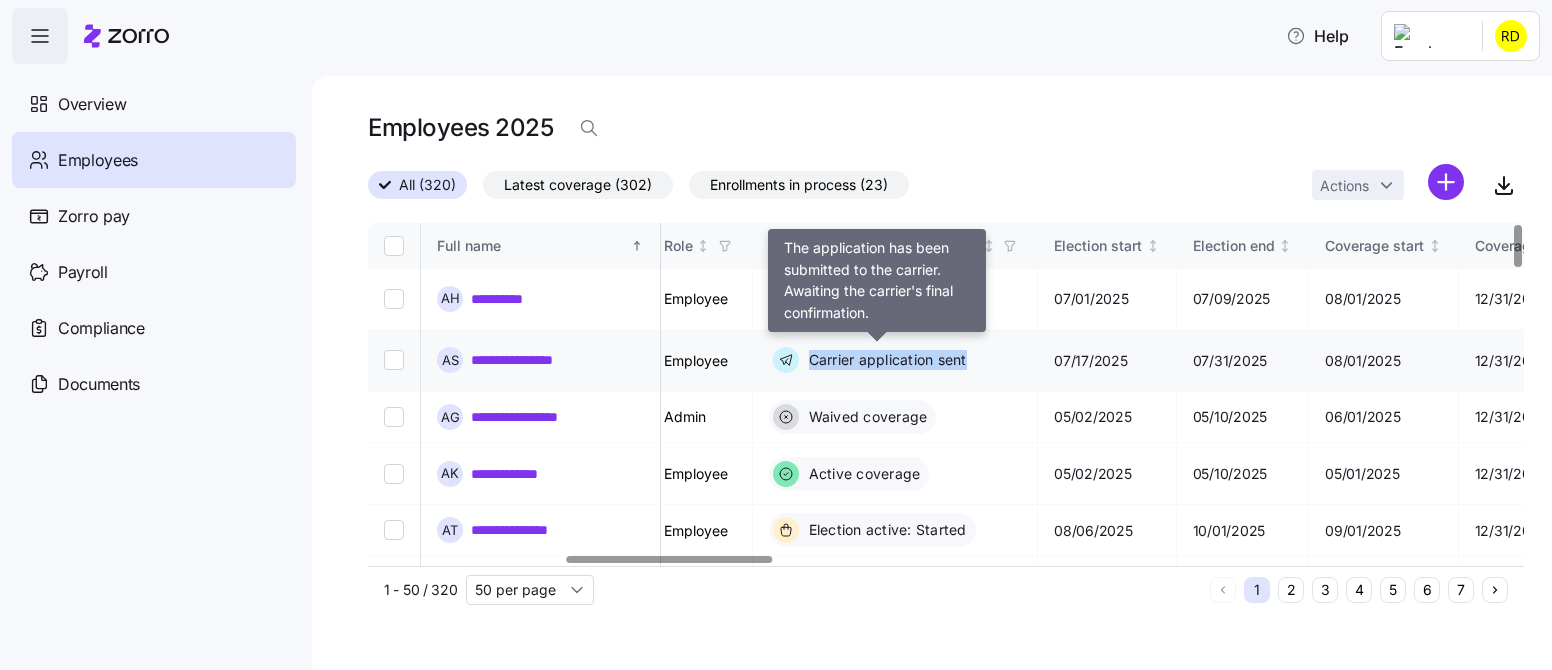 copy on "Carrier application sent" 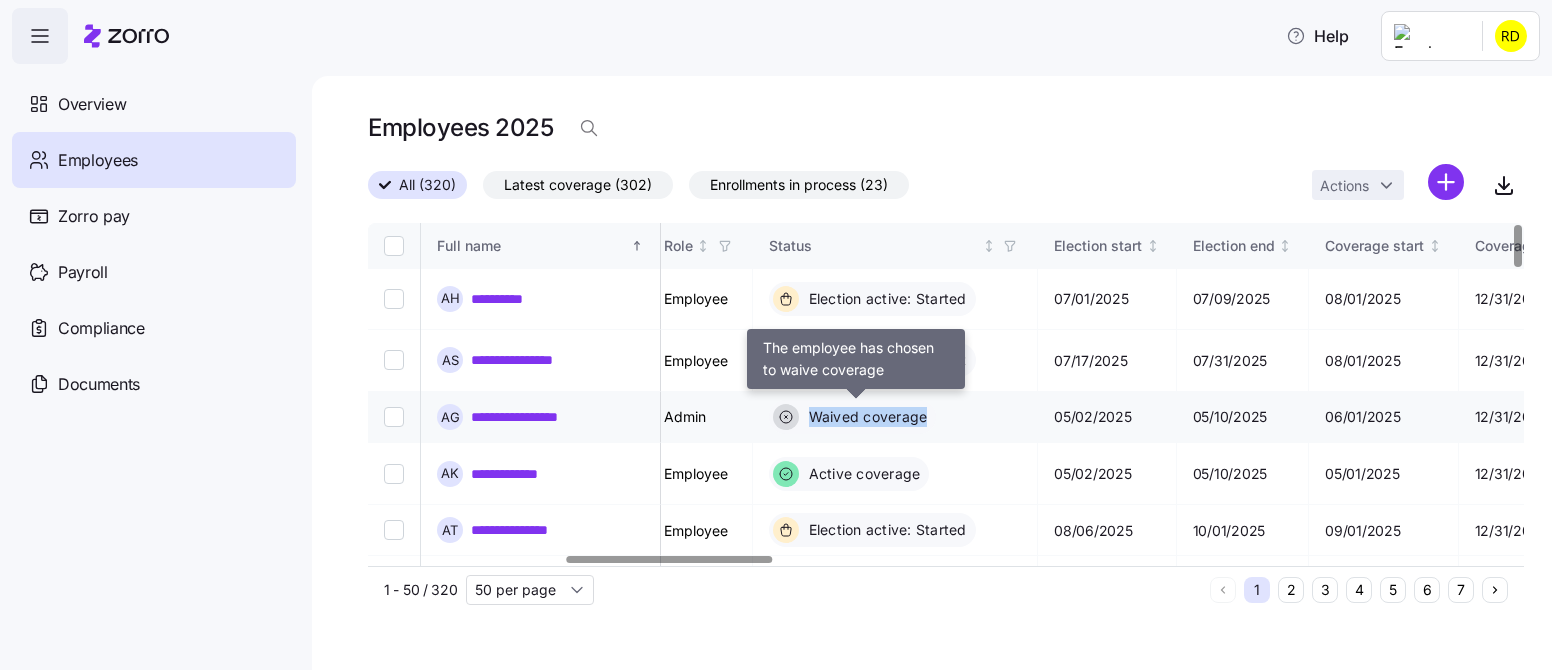 drag, startPoint x: 817, startPoint y: 418, endPoint x: 930, endPoint y: 408, distance: 113.44161 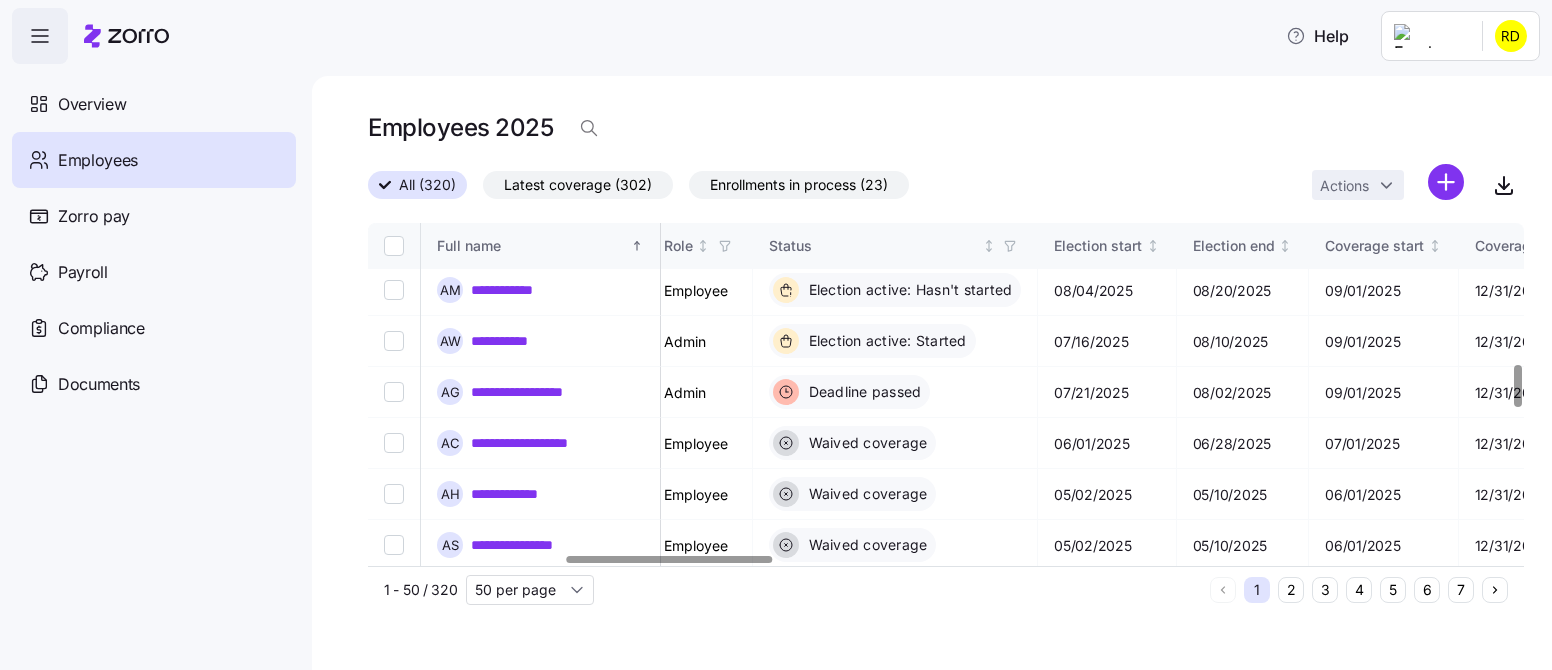 scroll, scrollTop: 1152, scrollLeft: 1104, axis: both 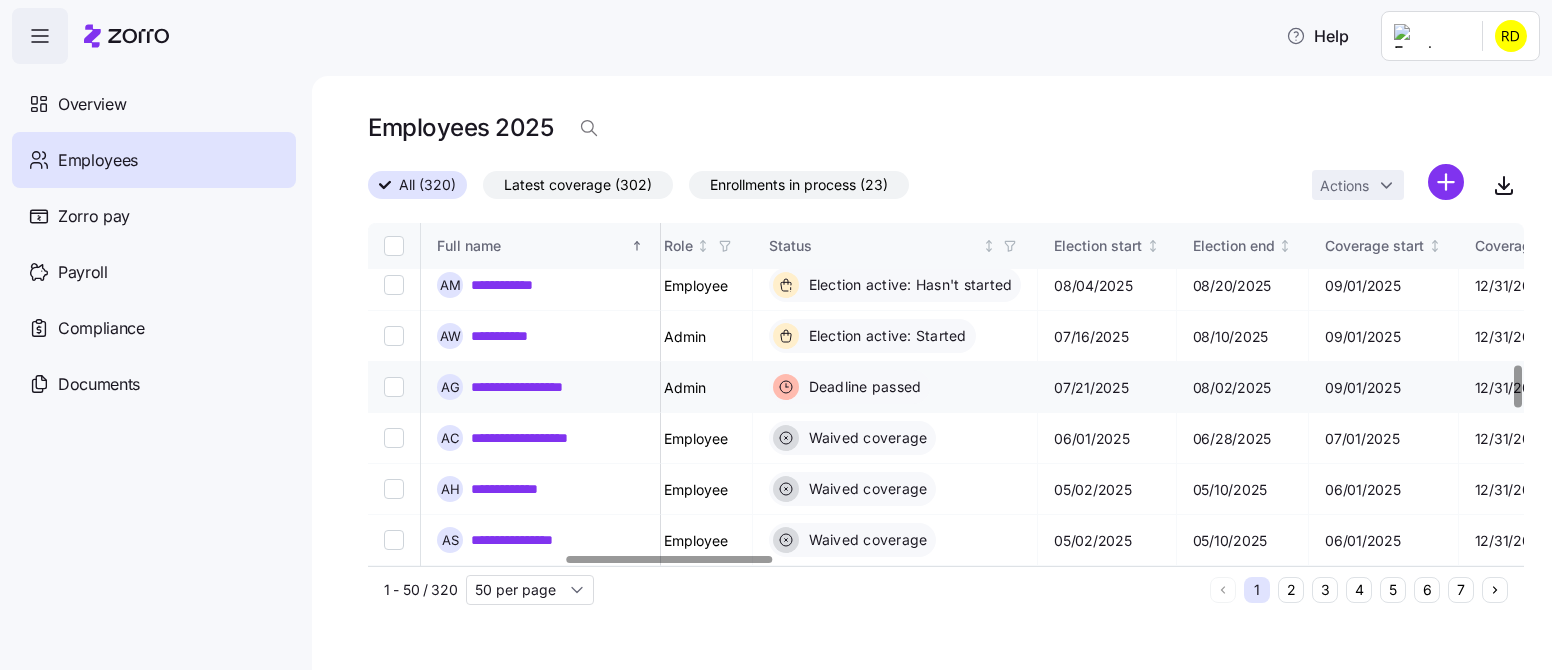 click on "**********" at bounding box center [538, 387] 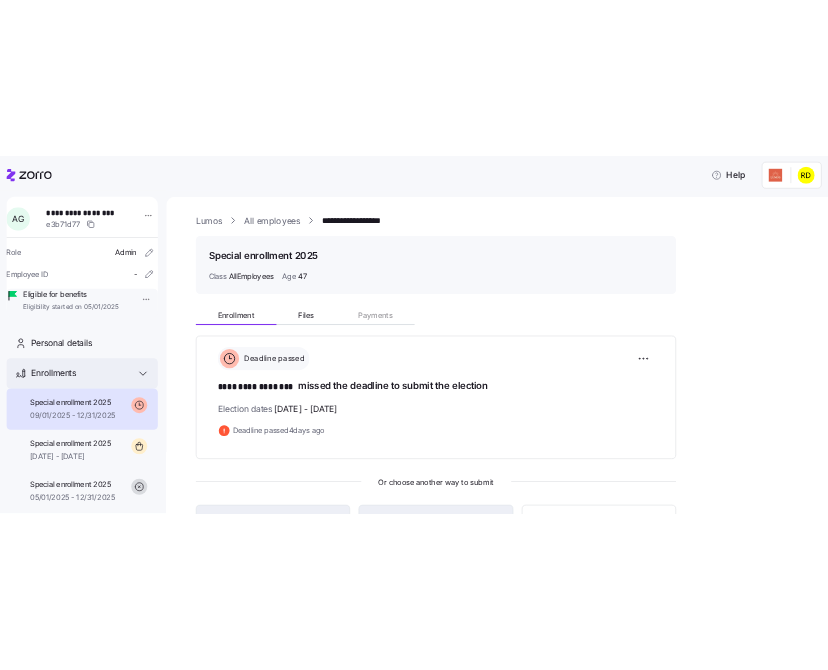 scroll, scrollTop: 15, scrollLeft: 0, axis: vertical 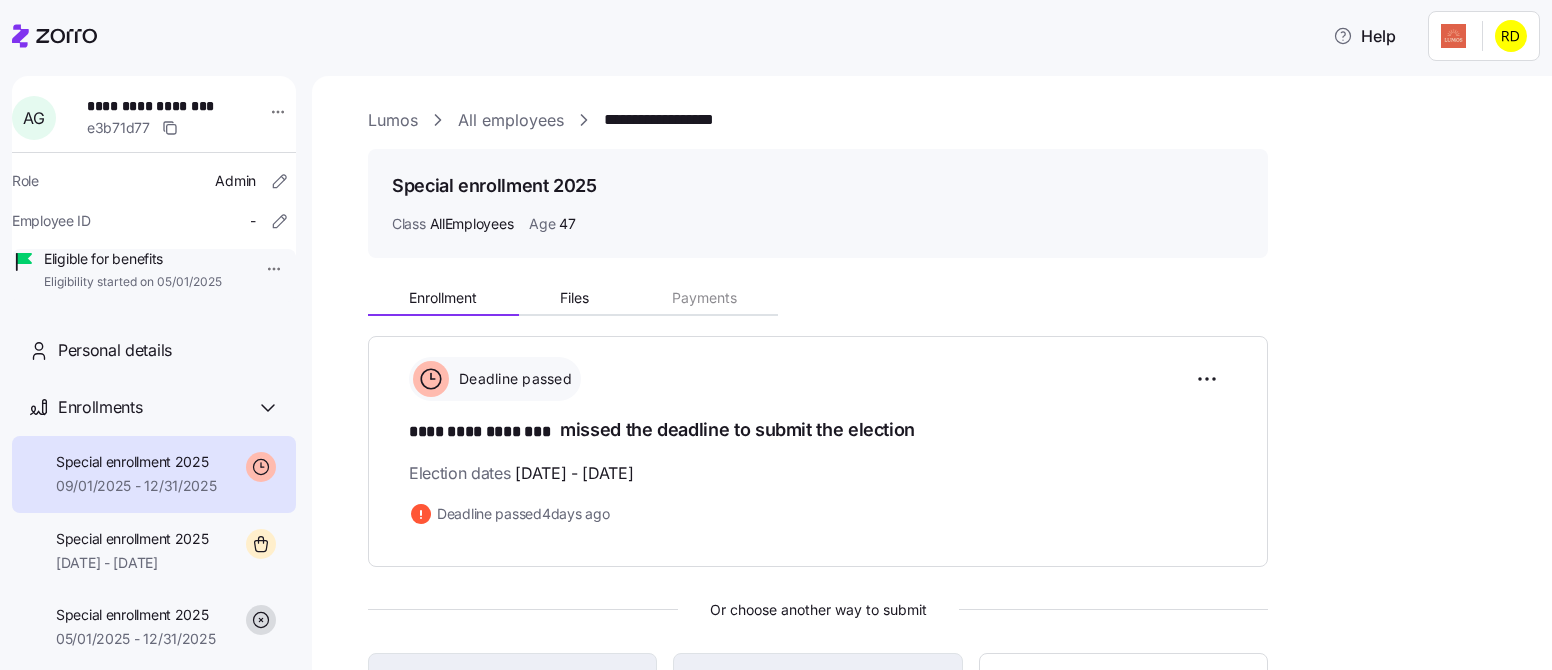 click on "All employees" at bounding box center [511, 120] 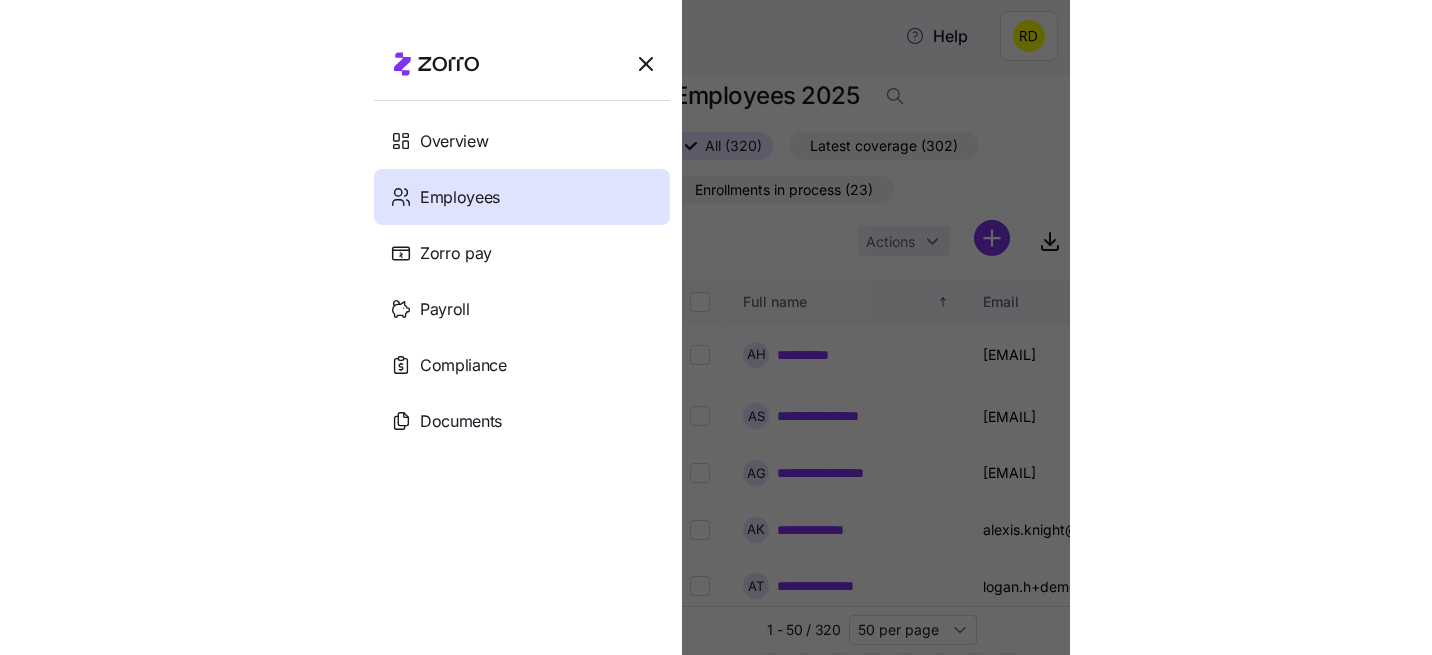 scroll, scrollTop: 0, scrollLeft: 0, axis: both 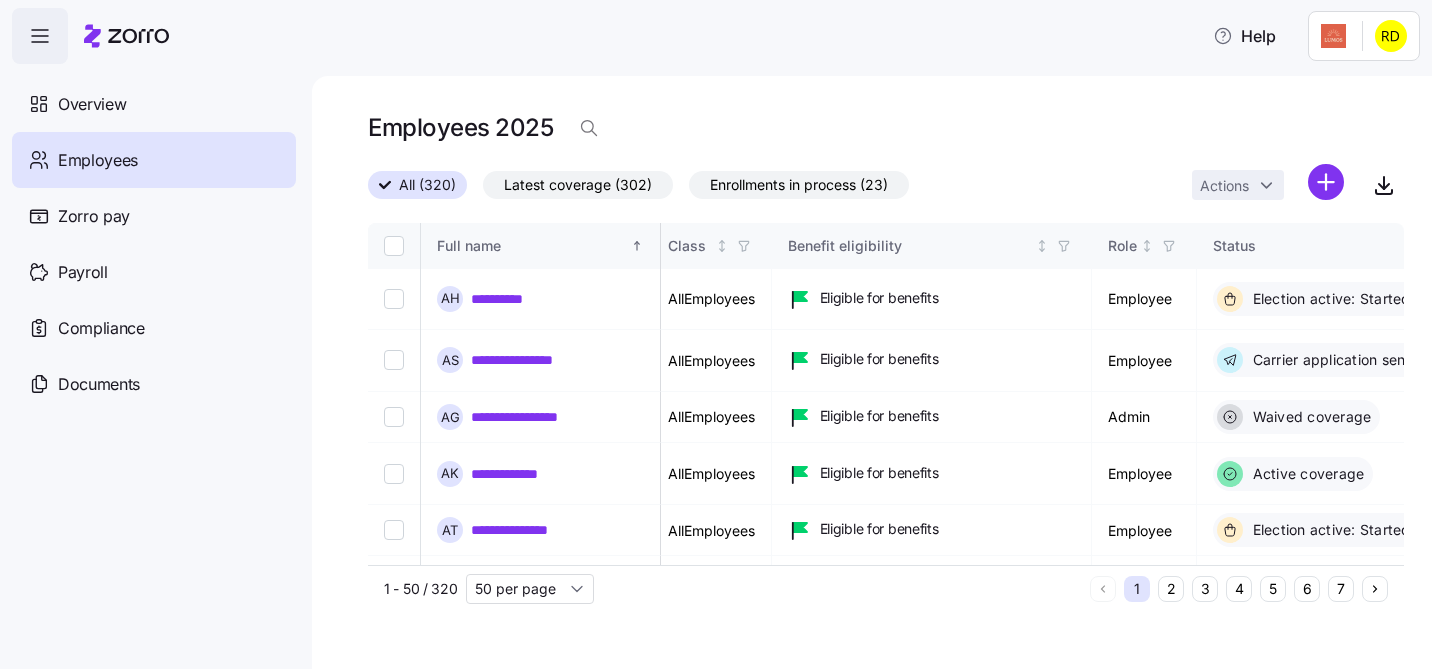 click on "**********" at bounding box center (716, 328) 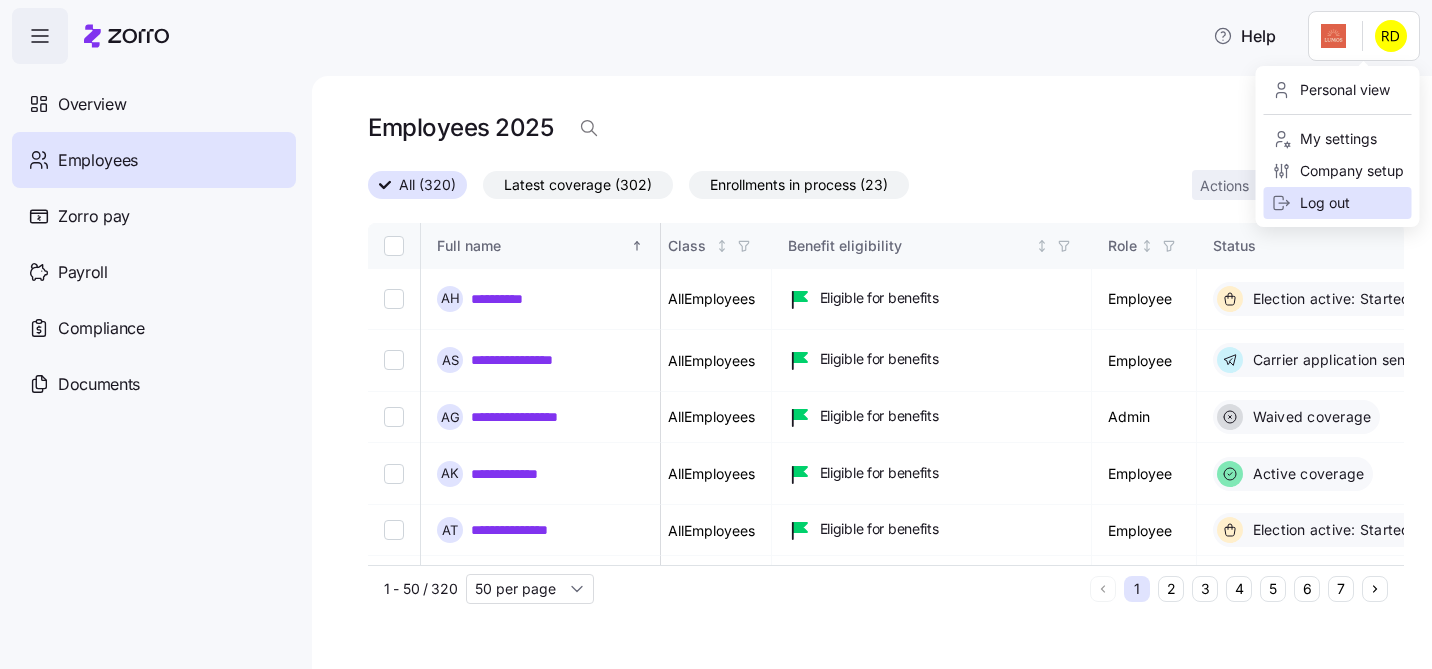 click on "Log out" at bounding box center [1311, 203] 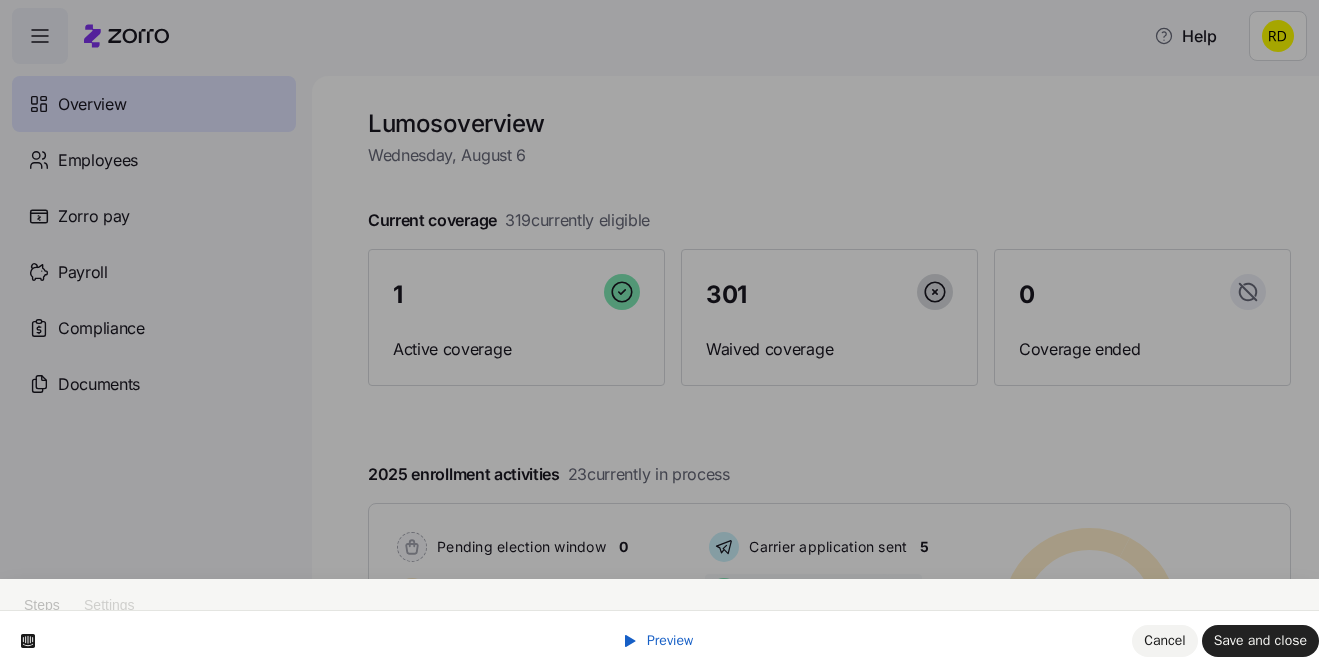 scroll, scrollTop: 0, scrollLeft: 0, axis: both 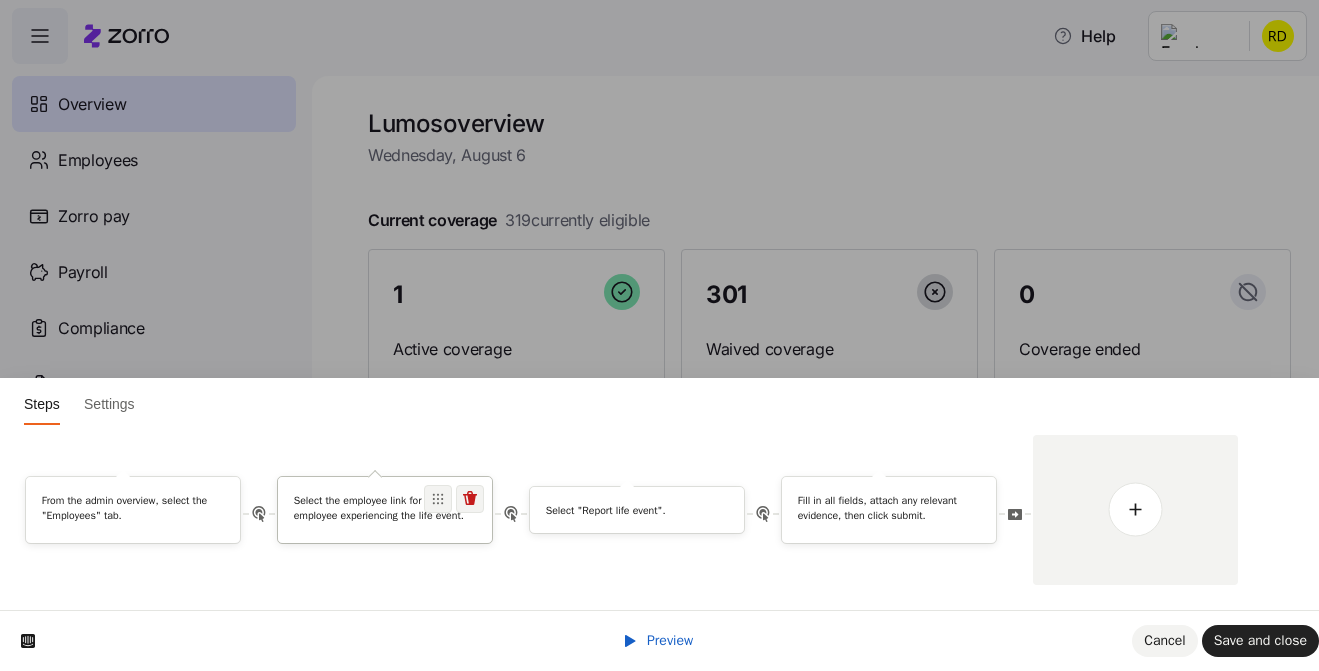 click on "Select the employee link for the employee experiencing the life event." at bounding box center [385, 507] 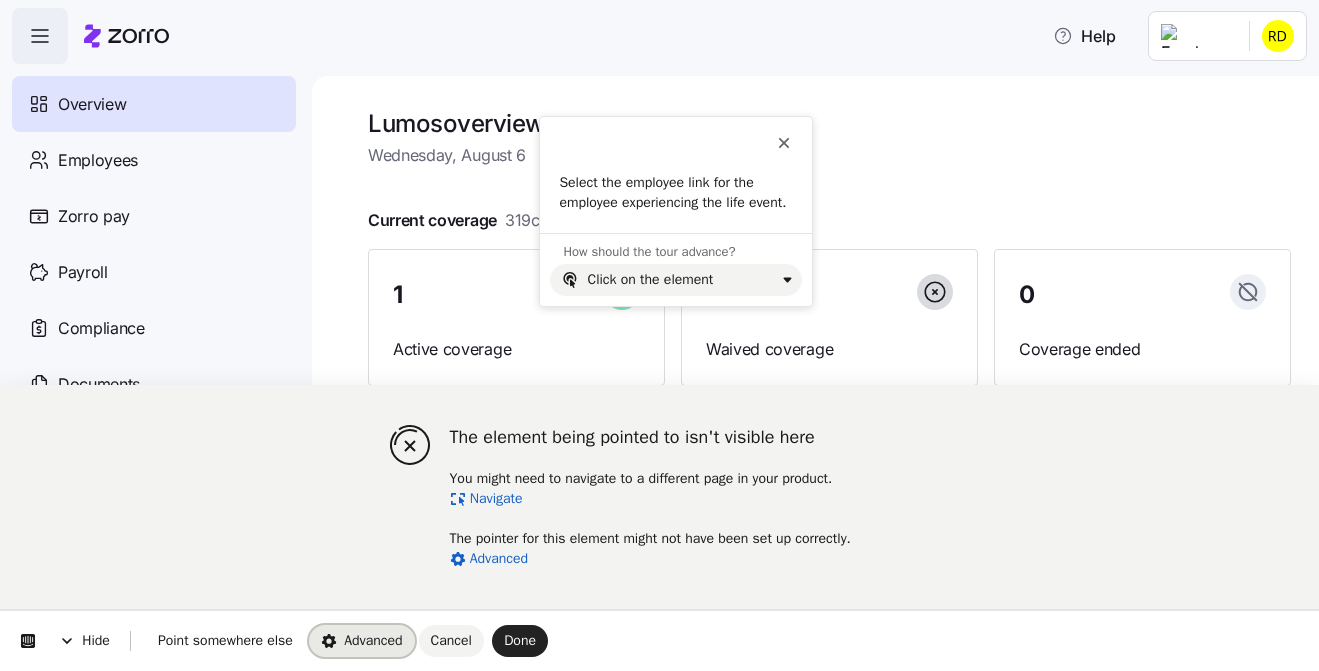 click on "Advanced" at bounding box center [362, 640] 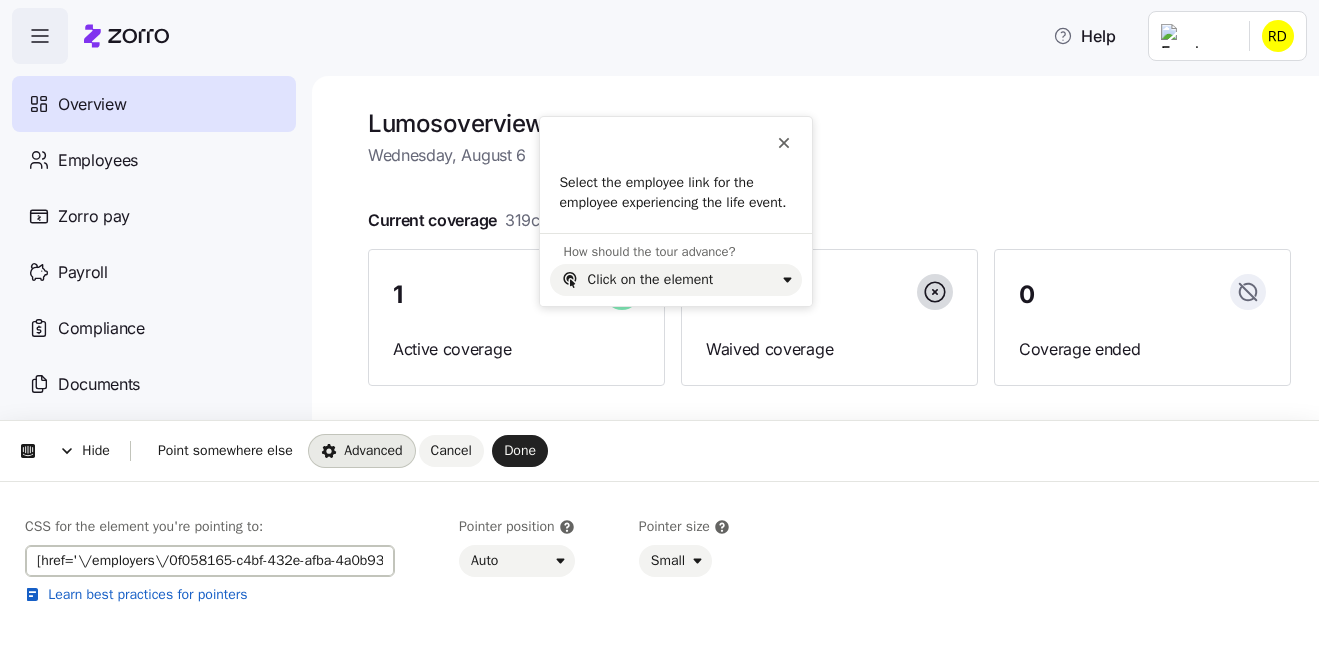 click on "[href='\/employers\/0f058165-c4bf-432e-afba-4a0b93cbb22a\/employees\/0b412b87-dc56-4f74-b899-a326d29a7184\/enrollments\/c1304929-a8a5-4123-bade-8f22c74efa20\/enrollment-details']" at bounding box center (210, 561) 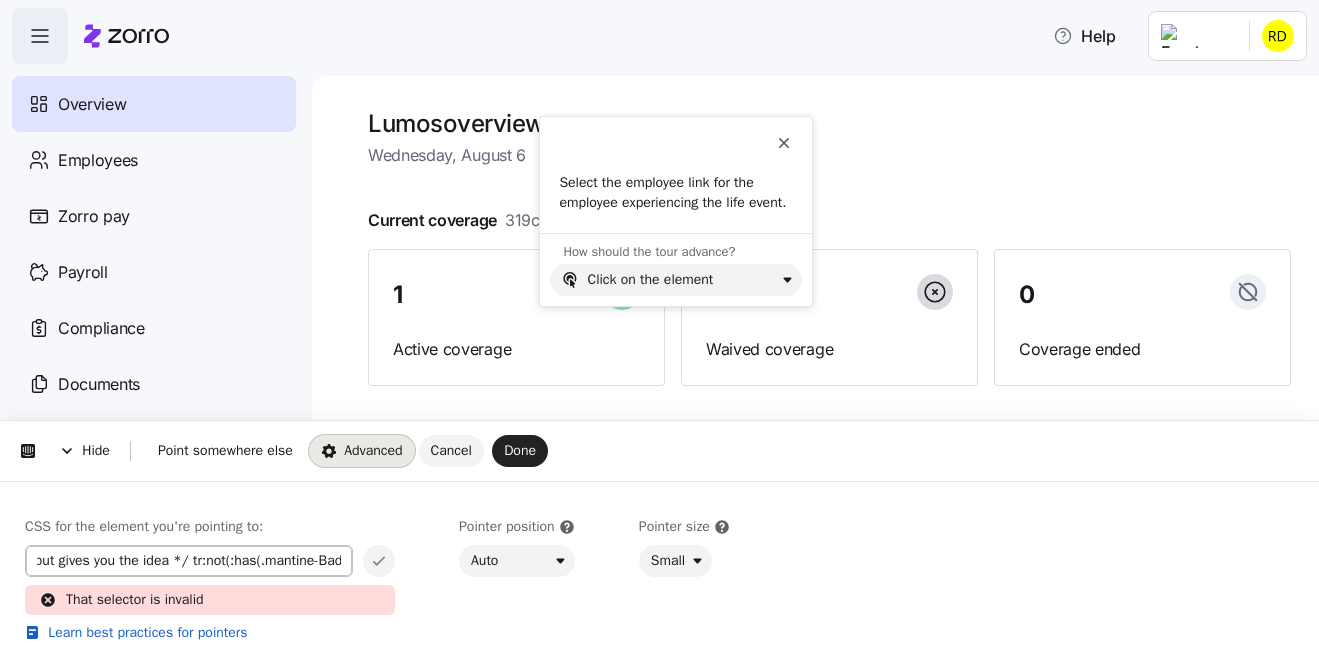 scroll, scrollTop: 0, scrollLeft: 182, axis: horizontal 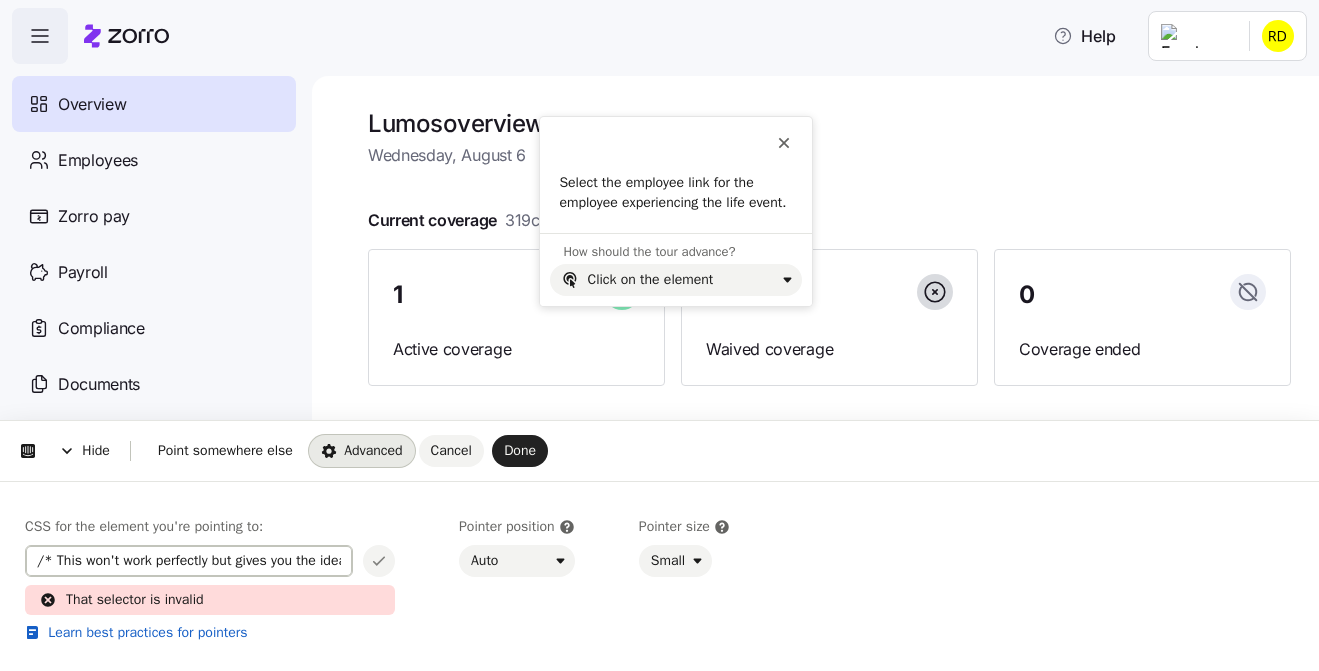 drag, startPoint x: 195, startPoint y: 562, endPoint x: -1, endPoint y: 565, distance: 196.02296 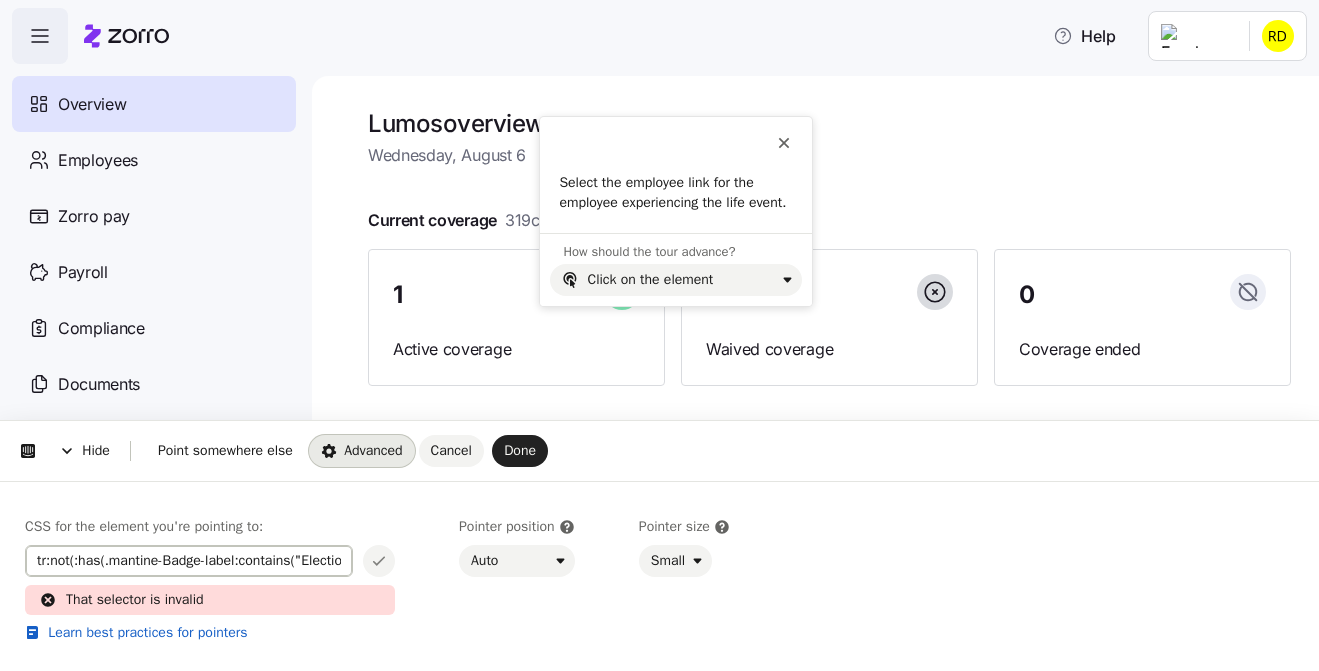 click on "tr:not(:has(.mantine-Badge-label:contains("Election active"))):not(:has(.mantine-Badge-label:contains("Deadline passed"))) a[href*="/employees/"][href*="/enrollments/"]" at bounding box center [189, 561] 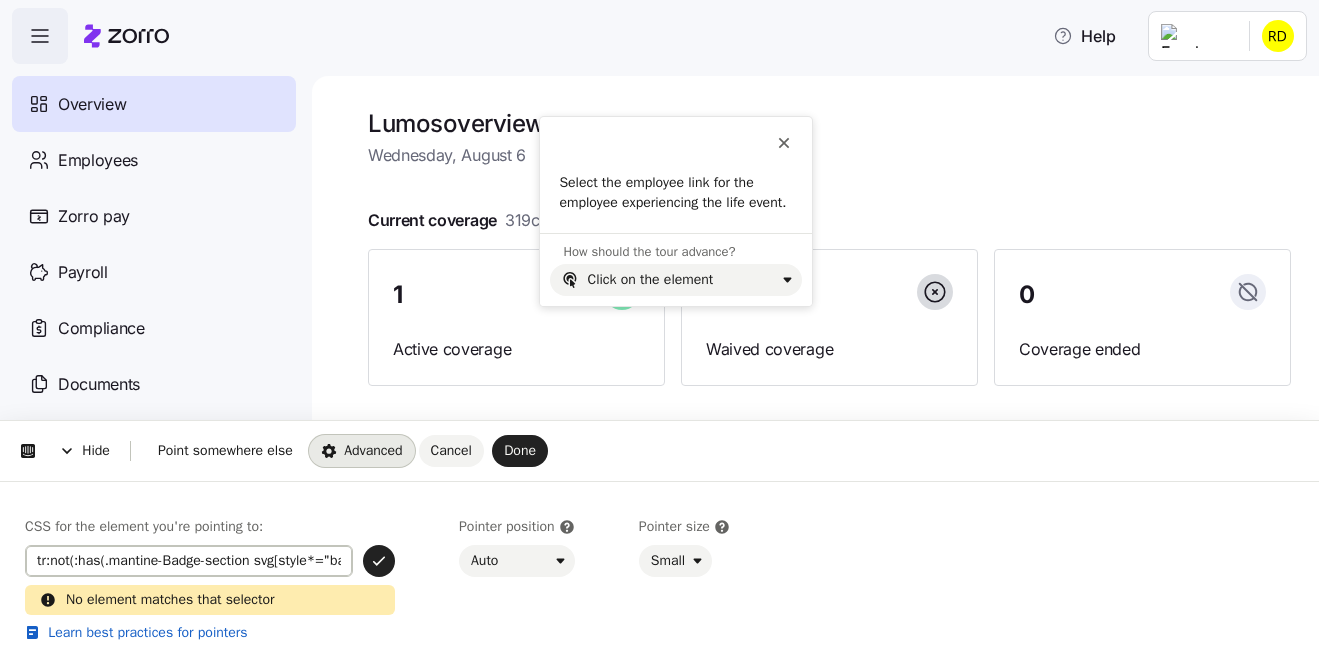 scroll, scrollTop: 0, scrollLeft: 580, axis: horizontal 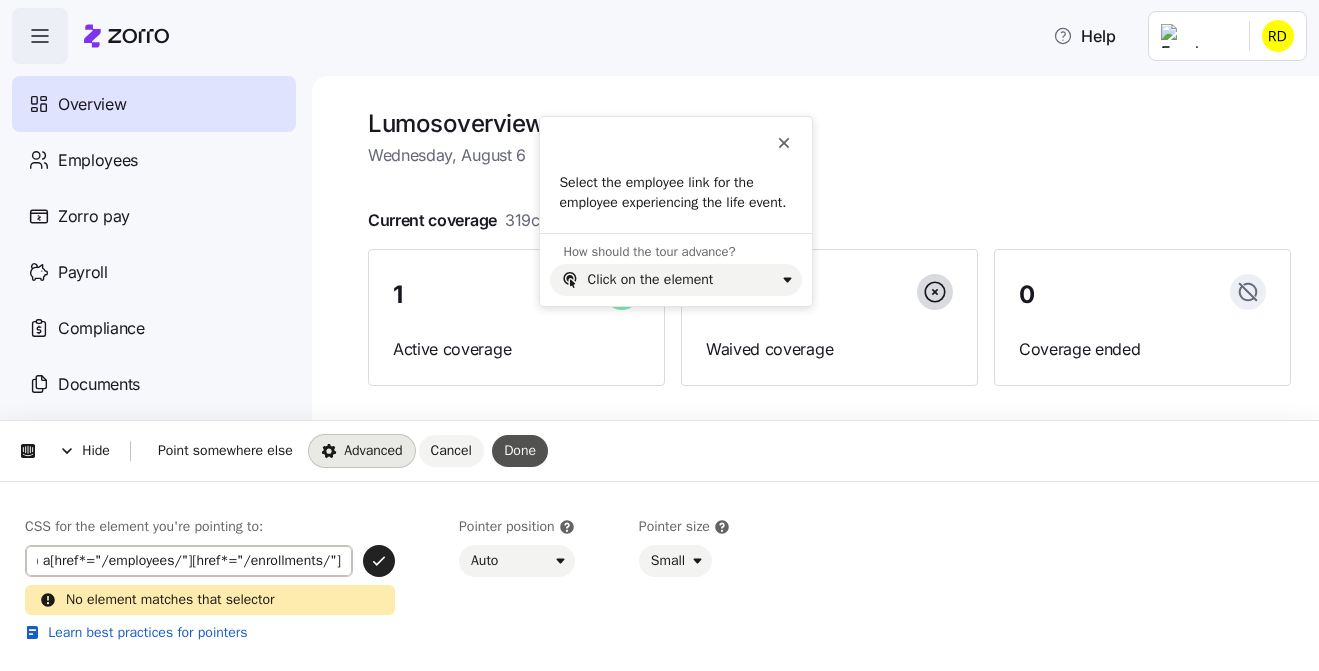 type on "tr:not(:has(.mantine-Badge-section svg[style*="background-color: rgb(255, 239, 204)"])) a[href*="/employees/"][href*="/enrollments/"]" 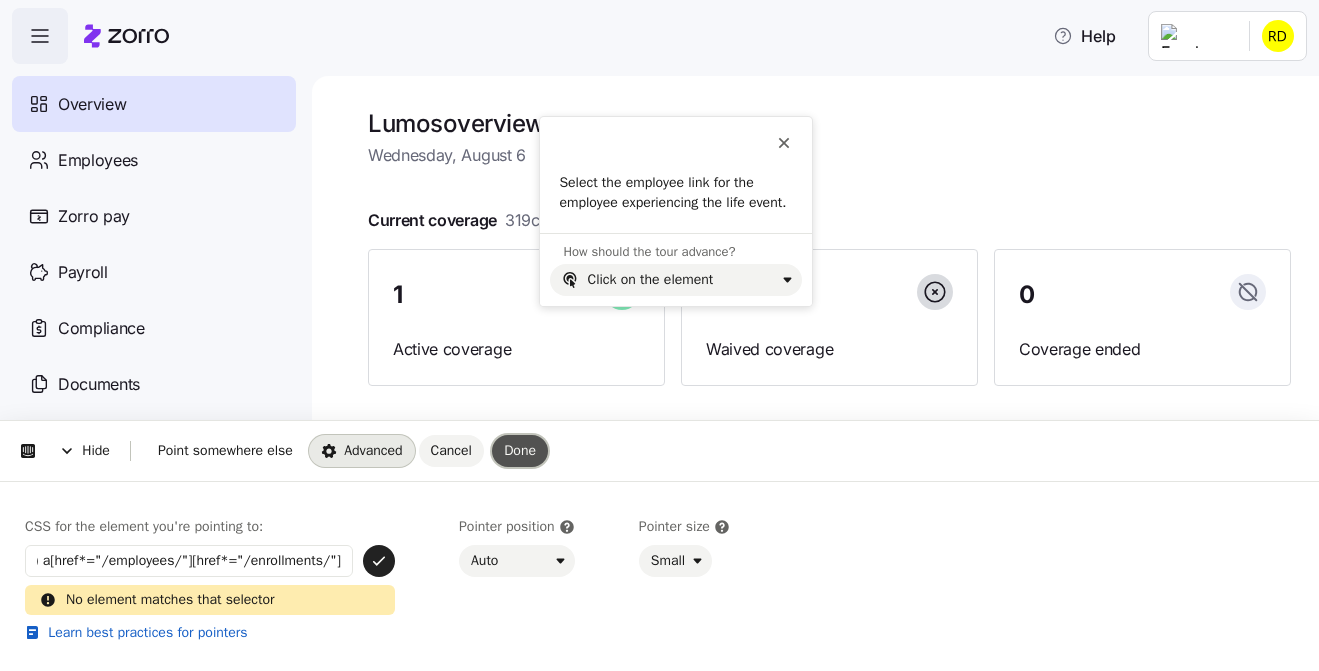 click on "Done" at bounding box center (520, 450) 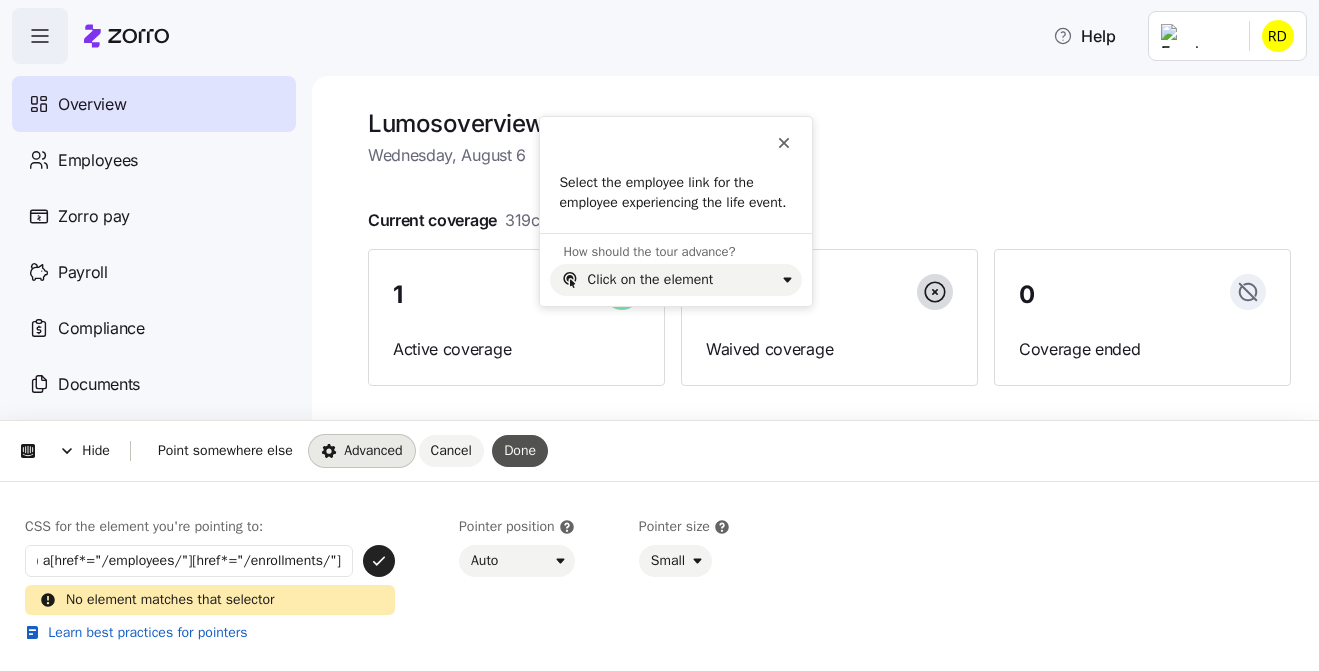 scroll, scrollTop: 0, scrollLeft: 0, axis: both 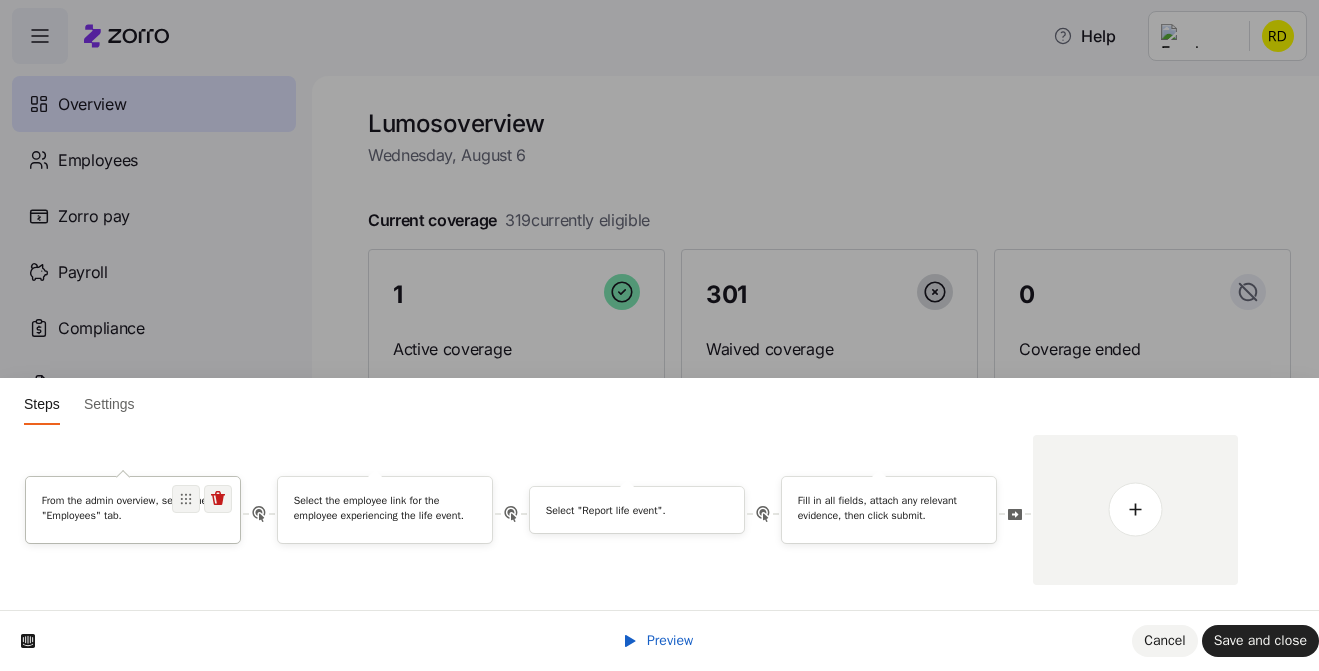 click on "From the admin overview, select the "Employees" tab." at bounding box center (133, 509) 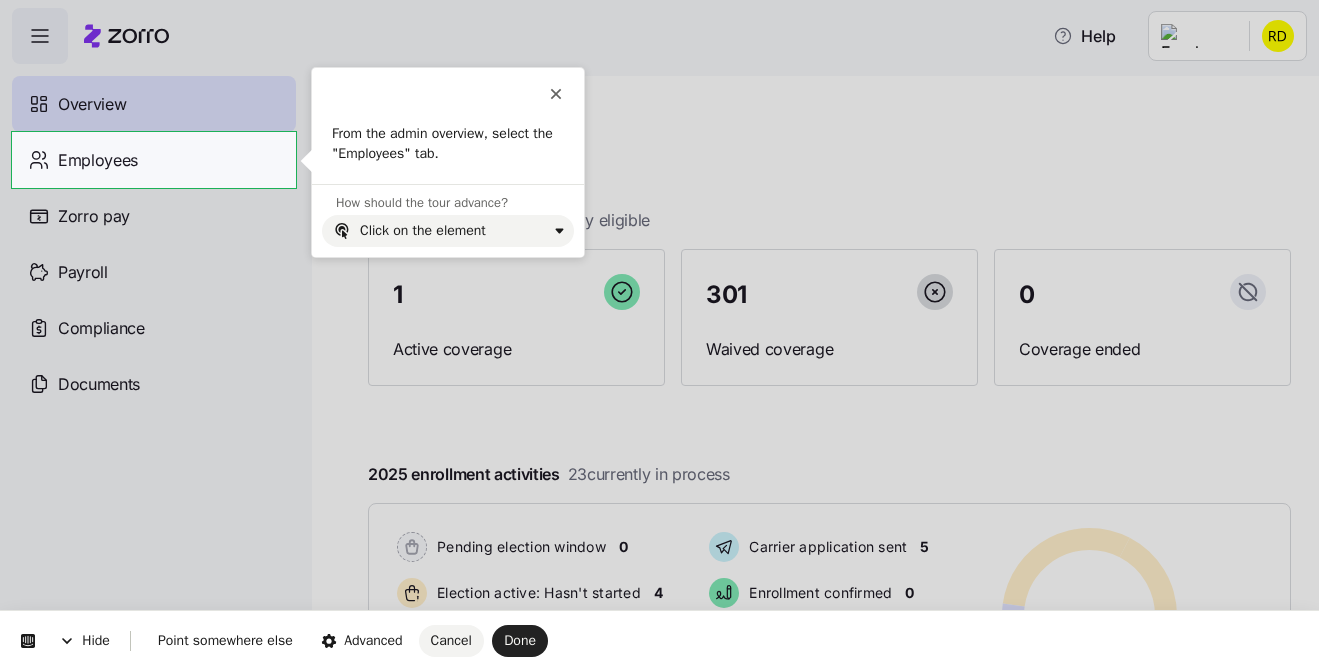 click on "Hide
Point somewhere else
Advanced
Cancel
Done
This button doesn't work while you're creating your tour
From the admin overview, select the "Employees" tab.
How should the tour advance?" at bounding box center (659, 0) 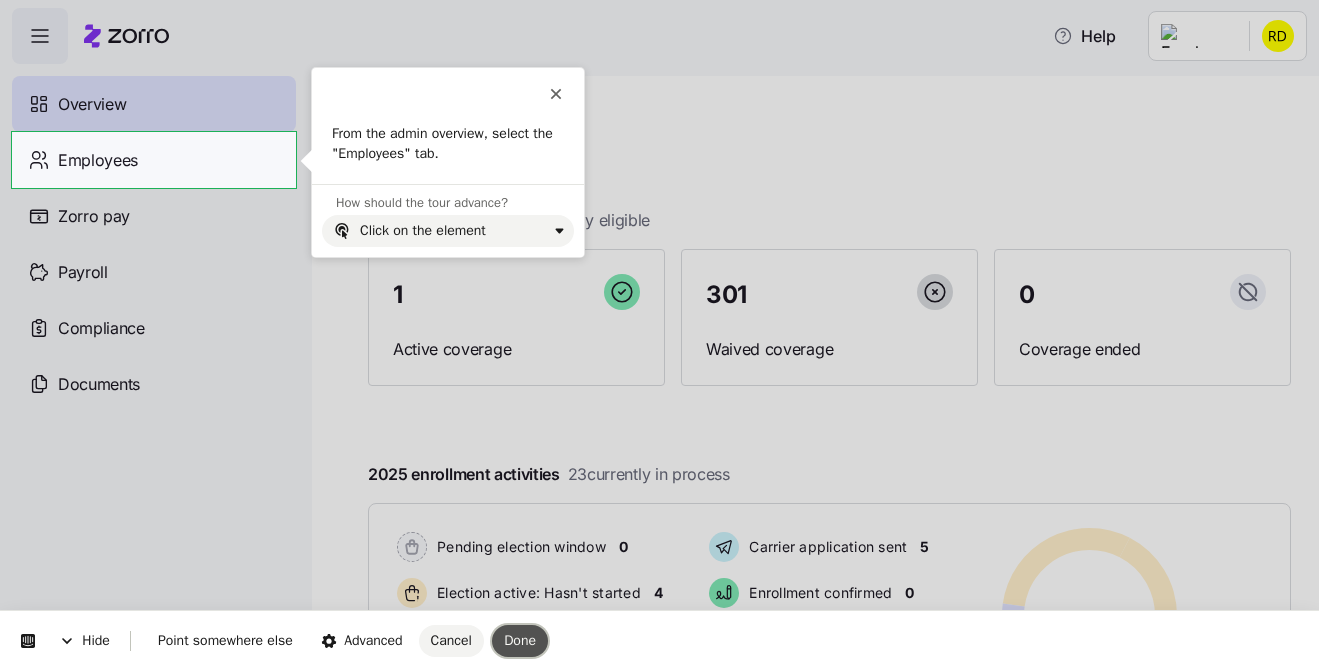 click on "Done" at bounding box center [520, 641] 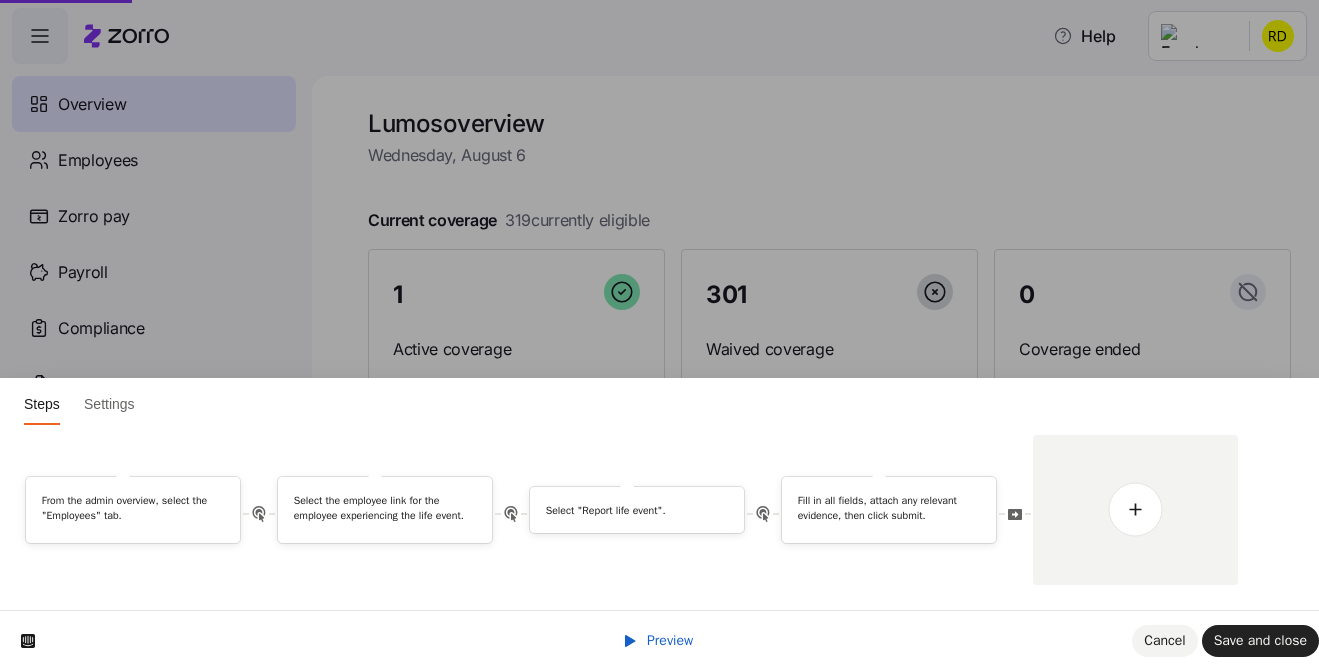 scroll, scrollTop: 0, scrollLeft: 0, axis: both 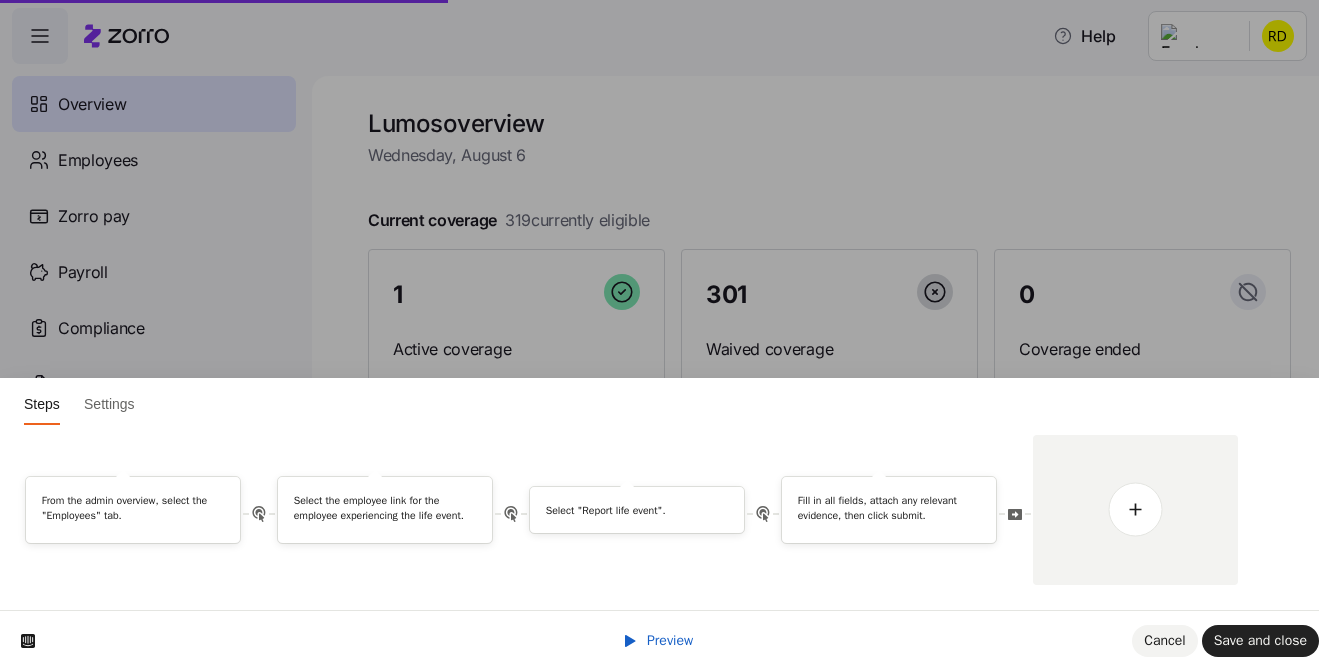 click on "Preview" at bounding box center (670, 640) 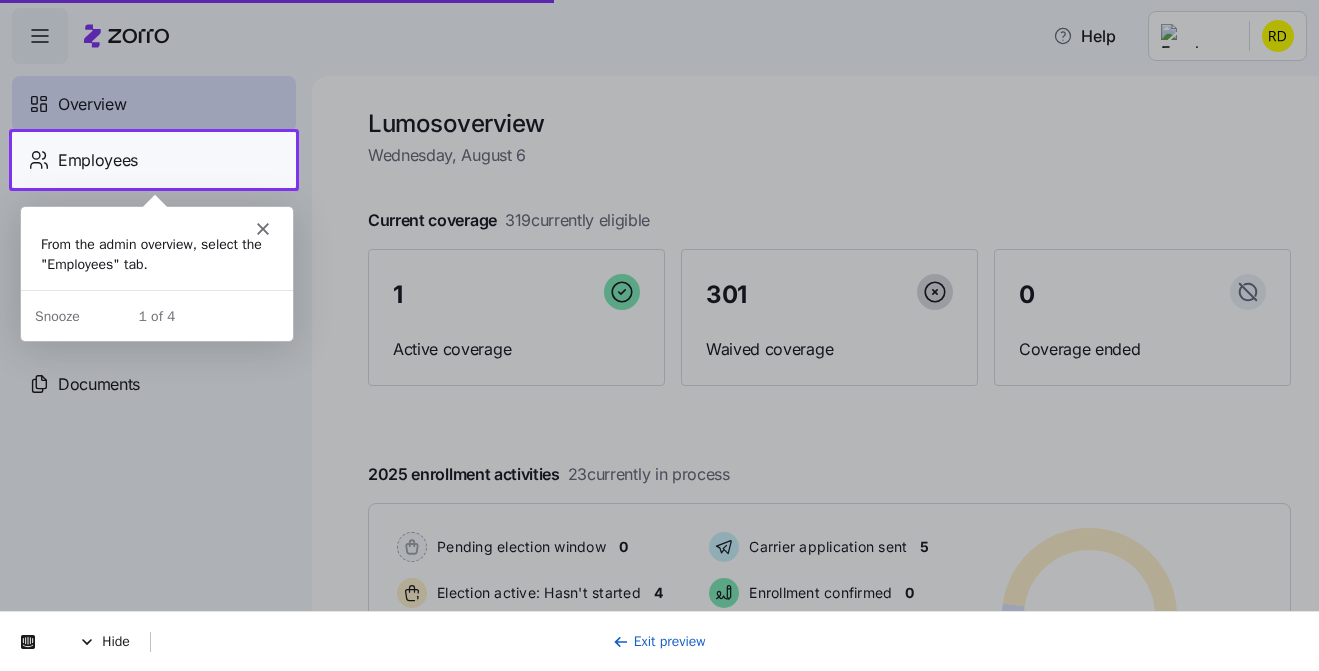 scroll, scrollTop: 0, scrollLeft: 0, axis: both 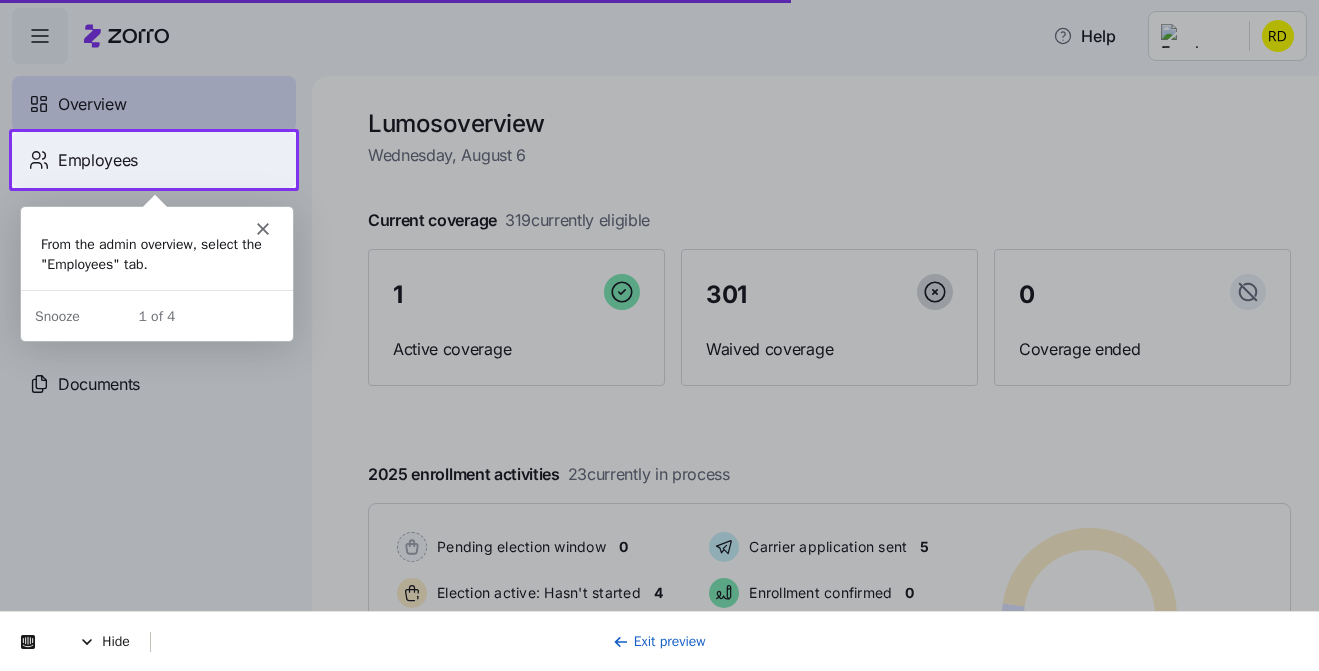 click on "Employees" at bounding box center [154, 160] 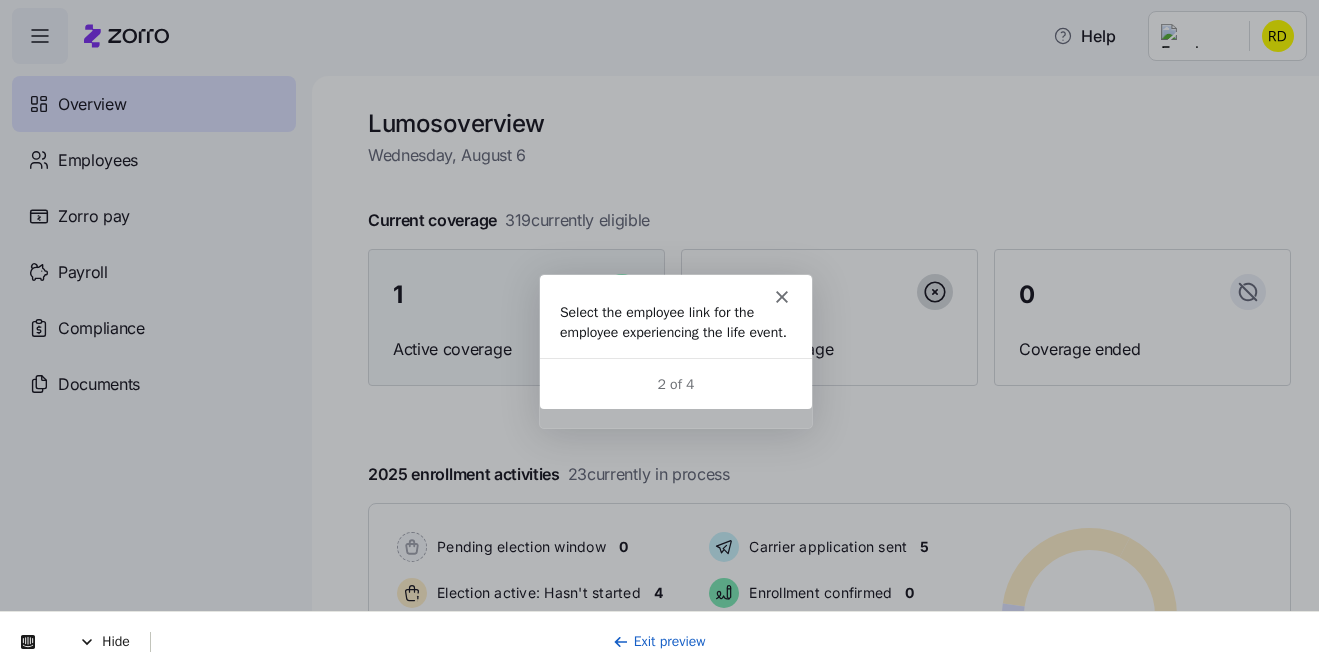 scroll, scrollTop: 0, scrollLeft: 0, axis: both 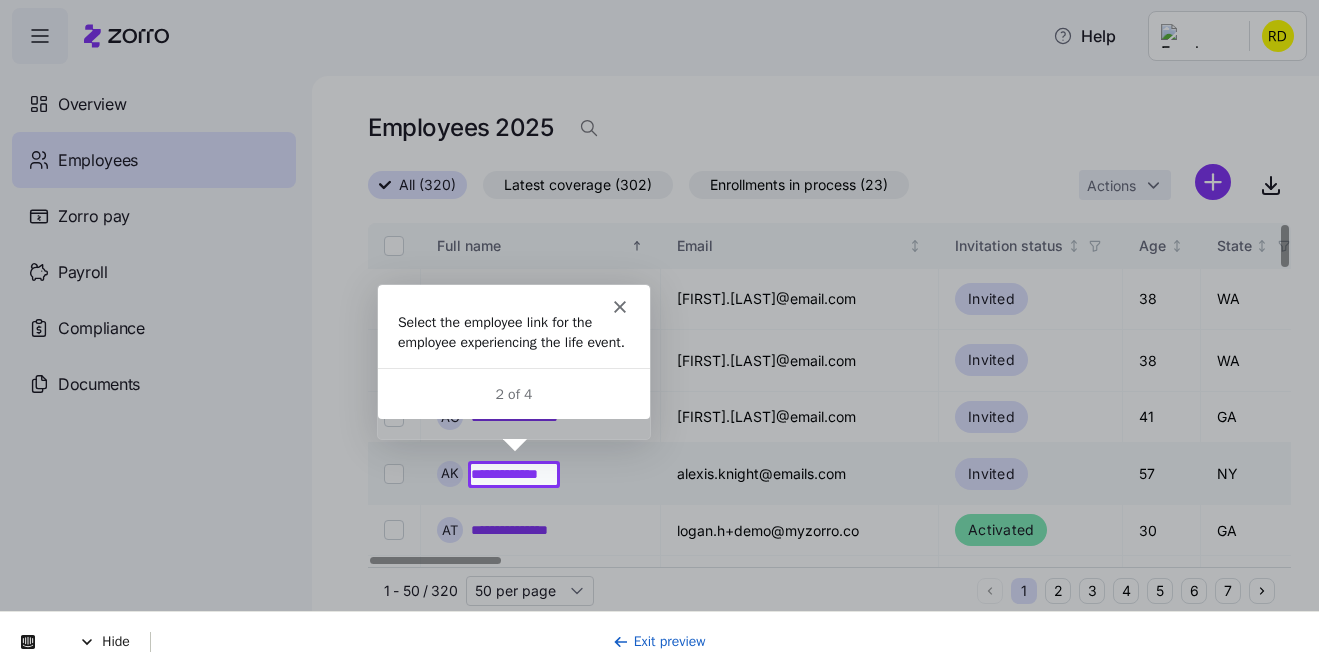 click on "**********" at bounding box center [514, 474] 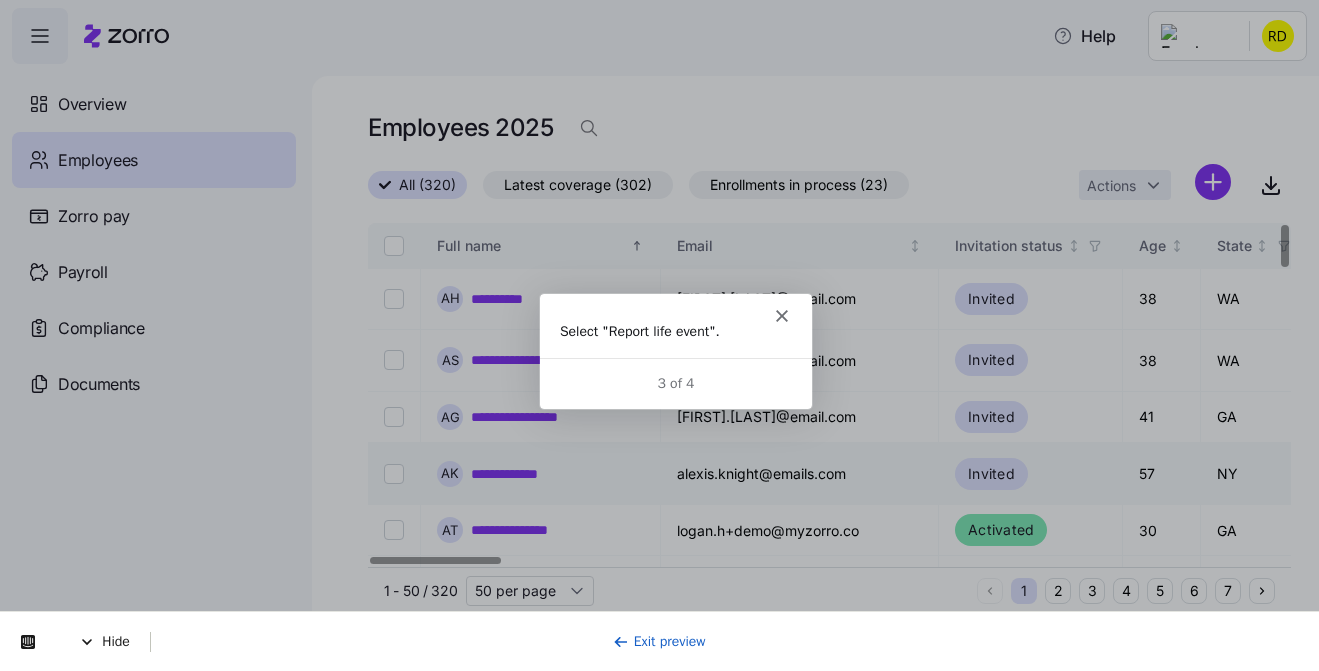 scroll, scrollTop: 0, scrollLeft: 0, axis: both 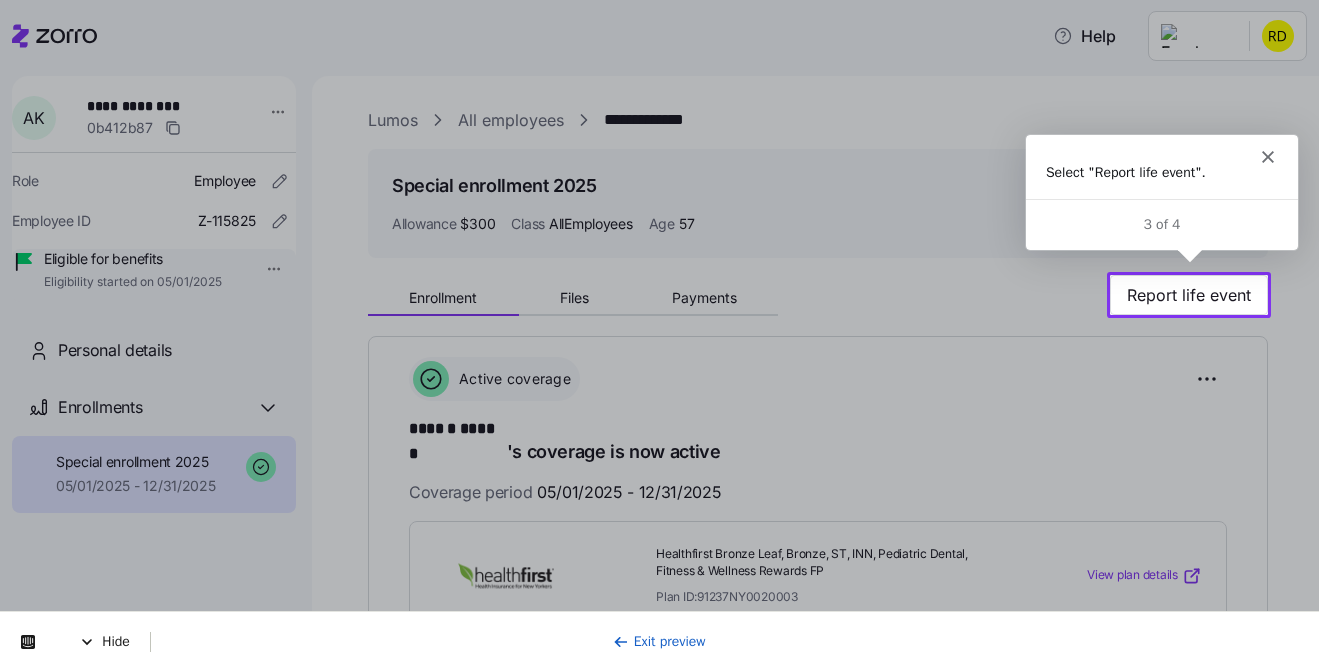 click on "Exit preview" at bounding box center (659, 641) 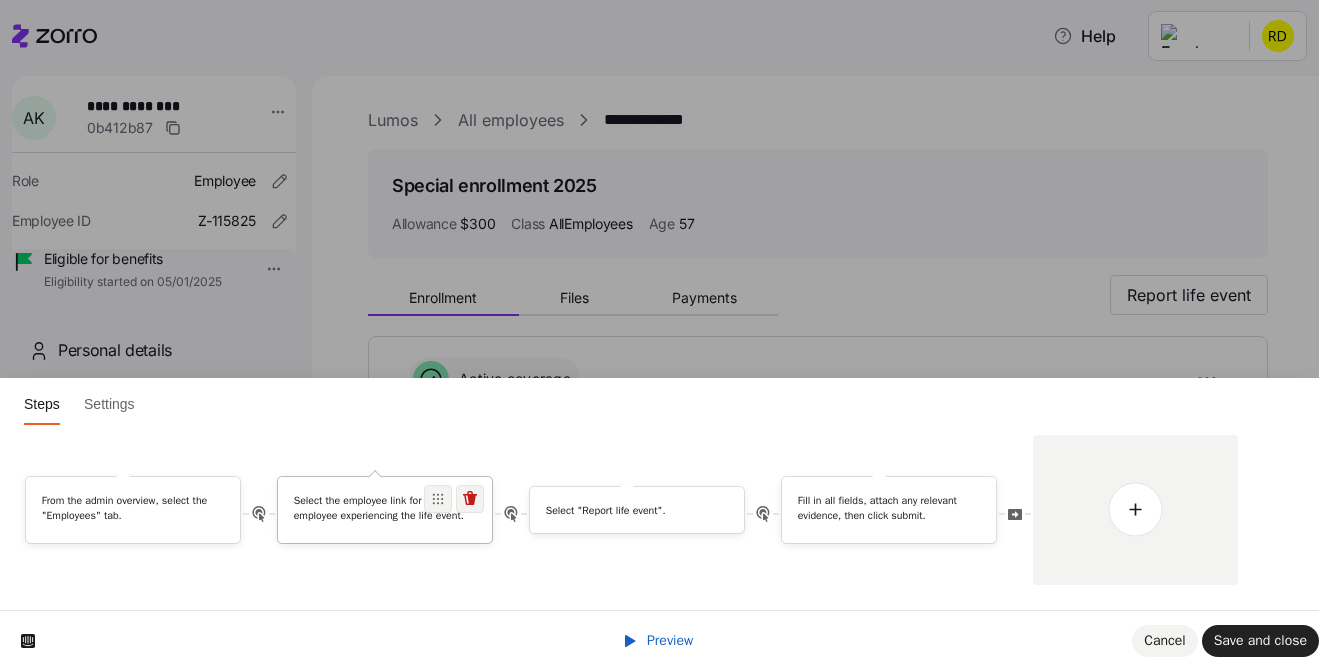 click on "Select the employee link for the employee experiencing the life event." at bounding box center [385, 507] 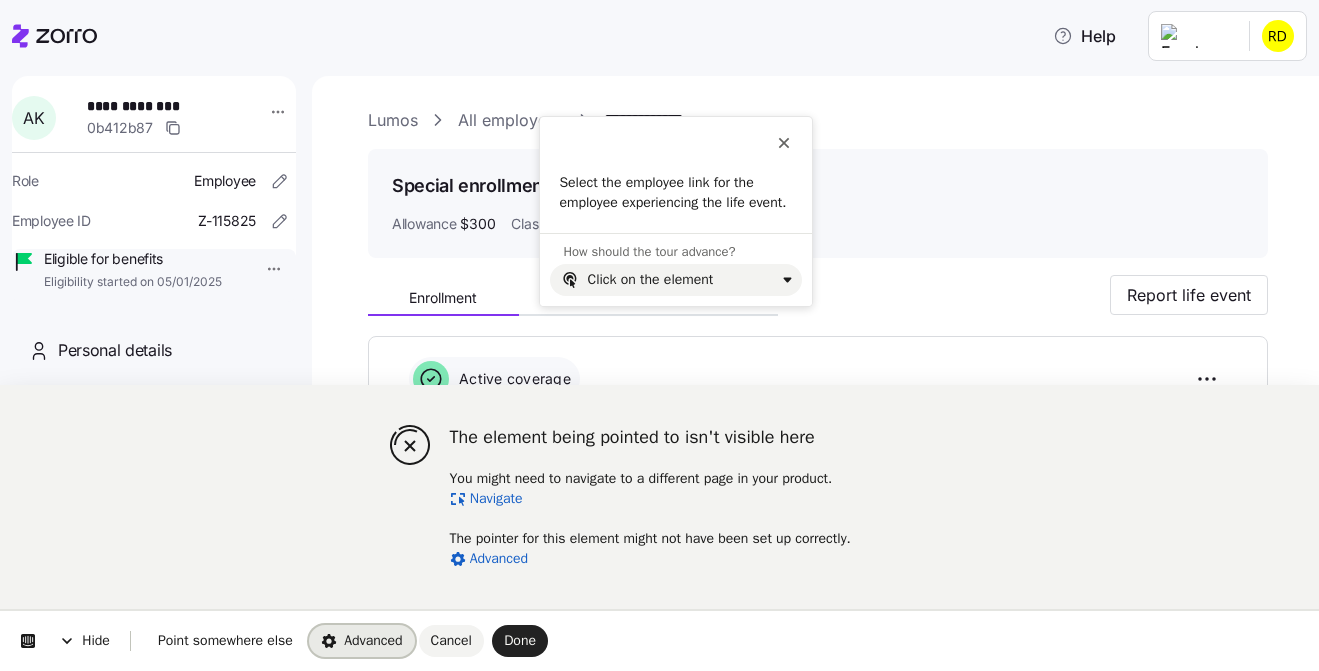 click on "Advanced" at bounding box center [362, 641] 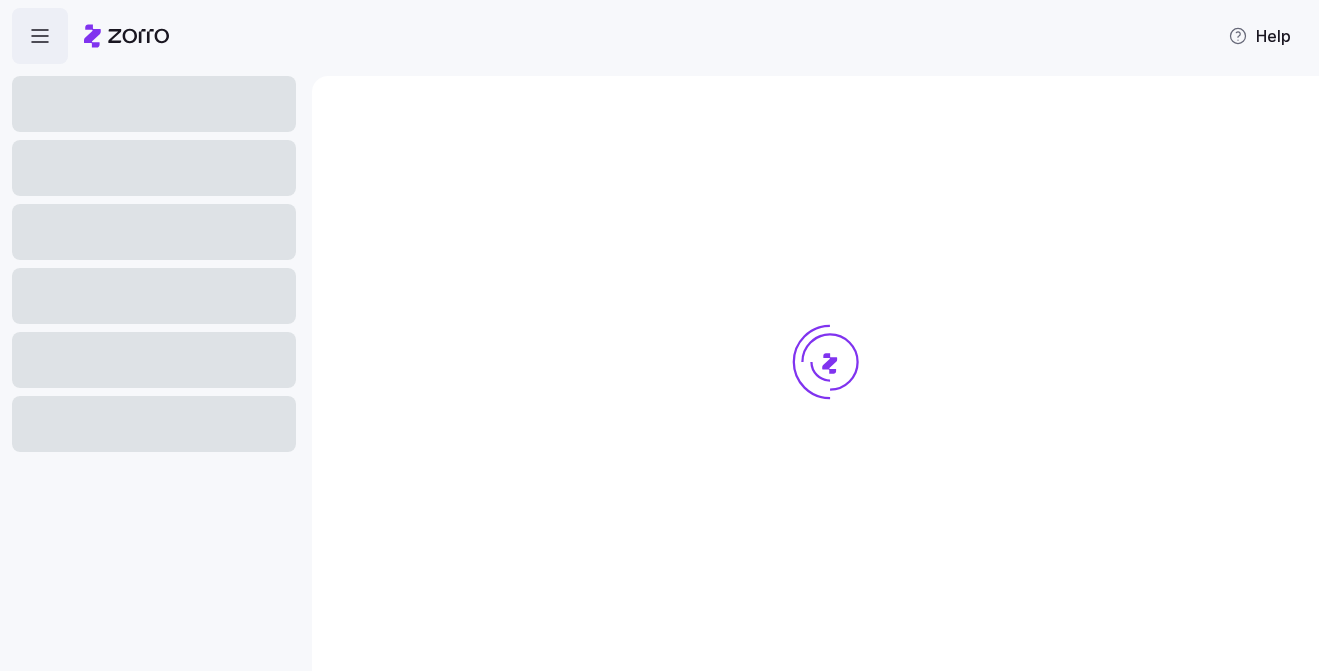 scroll, scrollTop: 0, scrollLeft: 0, axis: both 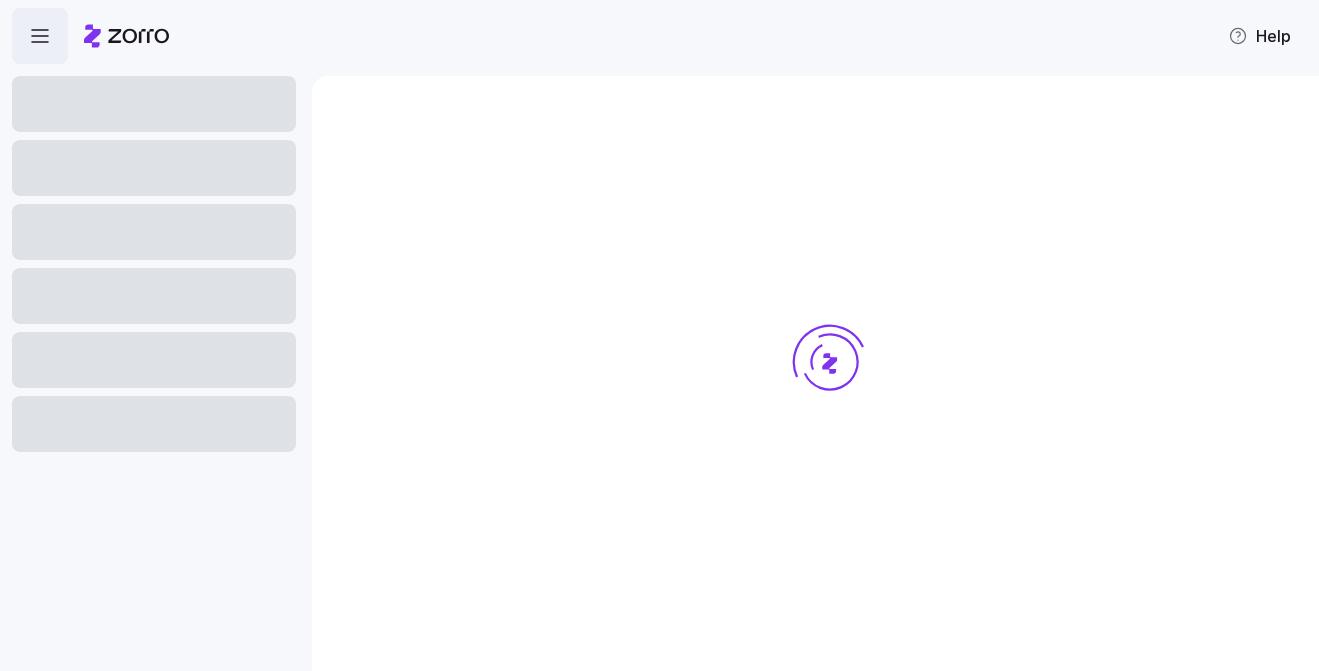 click at bounding box center [156, 367] 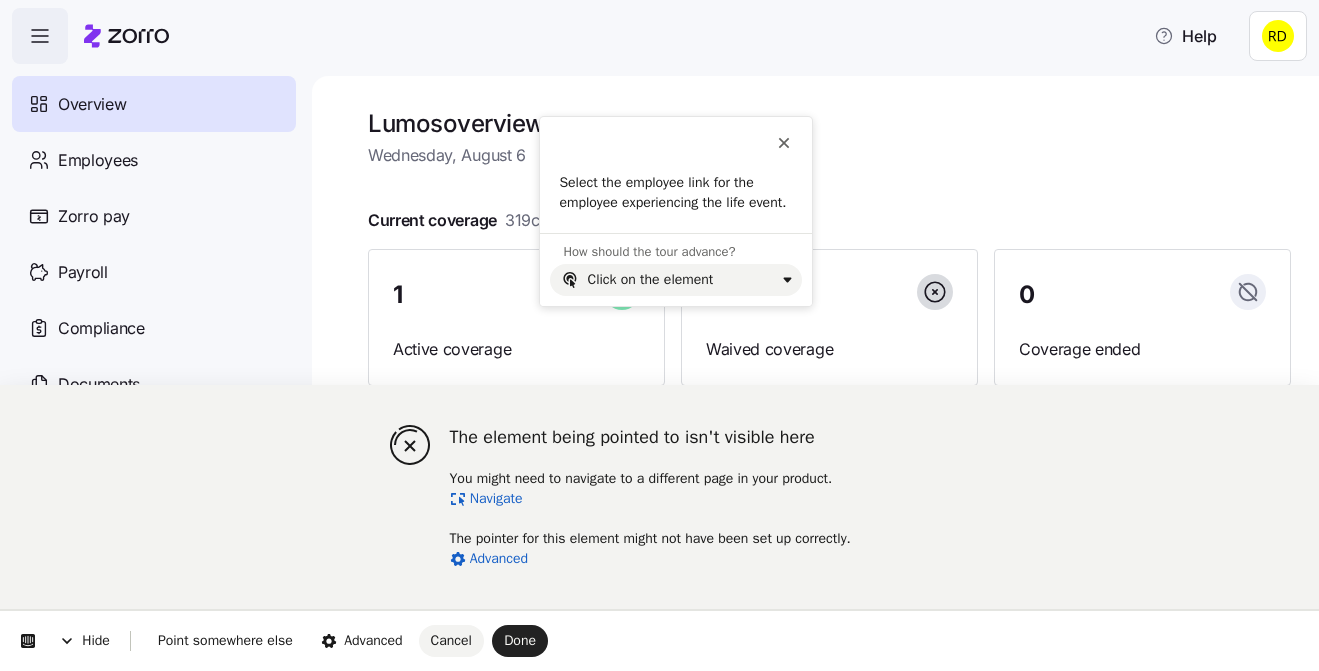 scroll, scrollTop: 0, scrollLeft: 0, axis: both 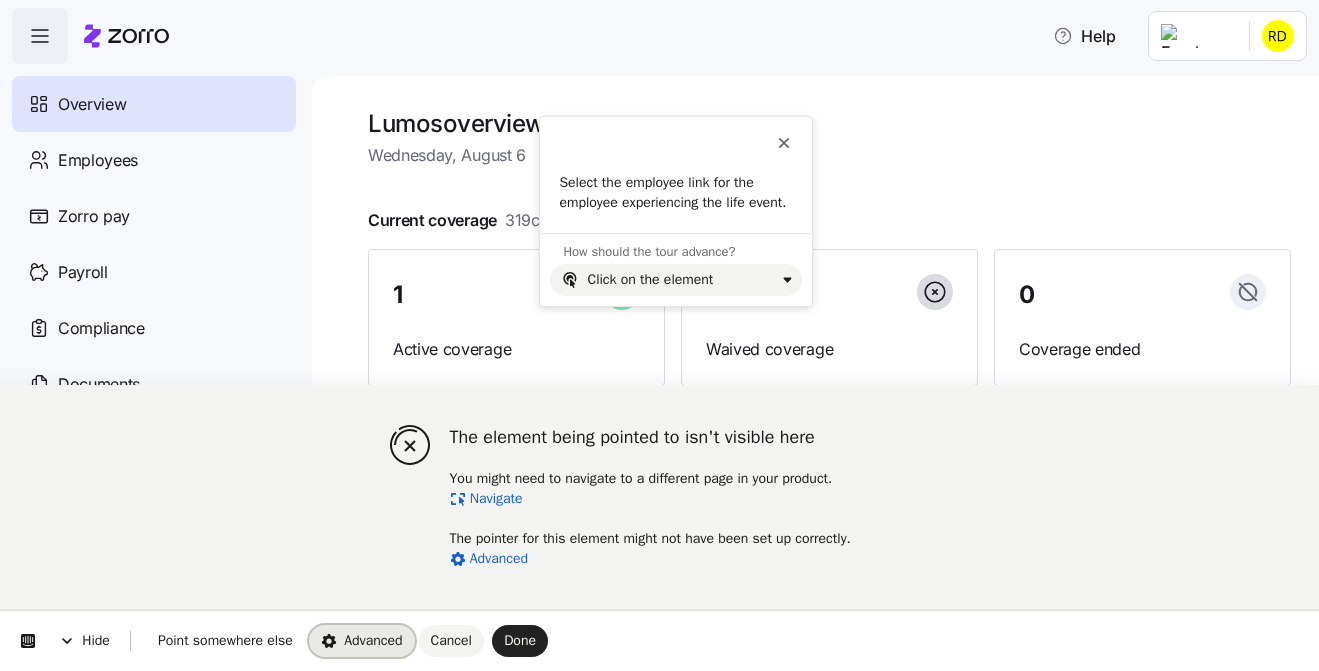 click on "Advanced" at bounding box center [362, 640] 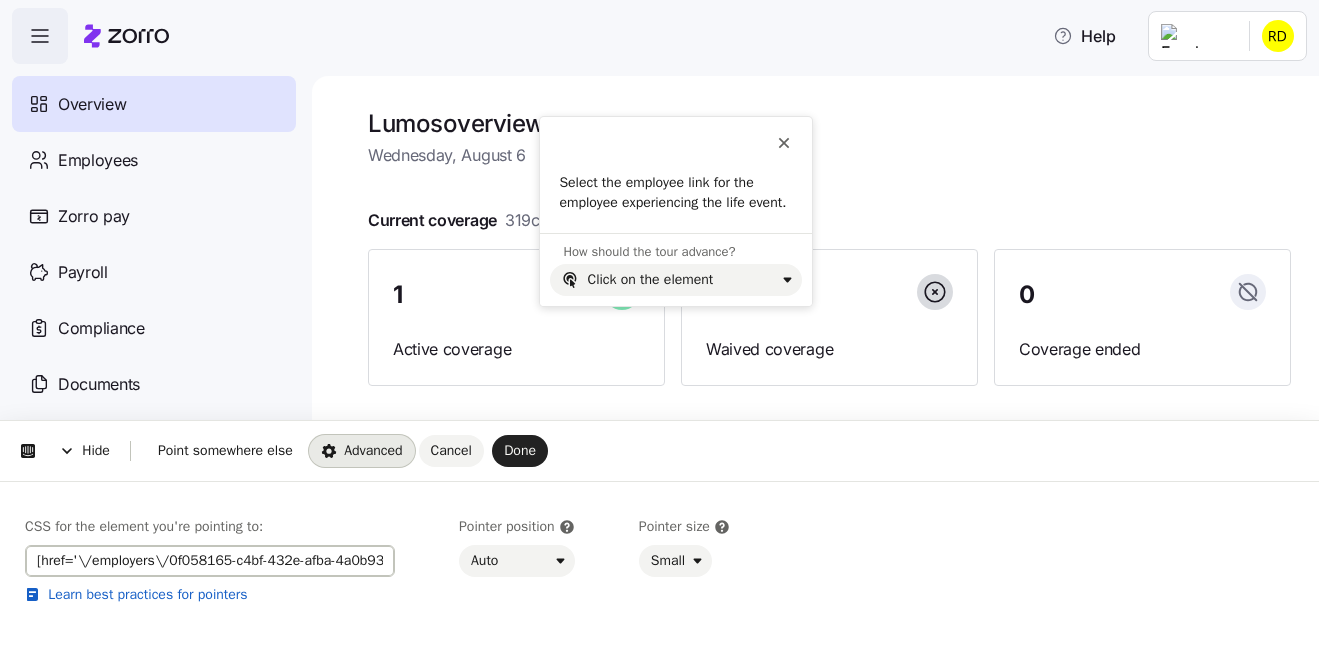 click on "[href='\/employers\/0f058165-c4bf-432e-afba-4a0b93cbb22a\/employees\/0b412b87-dc56-4f74-b899-a326d29a7184\/enrollments\/c1304929-a8a5-4123-bade-8f22c74efa20\/enrollment-details']" at bounding box center (210, 561) 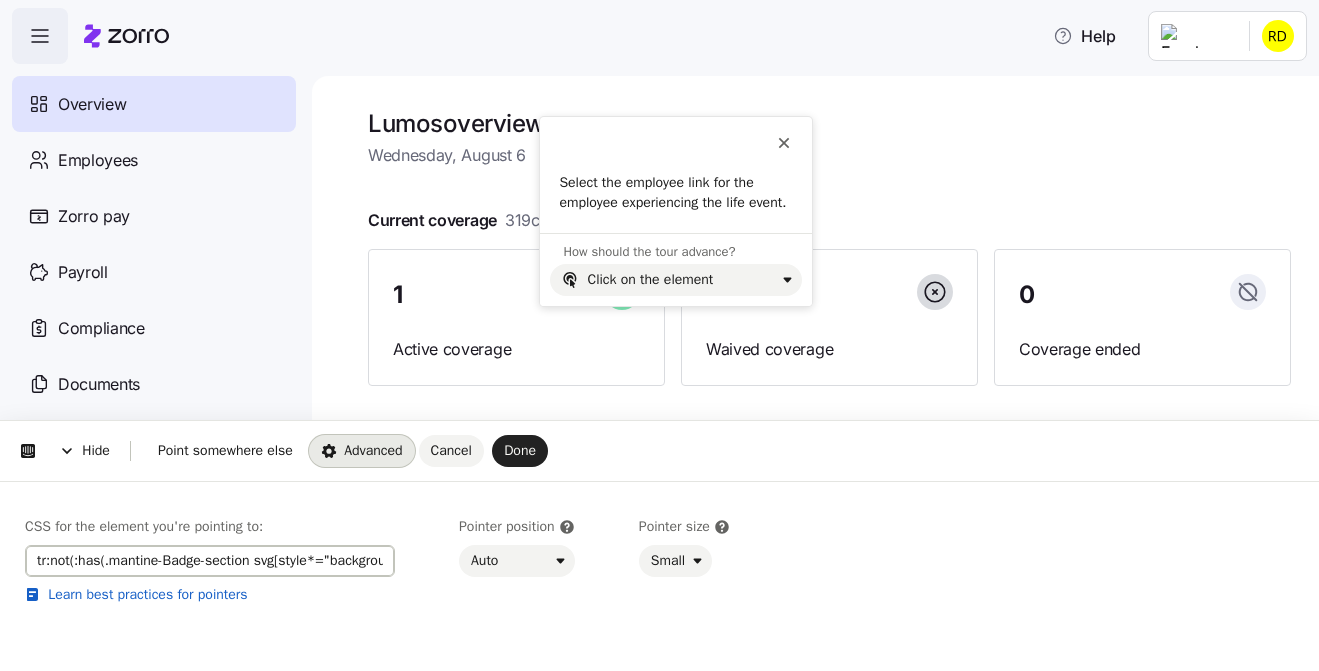 scroll, scrollTop: 0, scrollLeft: 580, axis: horizontal 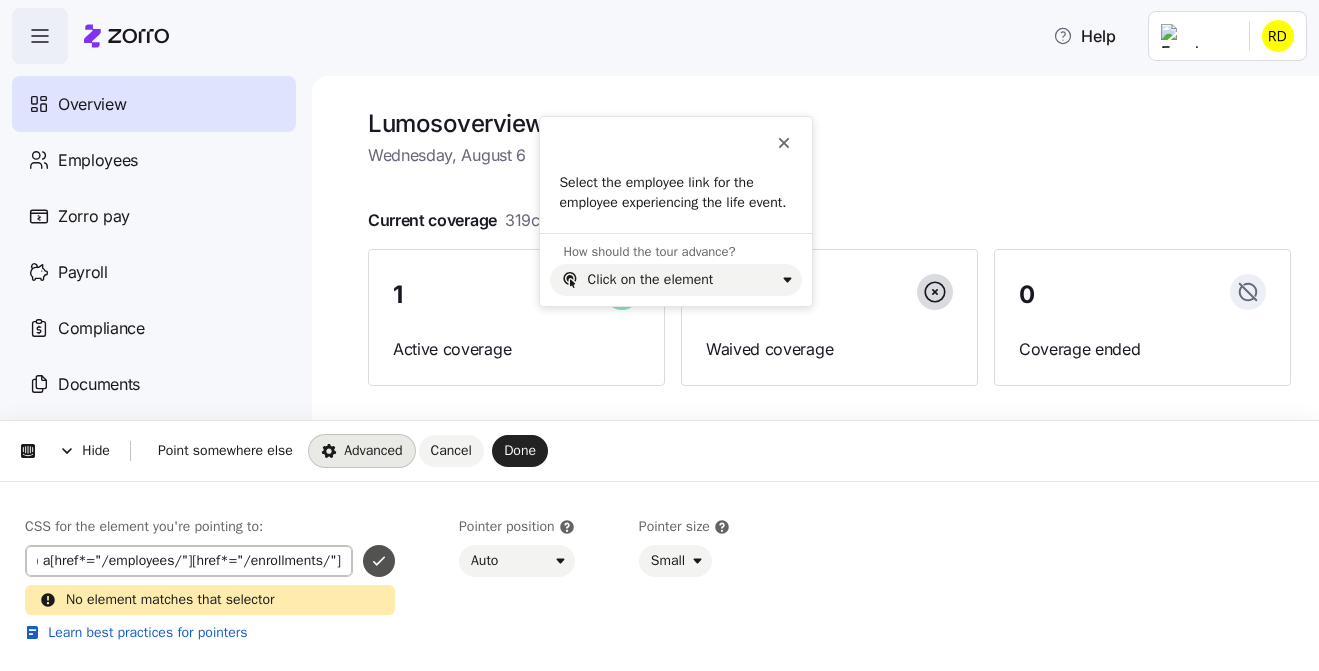 type on "tr:not(:has(.mantine-Badge-section svg[style*="background-color: rgb(255, 239, 204)"])) a[href*="/employees/"][href*="/enrollments/"]" 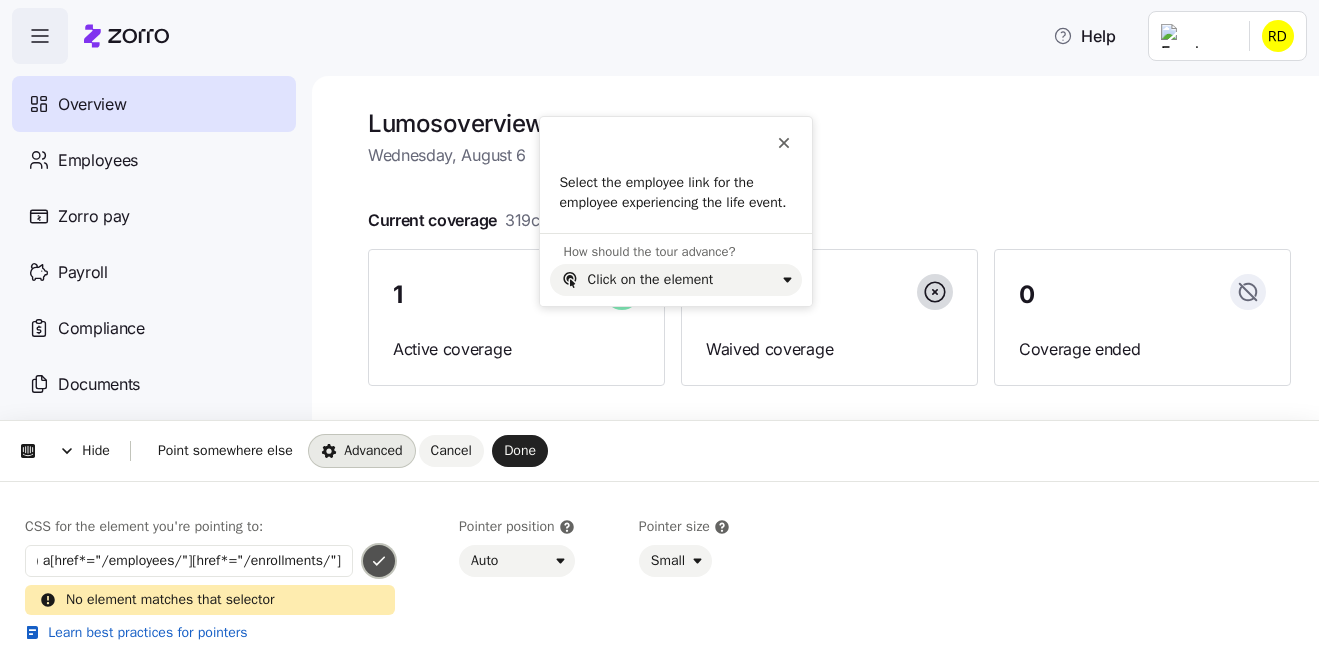 click 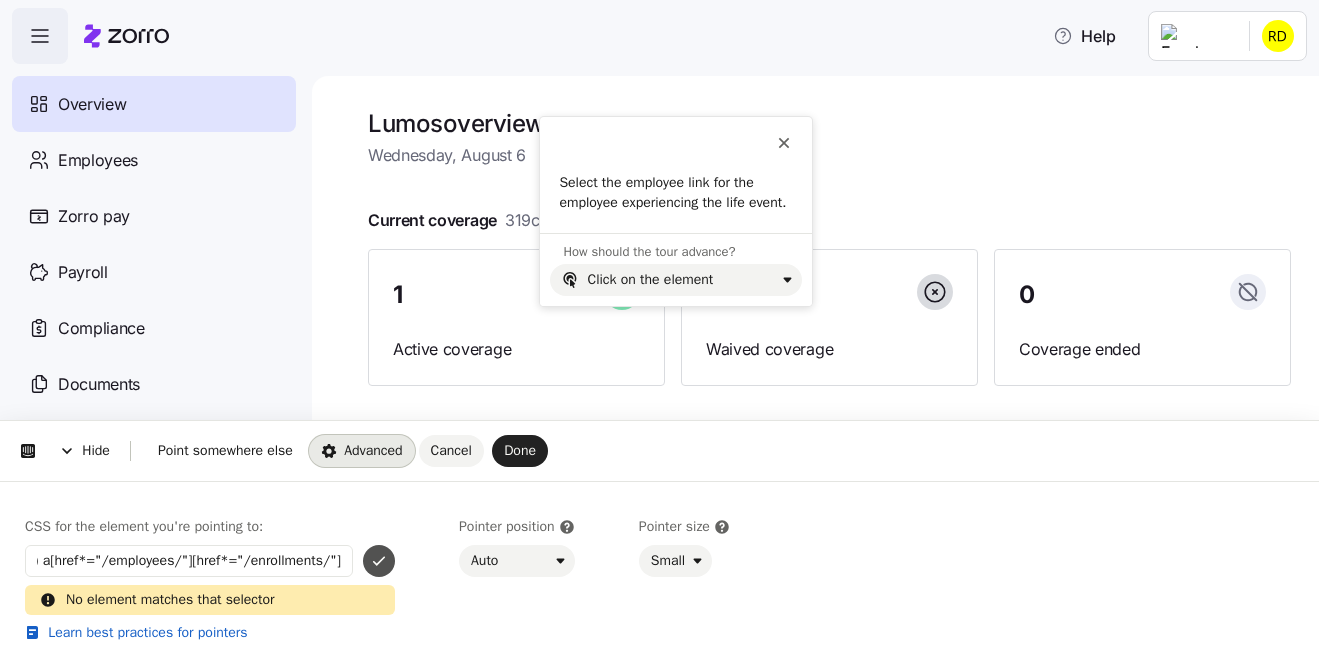 scroll, scrollTop: 0, scrollLeft: 0, axis: both 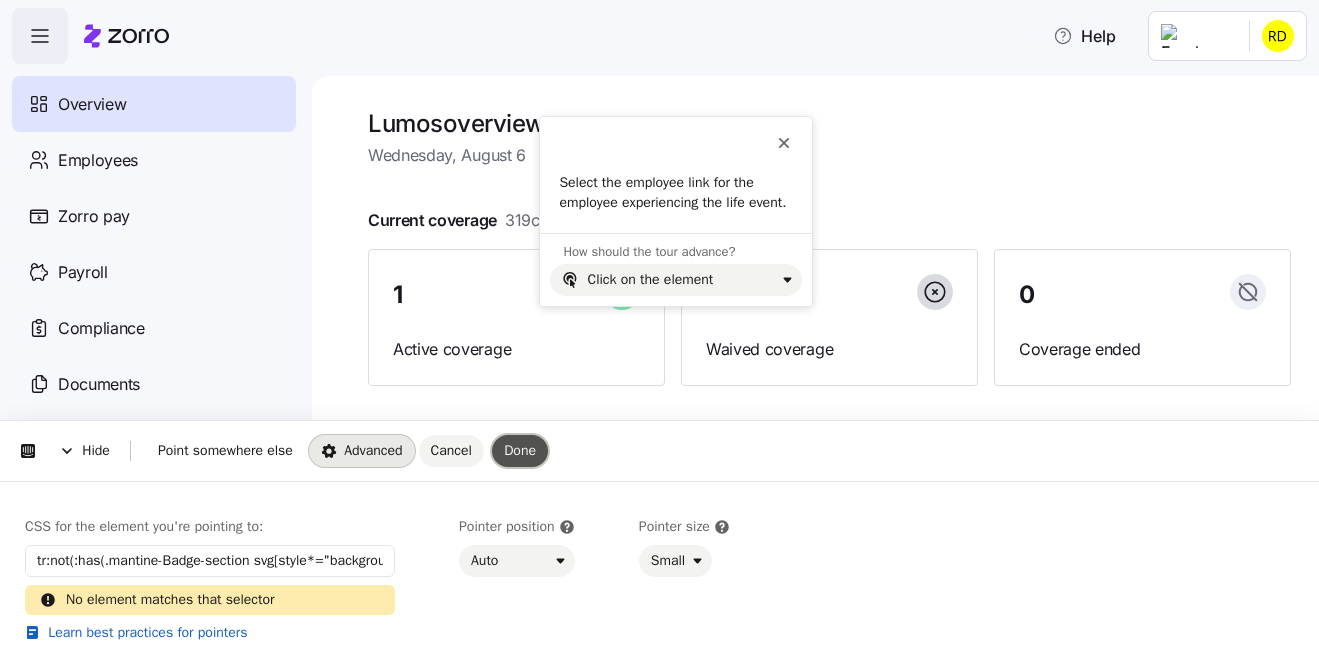 click on "Done" at bounding box center [520, 451] 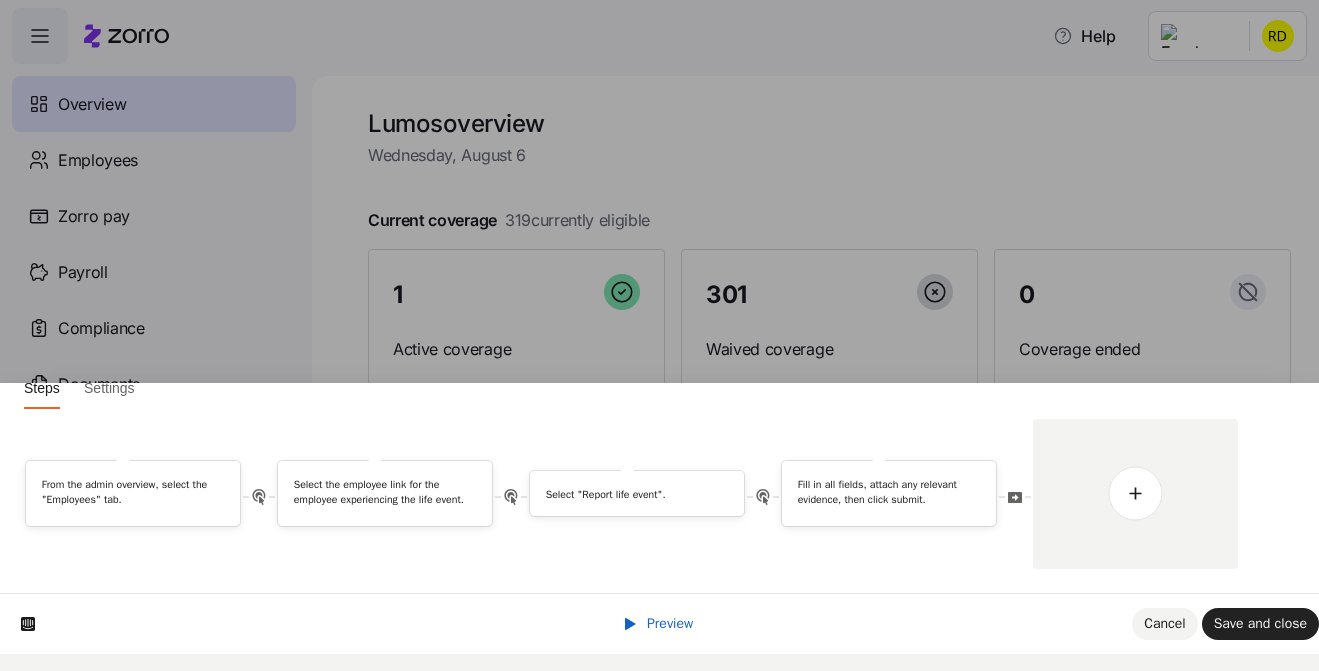 scroll, scrollTop: 0, scrollLeft: 0, axis: both 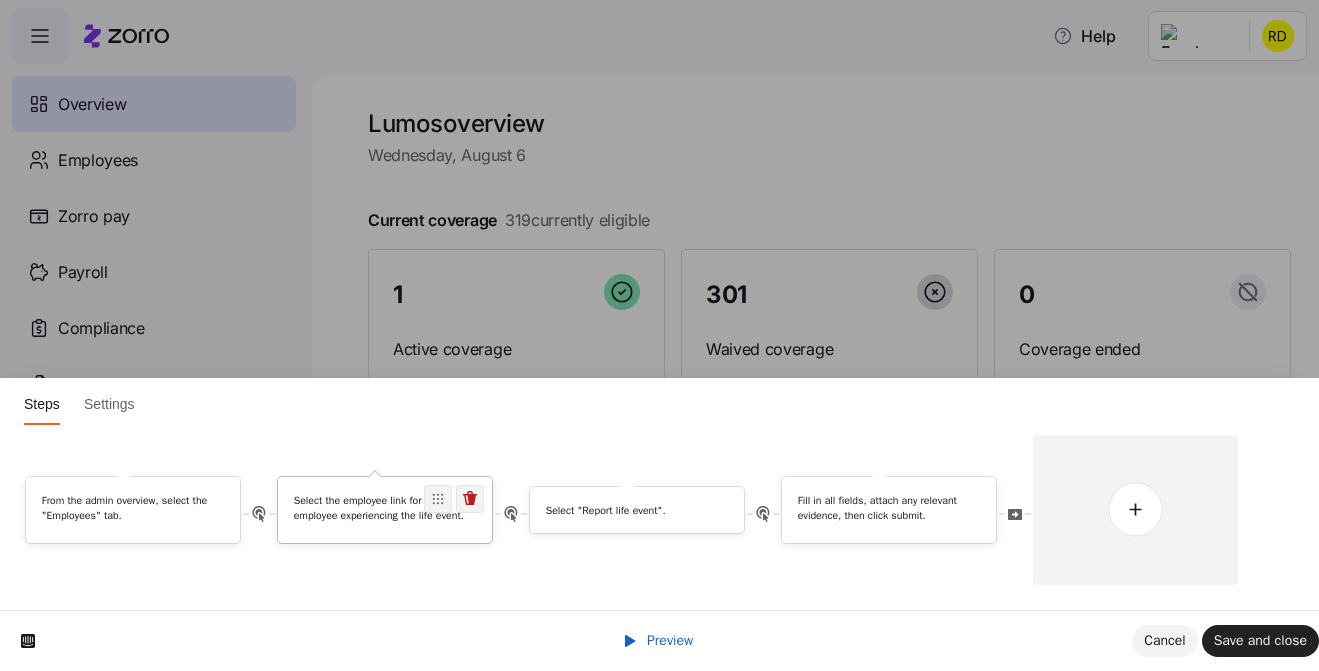 click on "Select the employee link for the employee experiencing the life event." at bounding box center (385, 507) 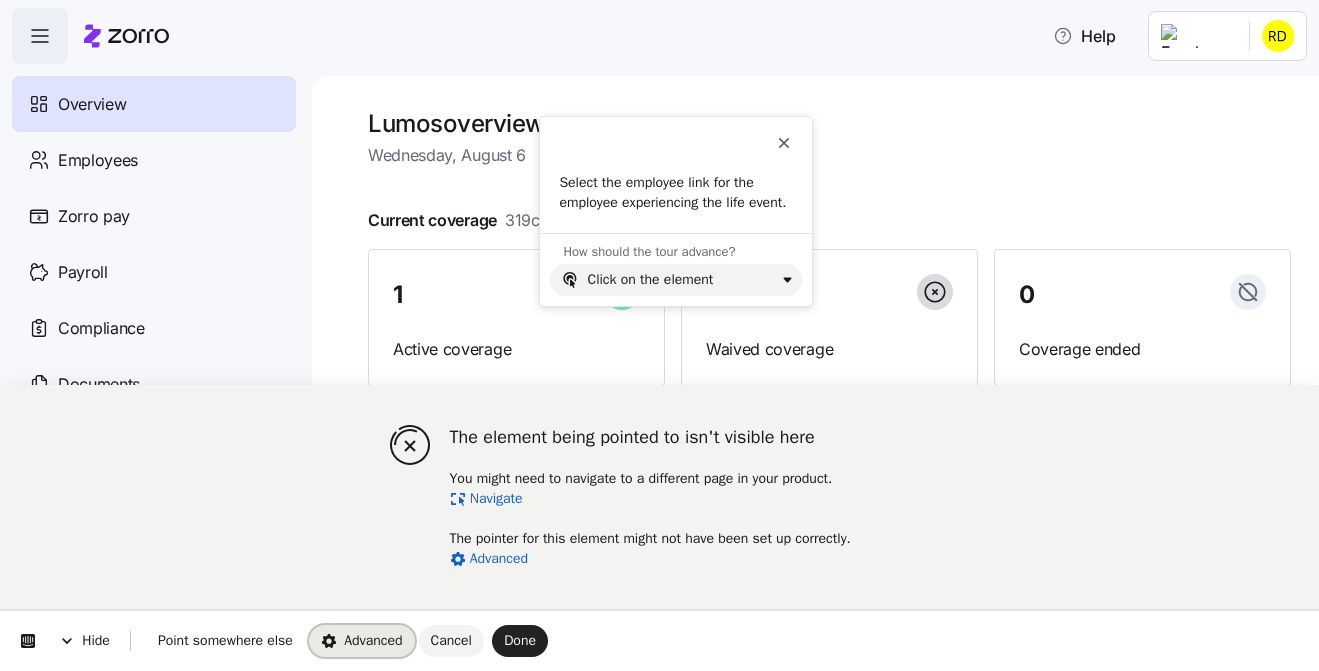 click on "Advanced" at bounding box center (362, 640) 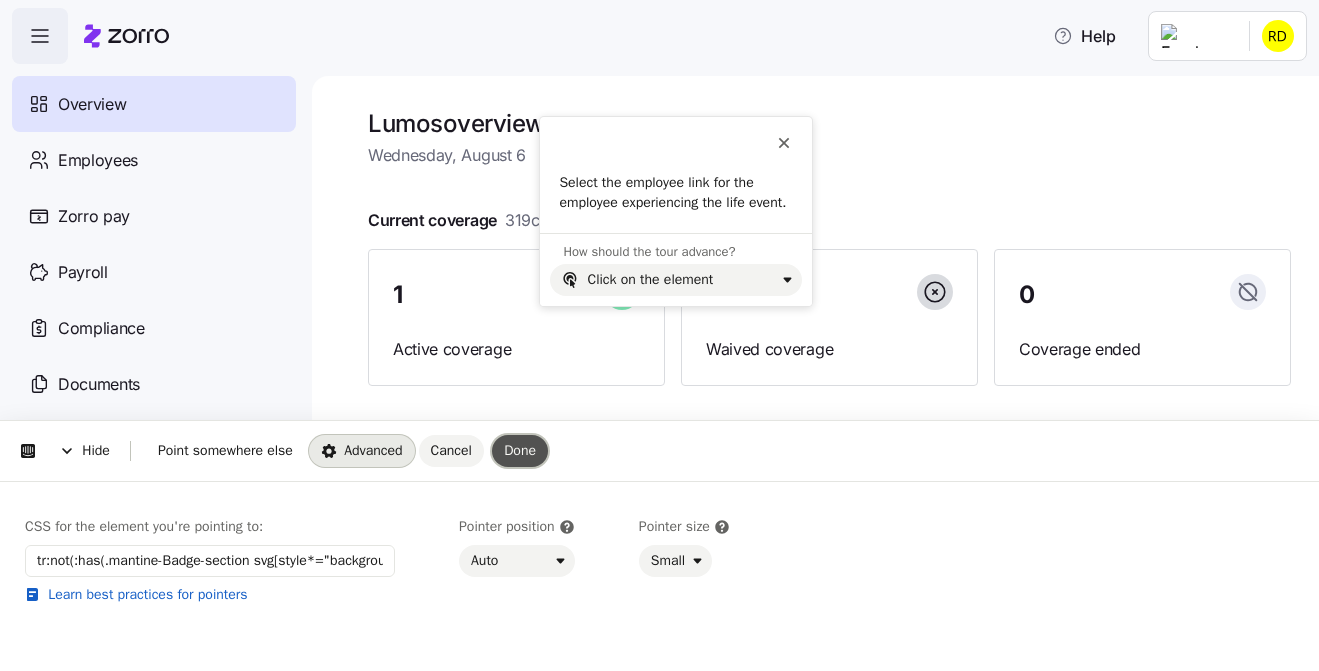 click on "Done" at bounding box center (520, 451) 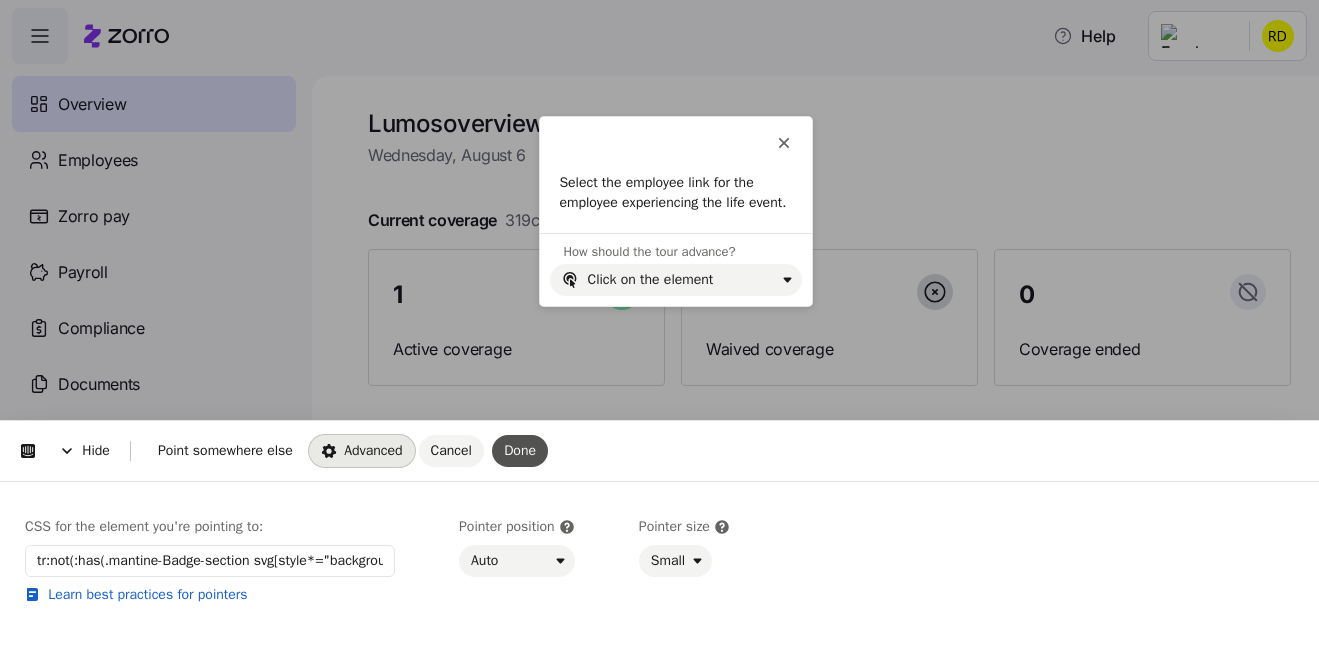 scroll, scrollTop: 56, scrollLeft: 0, axis: vertical 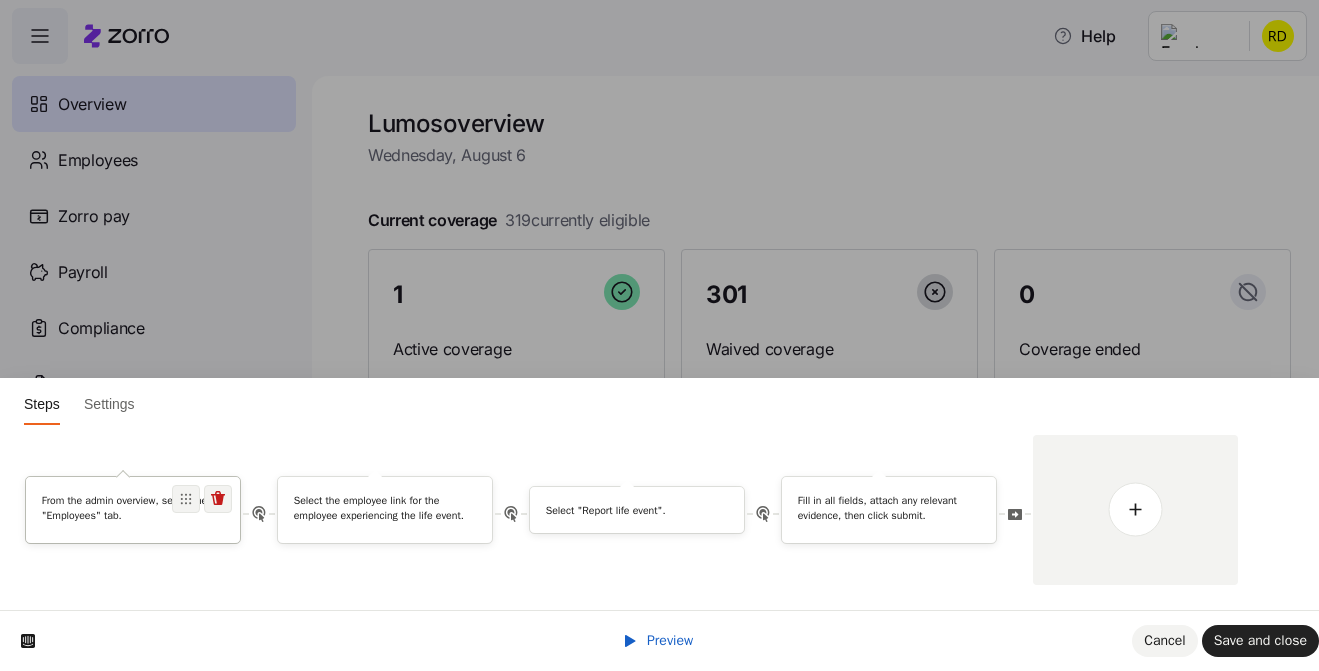 click on "From the admin overview, select the "Employees" tab." at bounding box center (133, 509) 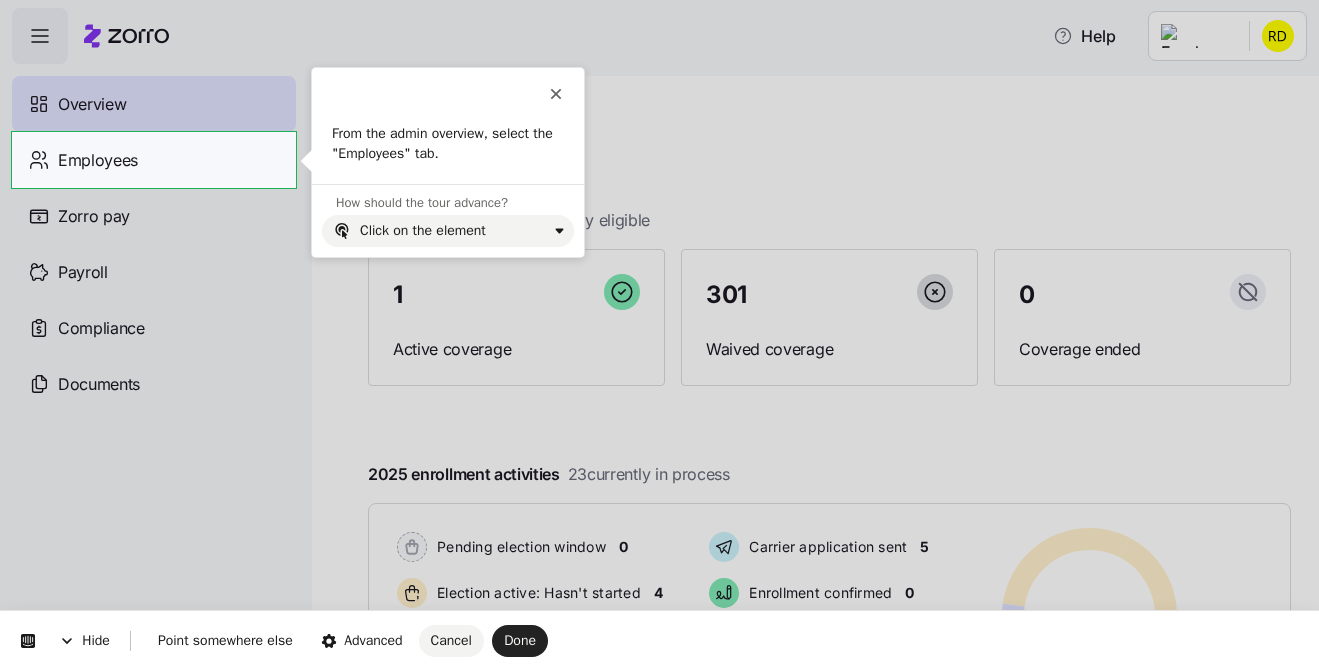 click on "Hide
Point somewhere else
Advanced
Cancel
Done
This button doesn't work while you're creating your tour
From the admin overview, select the "Employees" tab.
How should the tour advance?" at bounding box center [659, 0] 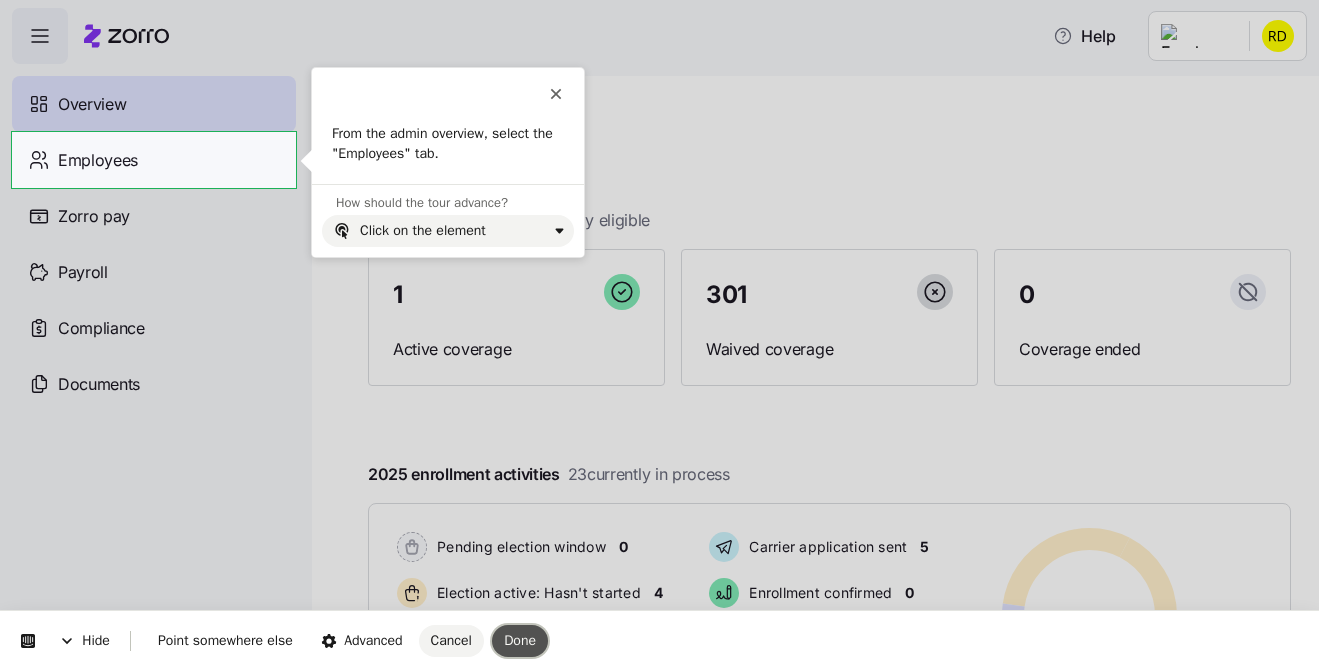 click on "Done" at bounding box center (520, 640) 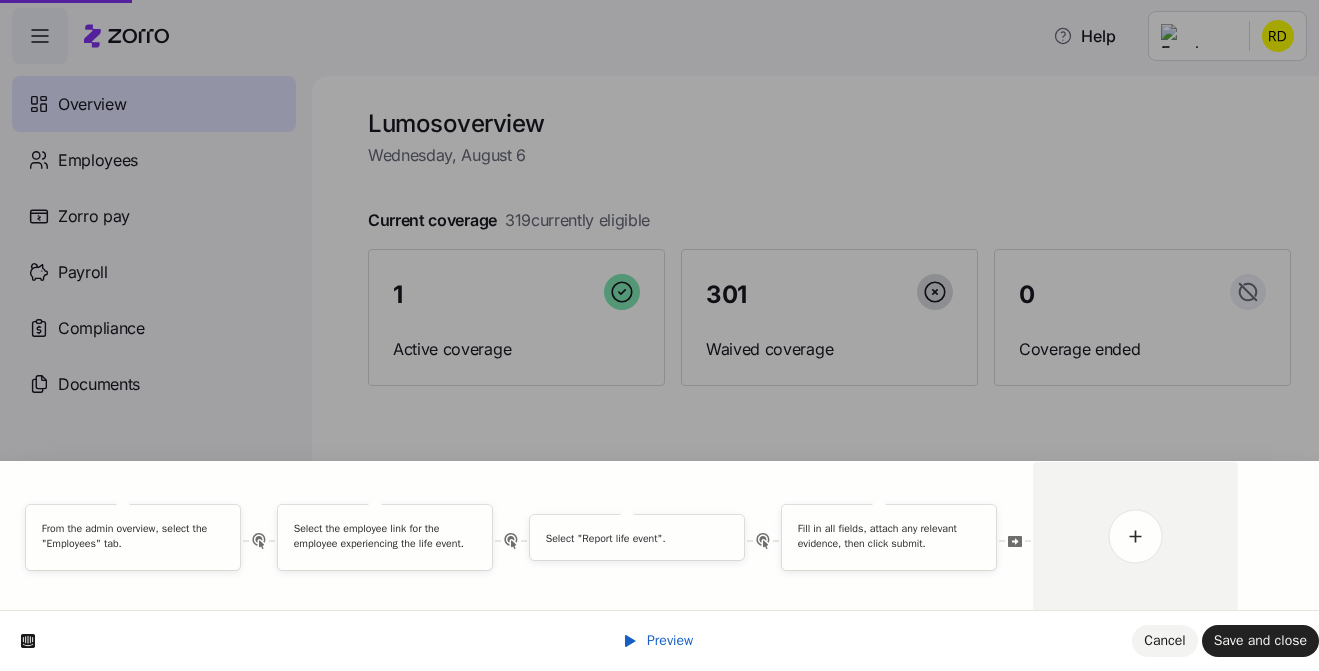 scroll, scrollTop: 0, scrollLeft: 0, axis: both 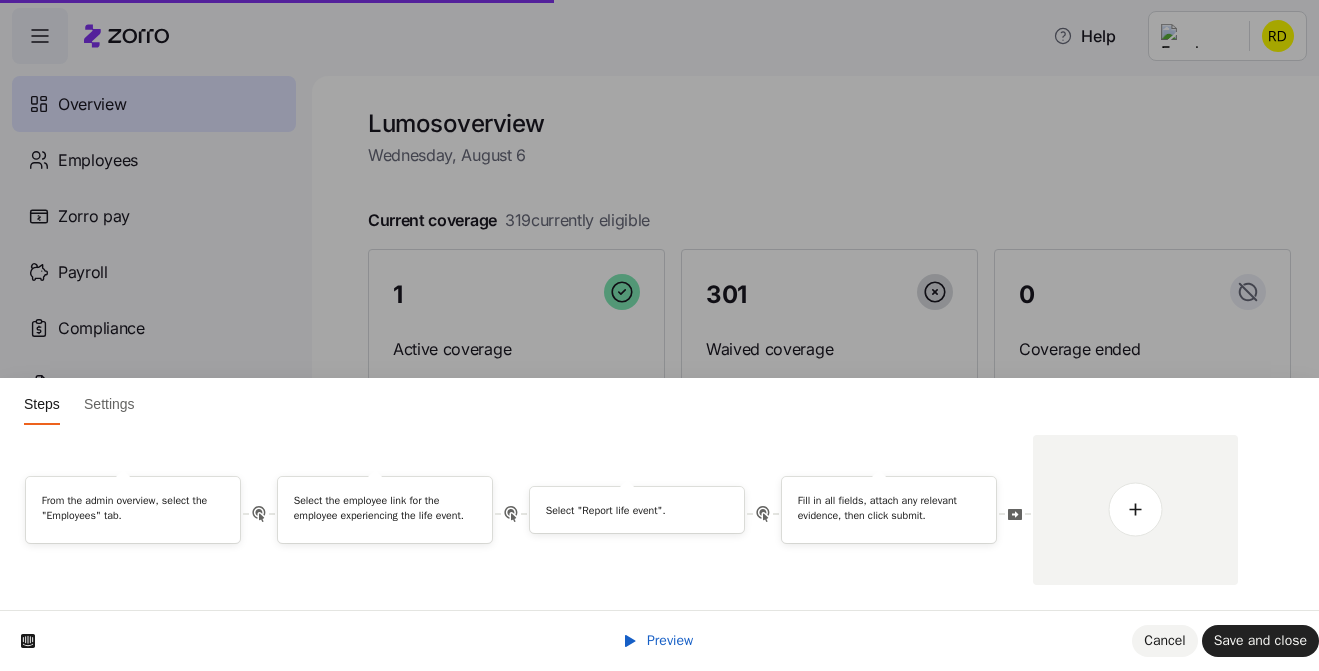 click on "Preview" at bounding box center [670, 640] 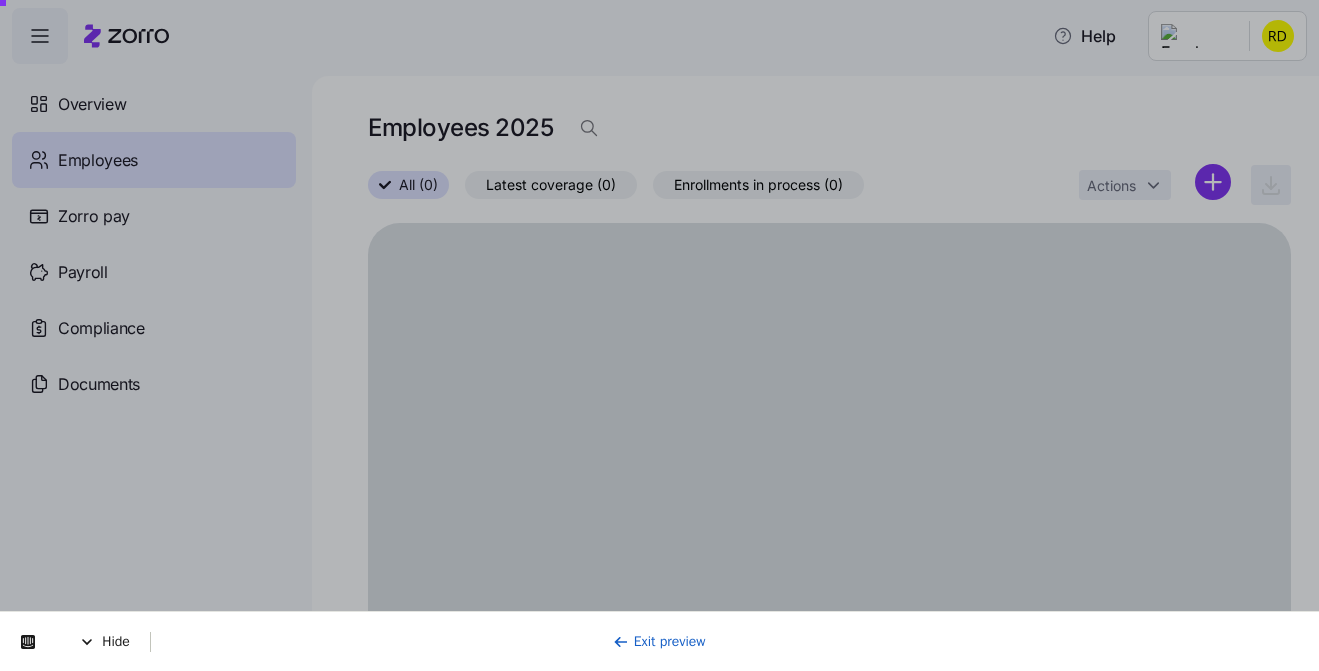 scroll, scrollTop: 0, scrollLeft: 0, axis: both 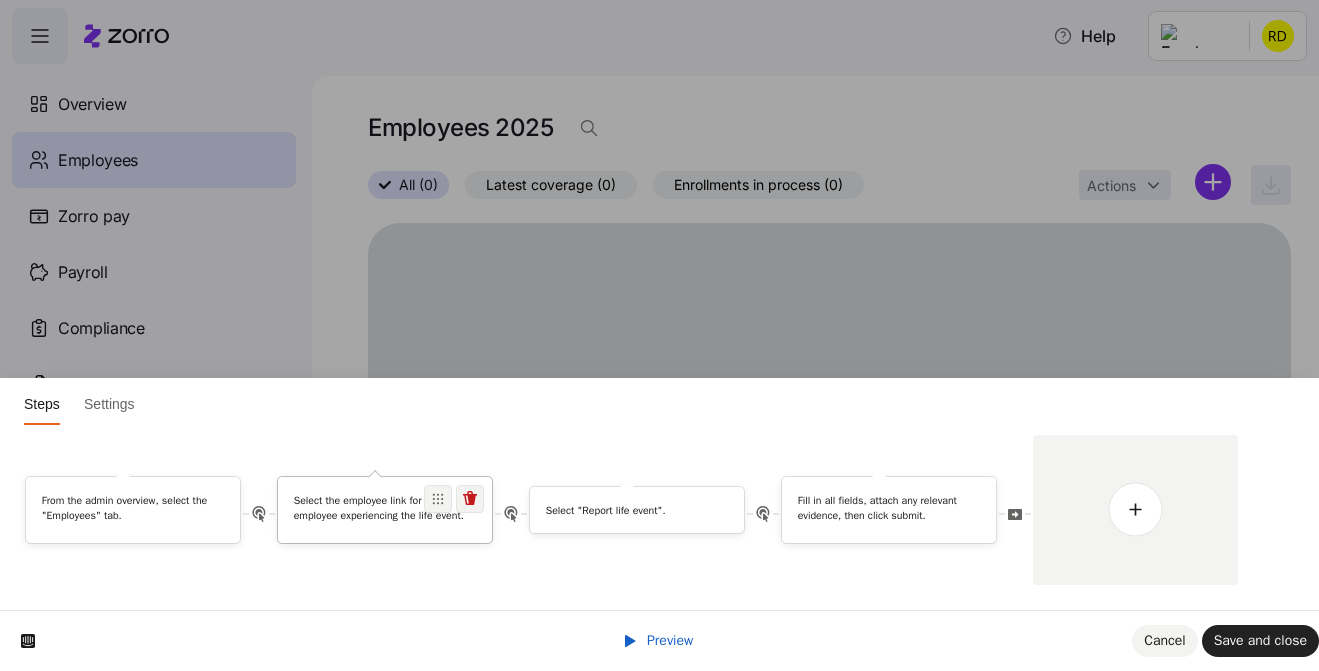 click on "Select the employee link for the employee experiencing the life event." at bounding box center [385, 507] 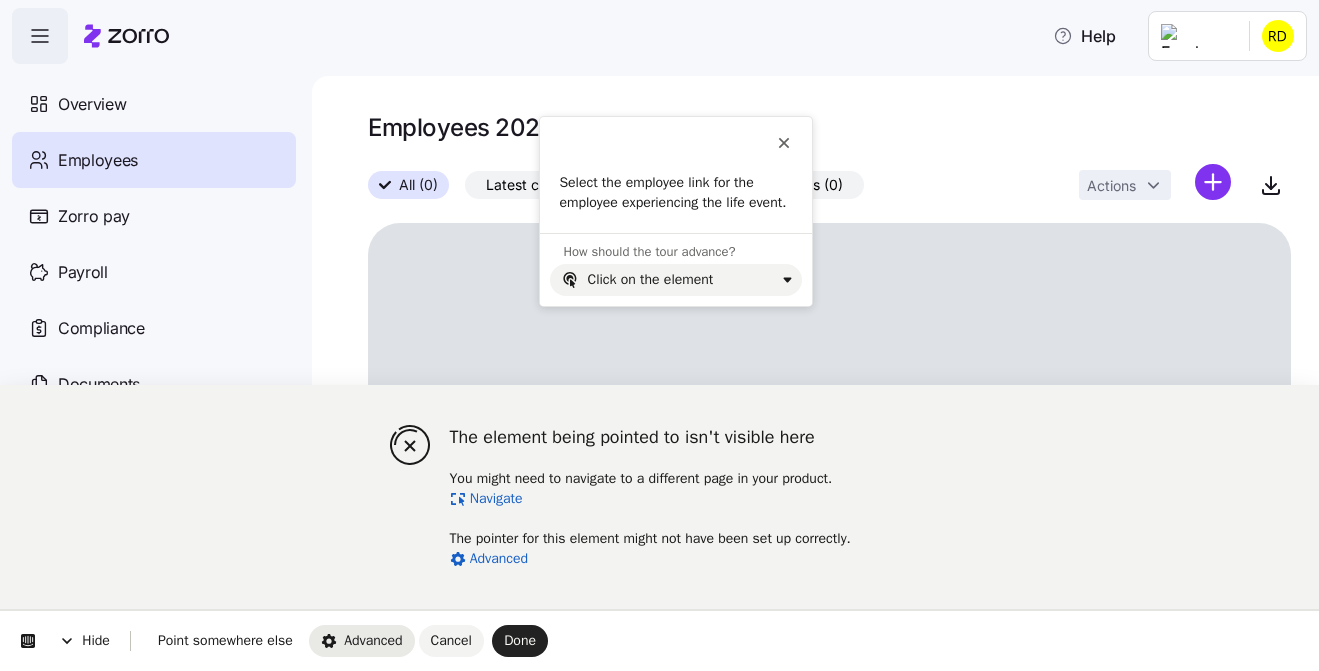 click on "Advanced" at bounding box center [362, 640] 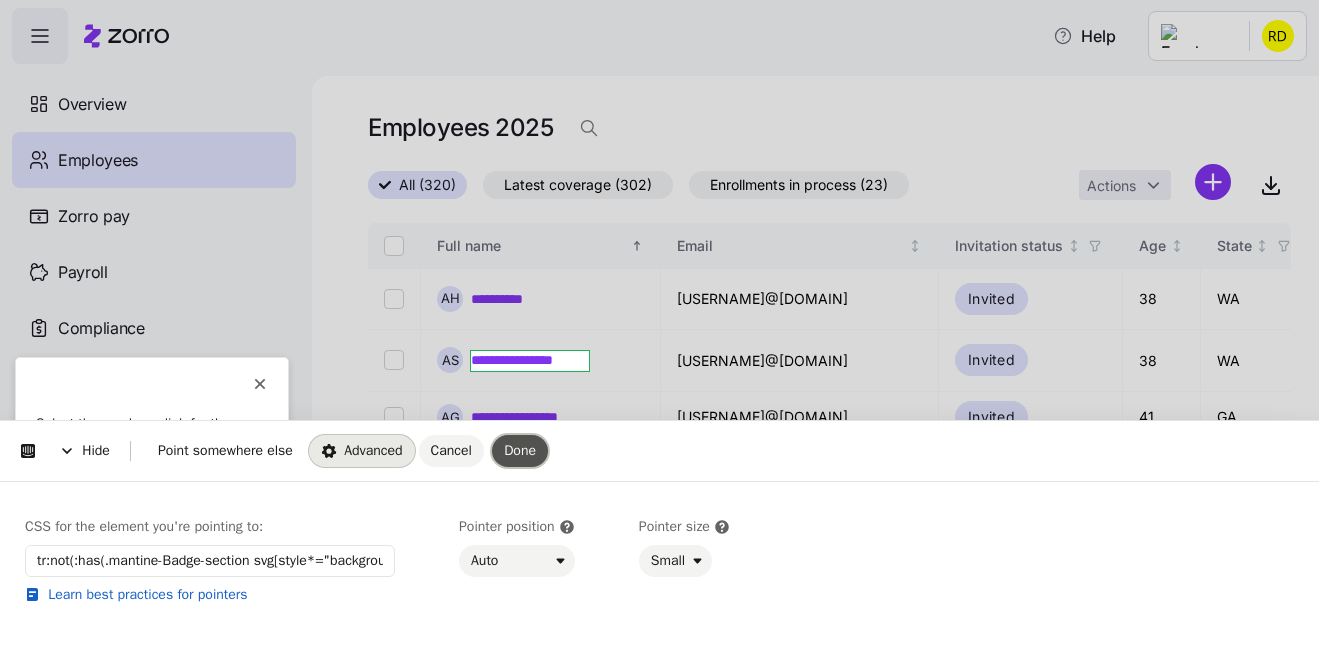 click on "Done" at bounding box center [520, 451] 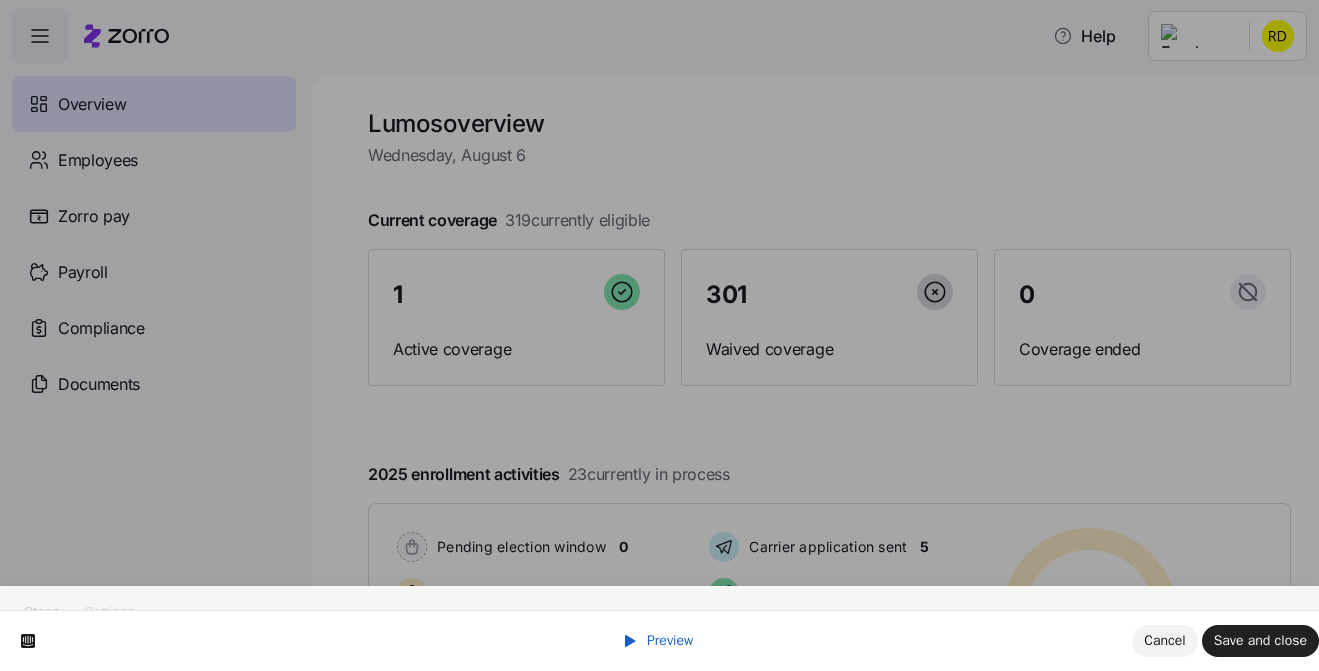 scroll, scrollTop: 0, scrollLeft: 0, axis: both 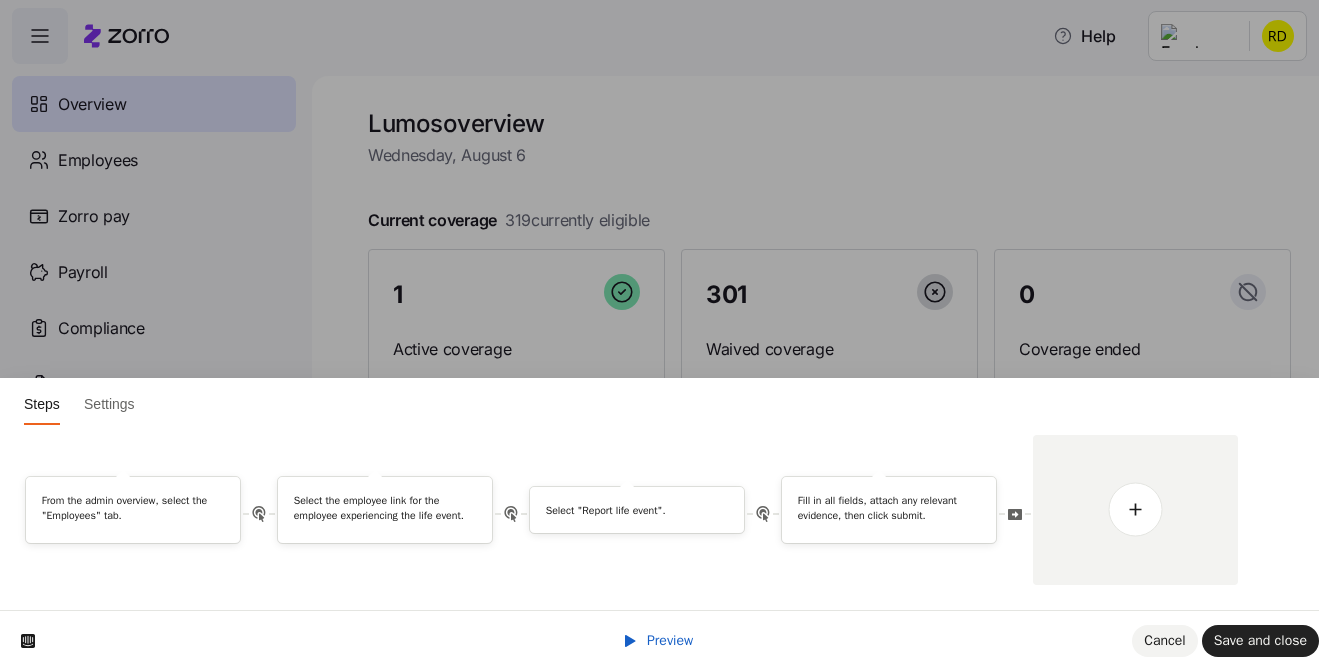 click on "Preview" at bounding box center (670, 640) 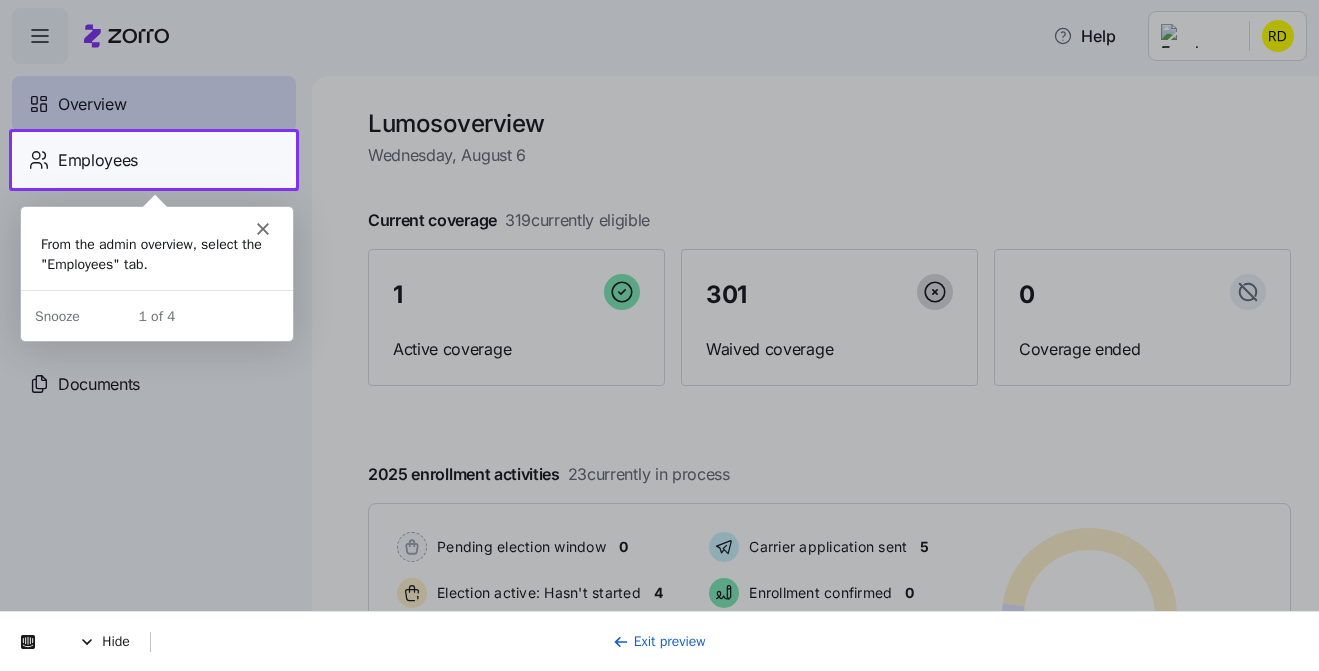 scroll, scrollTop: 0, scrollLeft: 0, axis: both 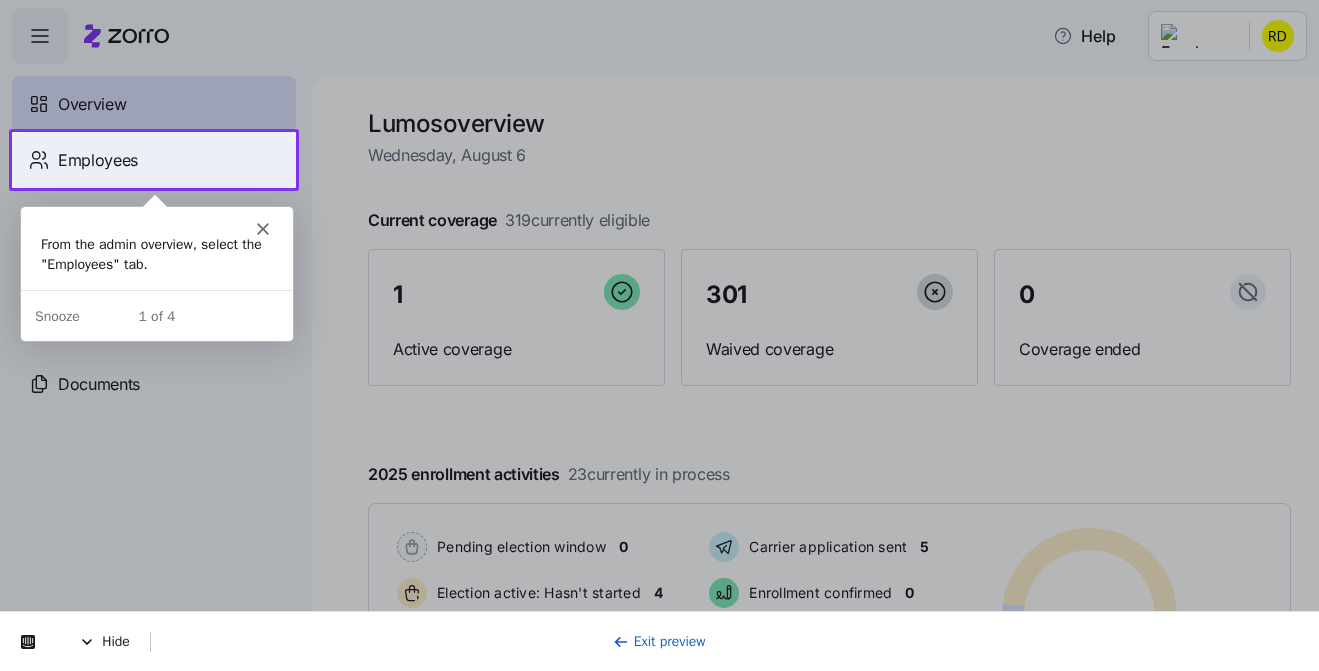 click on "Employees" at bounding box center [98, 160] 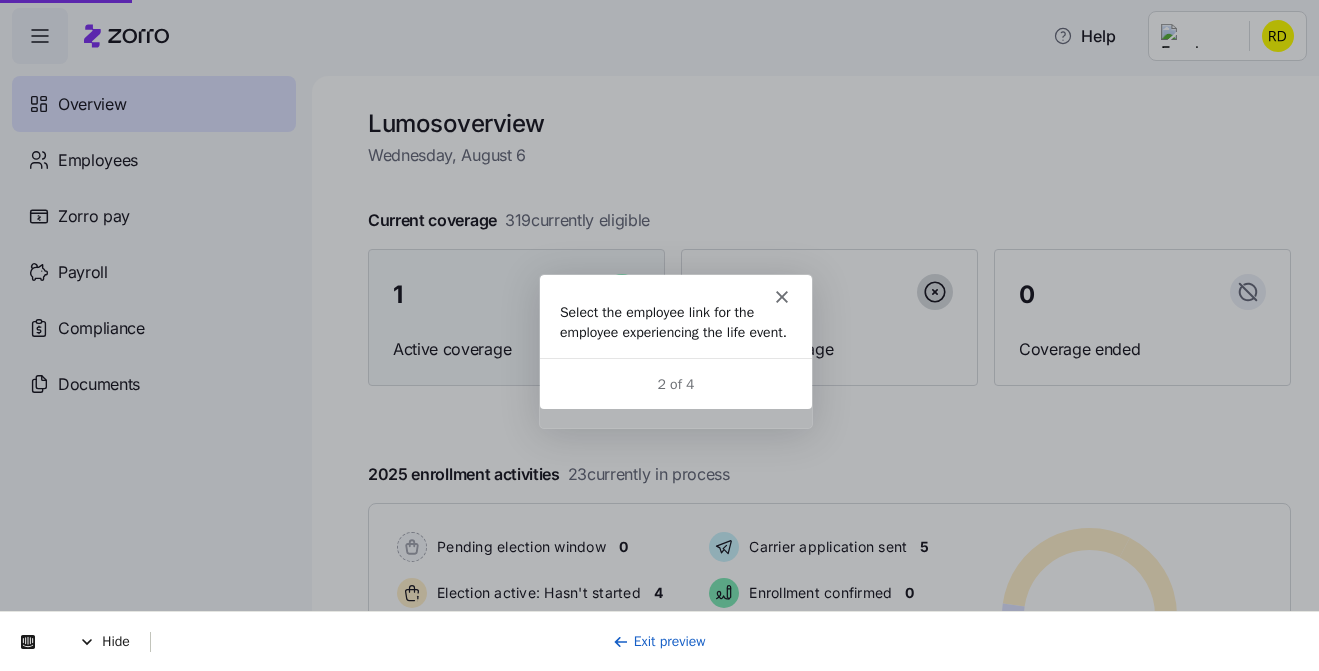 scroll, scrollTop: 0, scrollLeft: 0, axis: both 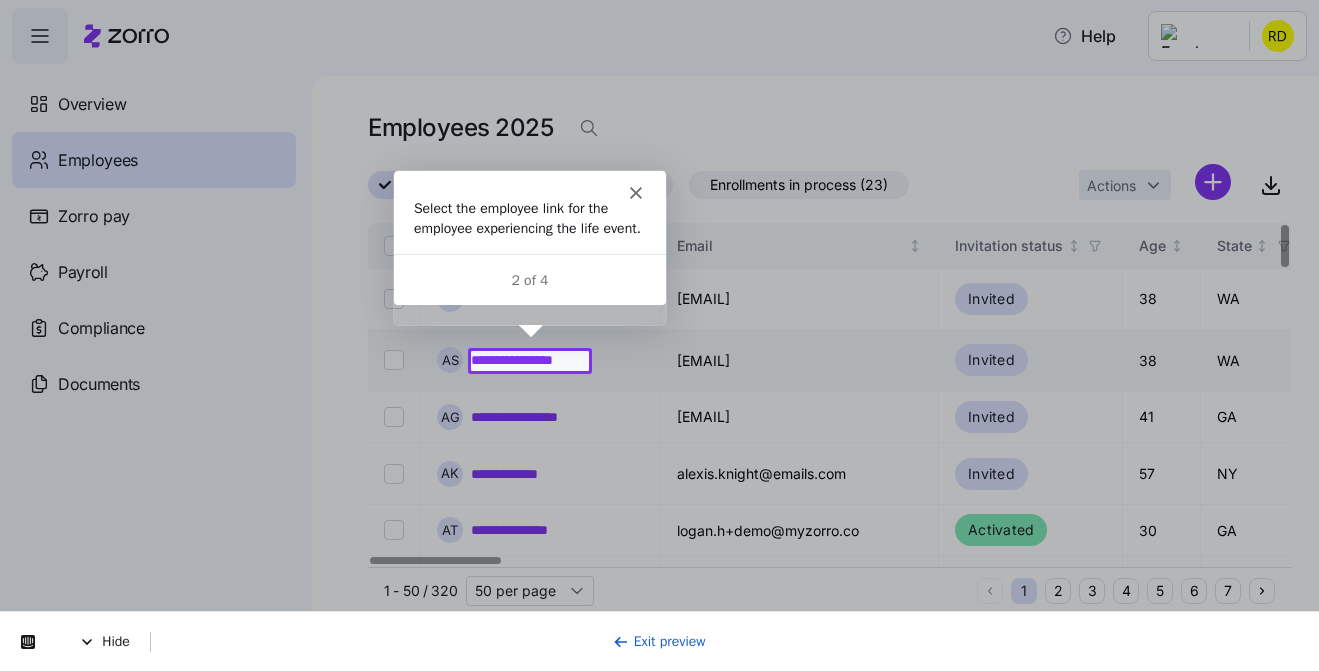 click on "**********" at bounding box center [530, 360] 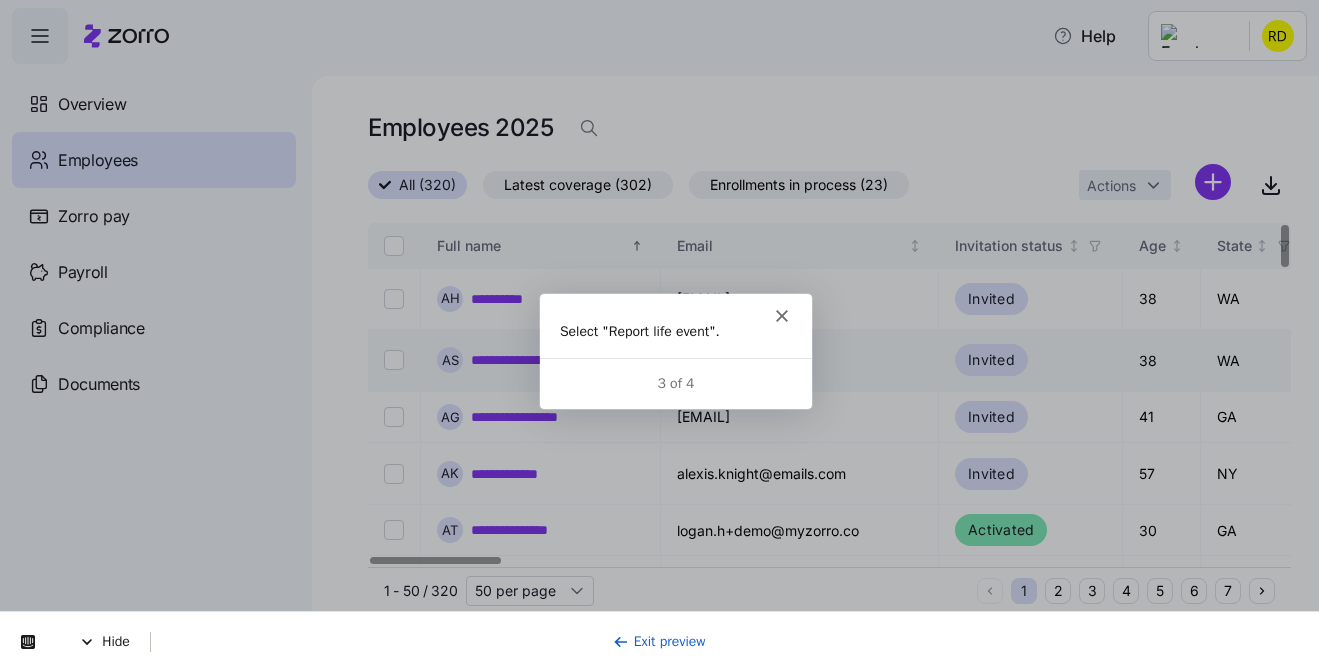 scroll, scrollTop: 0, scrollLeft: 0, axis: both 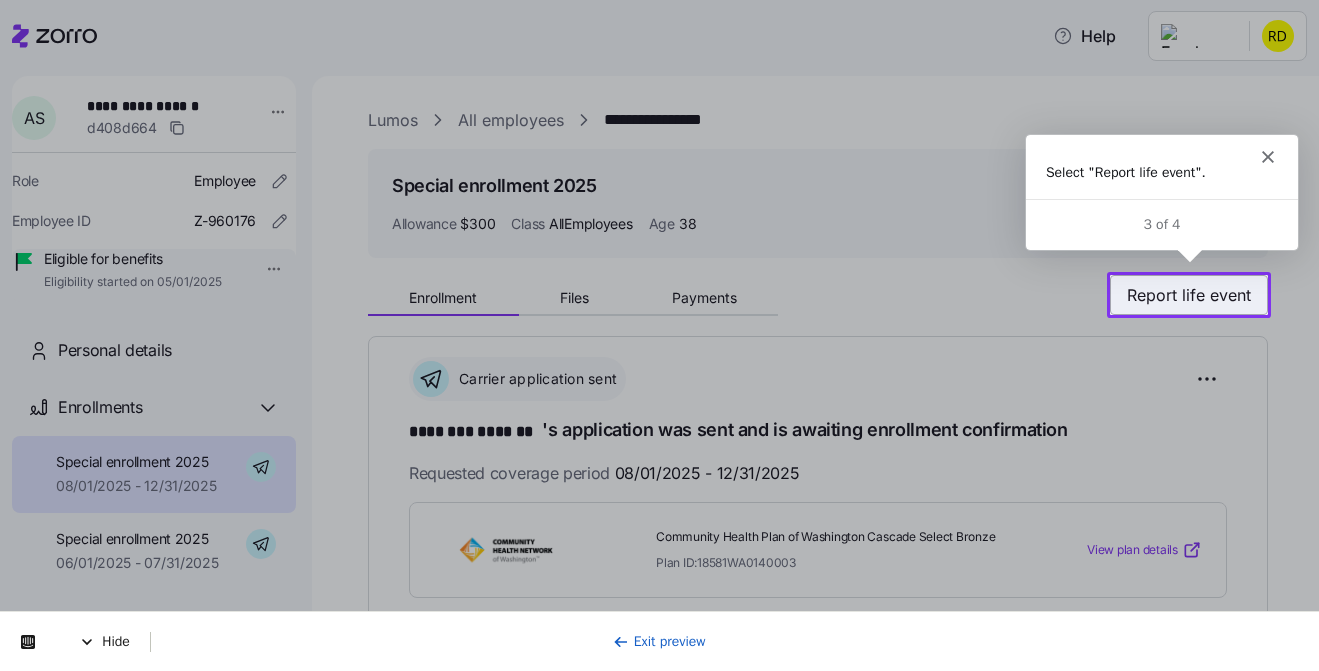 click on "Report life event" at bounding box center (1189, 295) 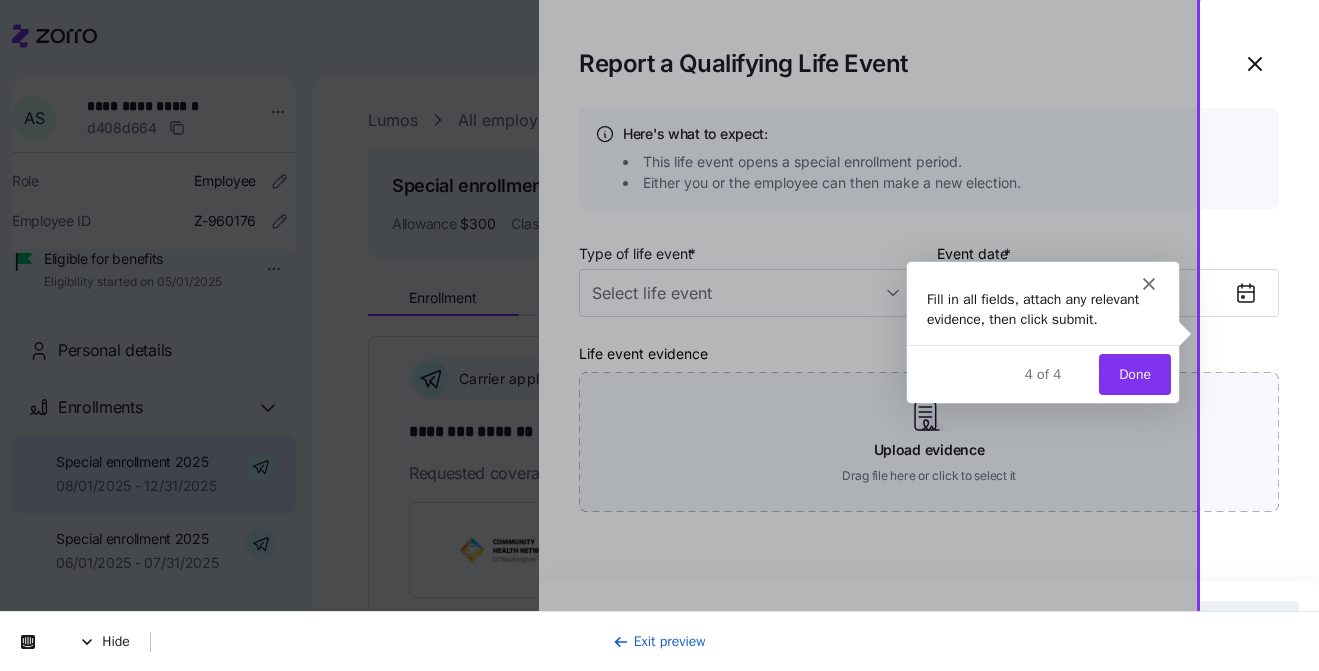 scroll, scrollTop: 0, scrollLeft: 0, axis: both 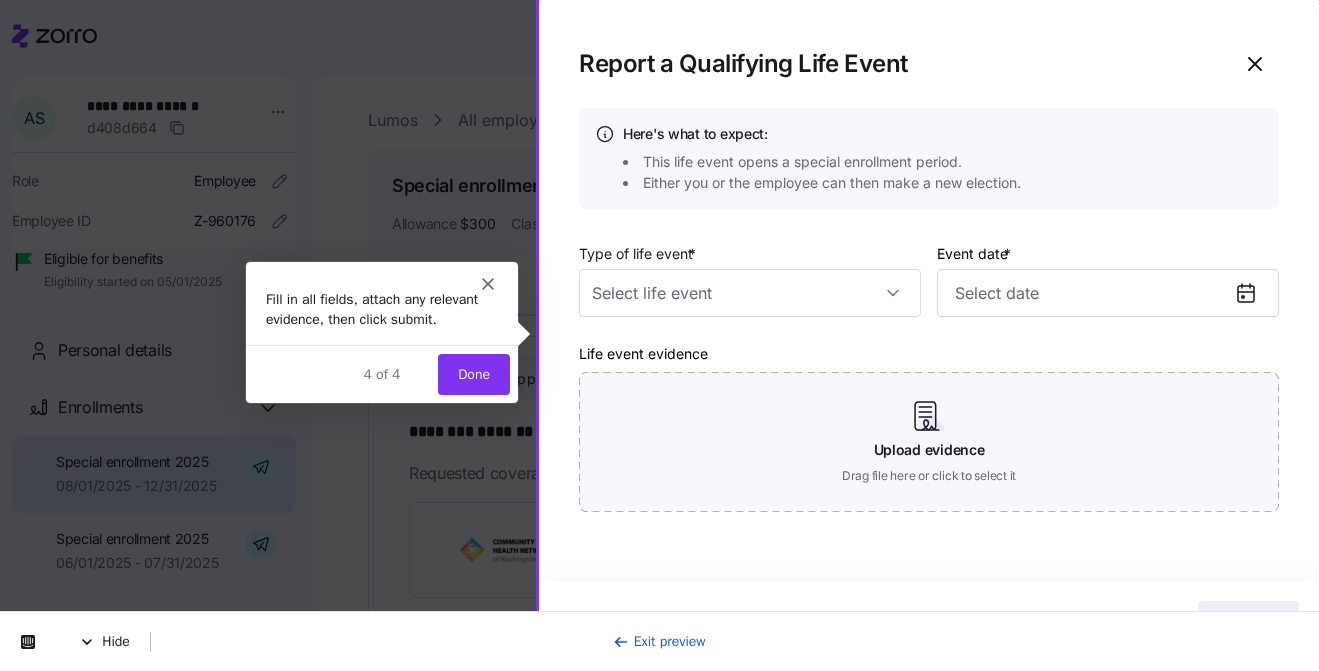 click on "Done" at bounding box center [473, 372] 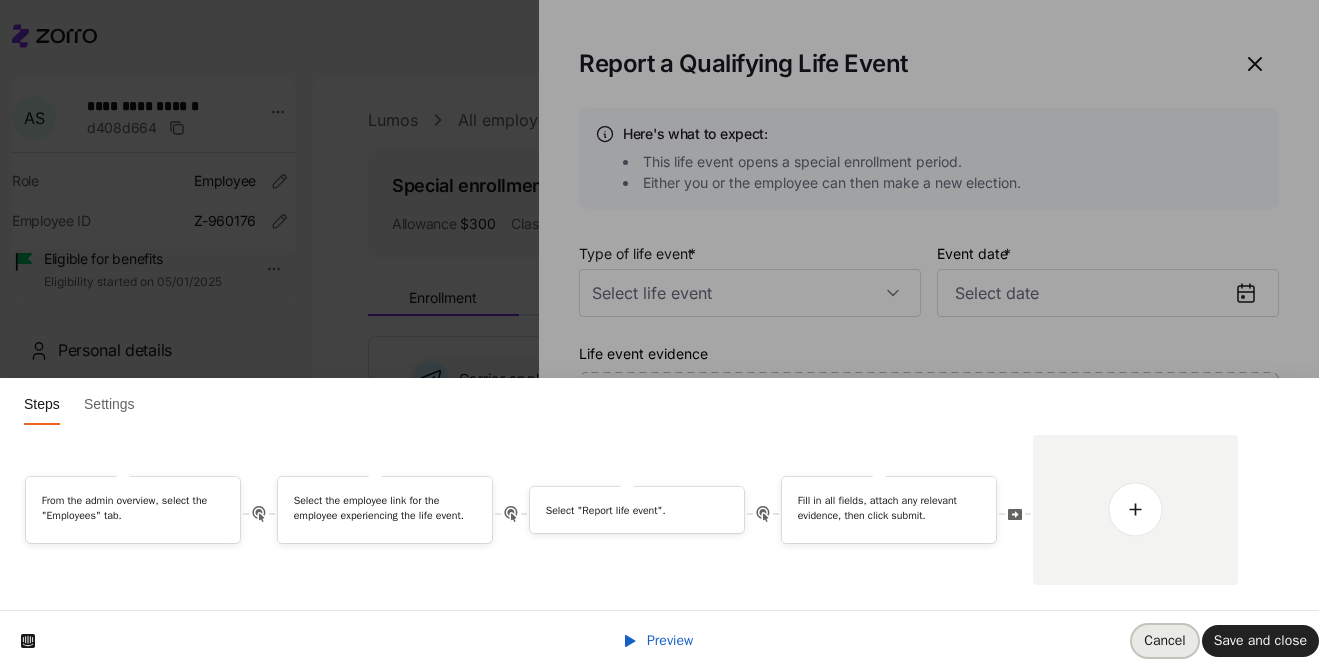 click on "Cancel" at bounding box center [1164, 640] 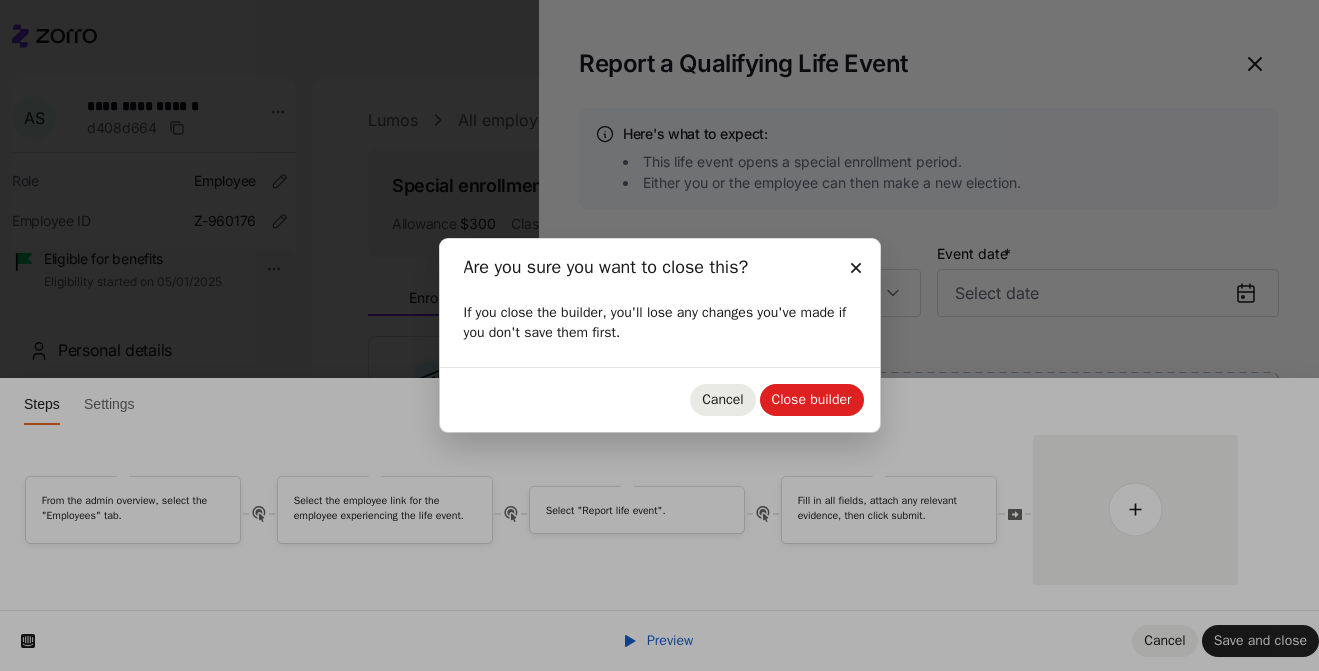 click on "Cancel" at bounding box center (722, 400) 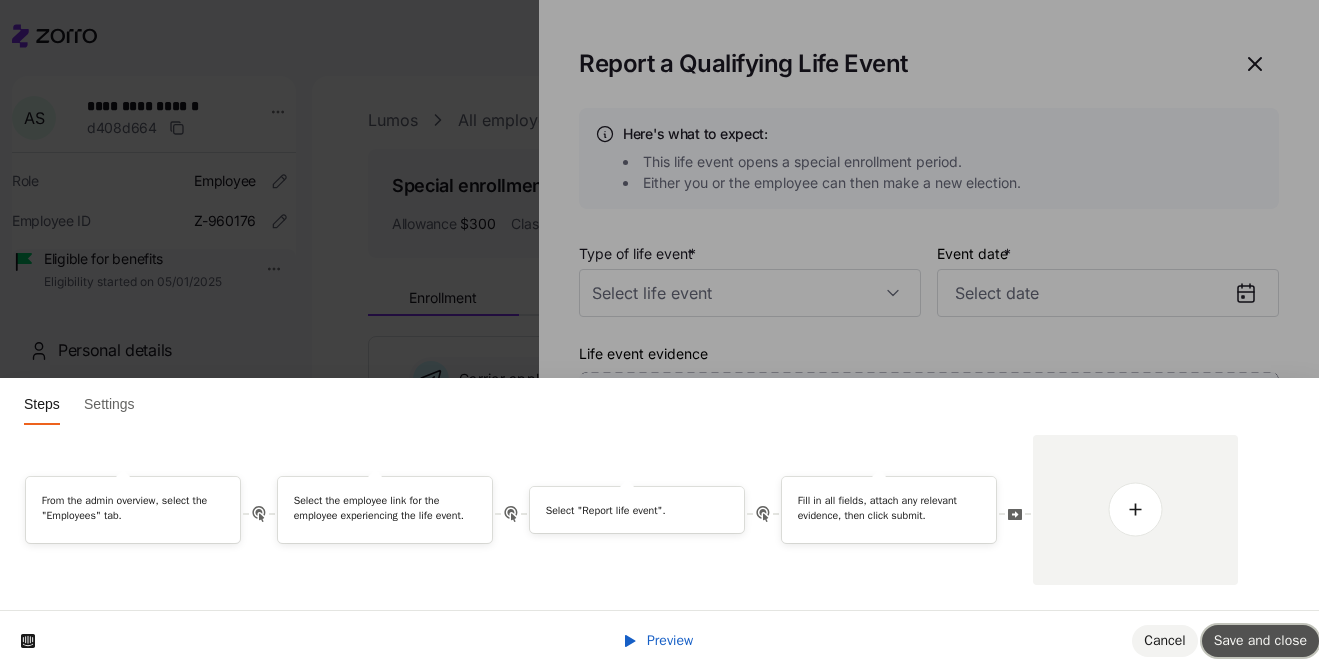 click on "Save and close" at bounding box center [1260, 641] 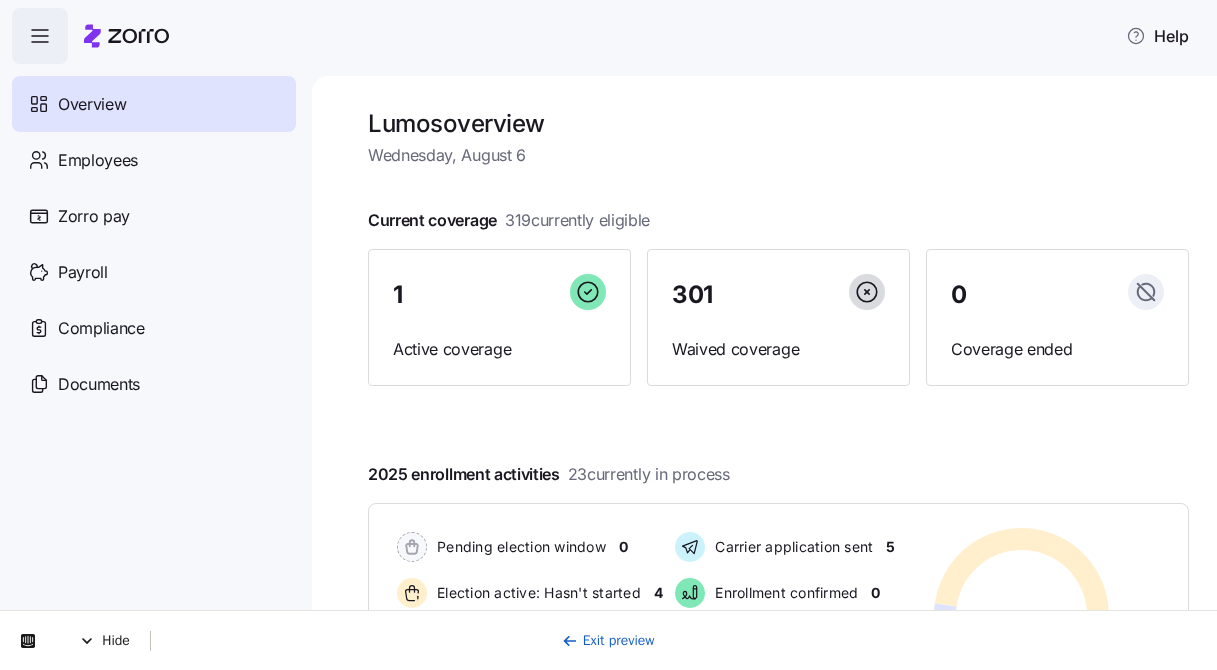 scroll, scrollTop: 0, scrollLeft: 0, axis: both 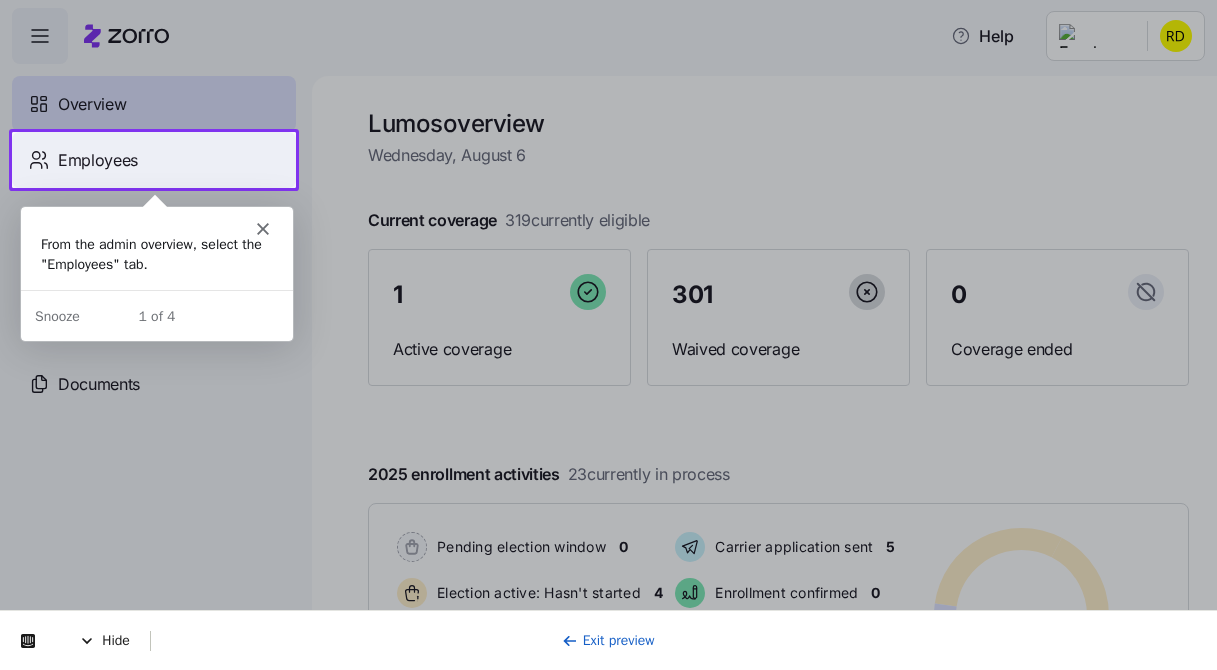 click on "Employees" at bounding box center [154, 160] 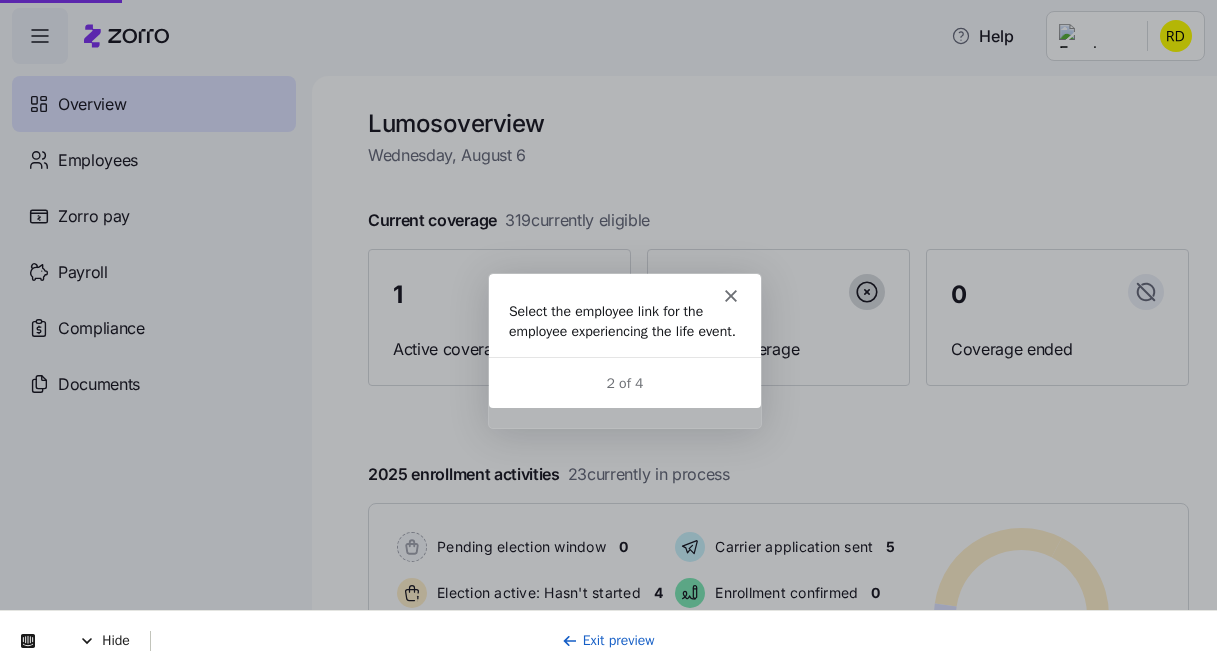 scroll, scrollTop: 0, scrollLeft: 0, axis: both 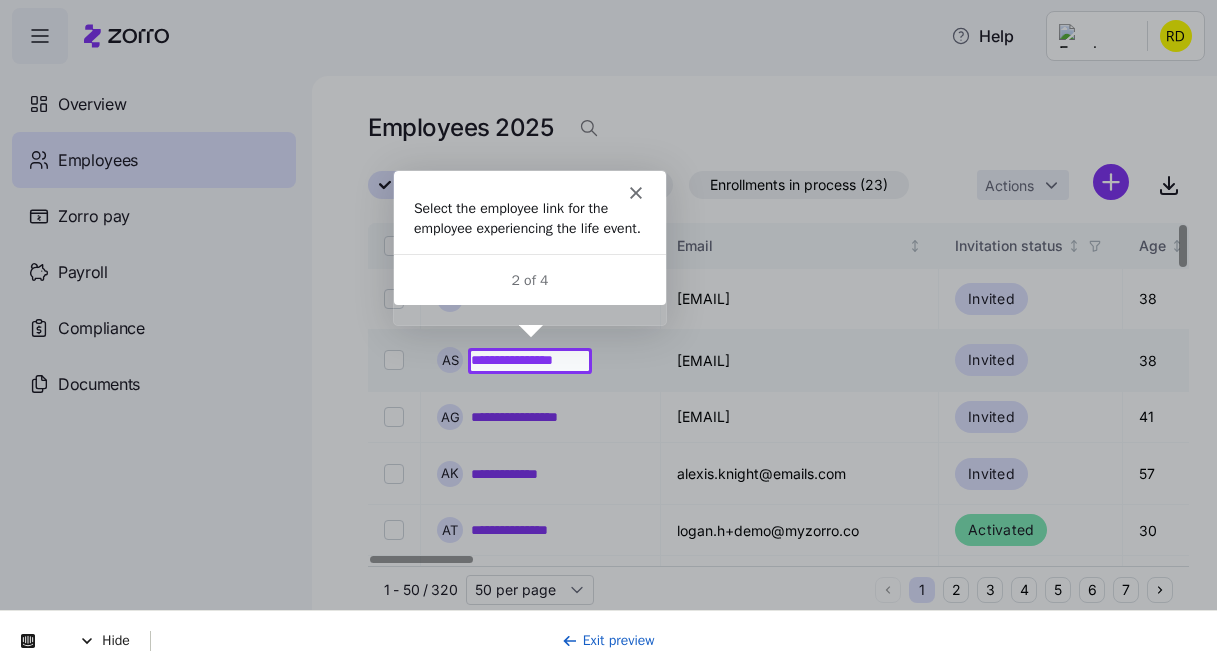 click on "**********" at bounding box center [530, 360] 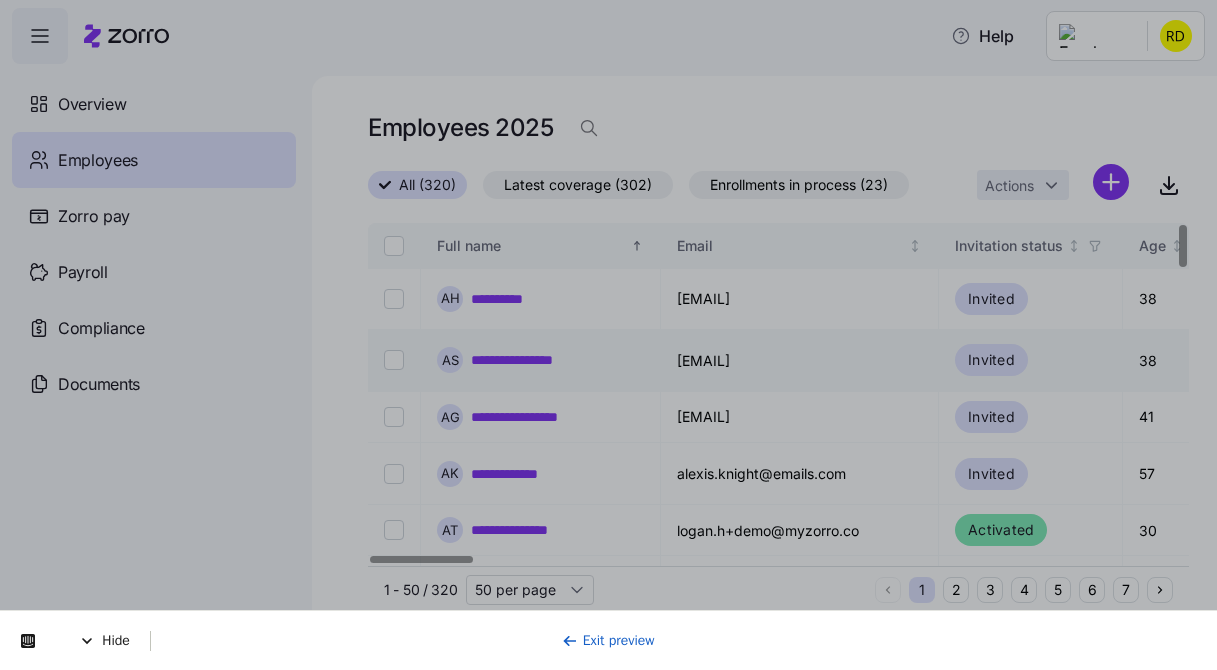 scroll, scrollTop: 0, scrollLeft: 0, axis: both 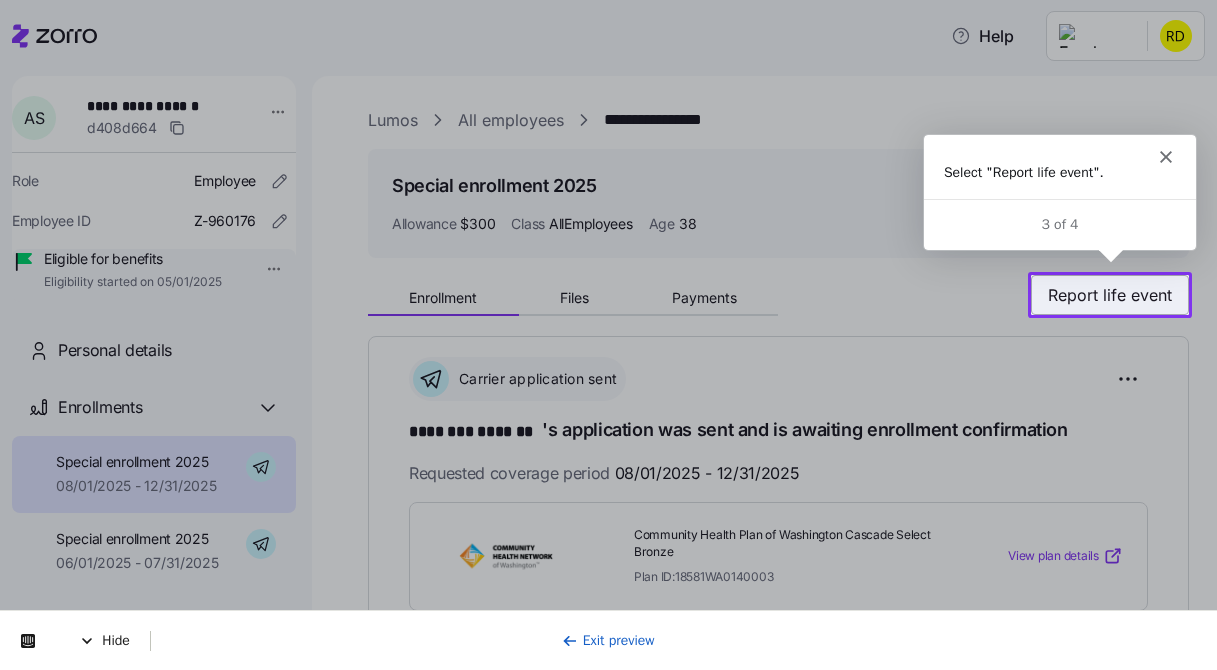 click on "Report life event" at bounding box center [1110, 295] 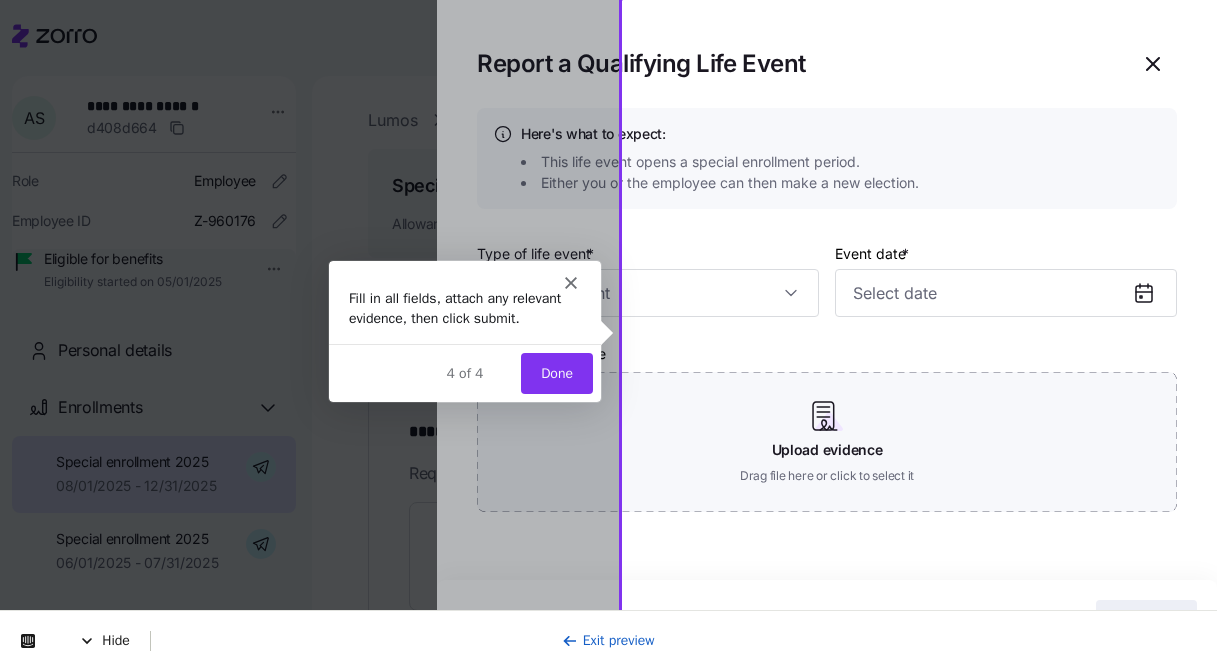 scroll, scrollTop: 0, scrollLeft: 0, axis: both 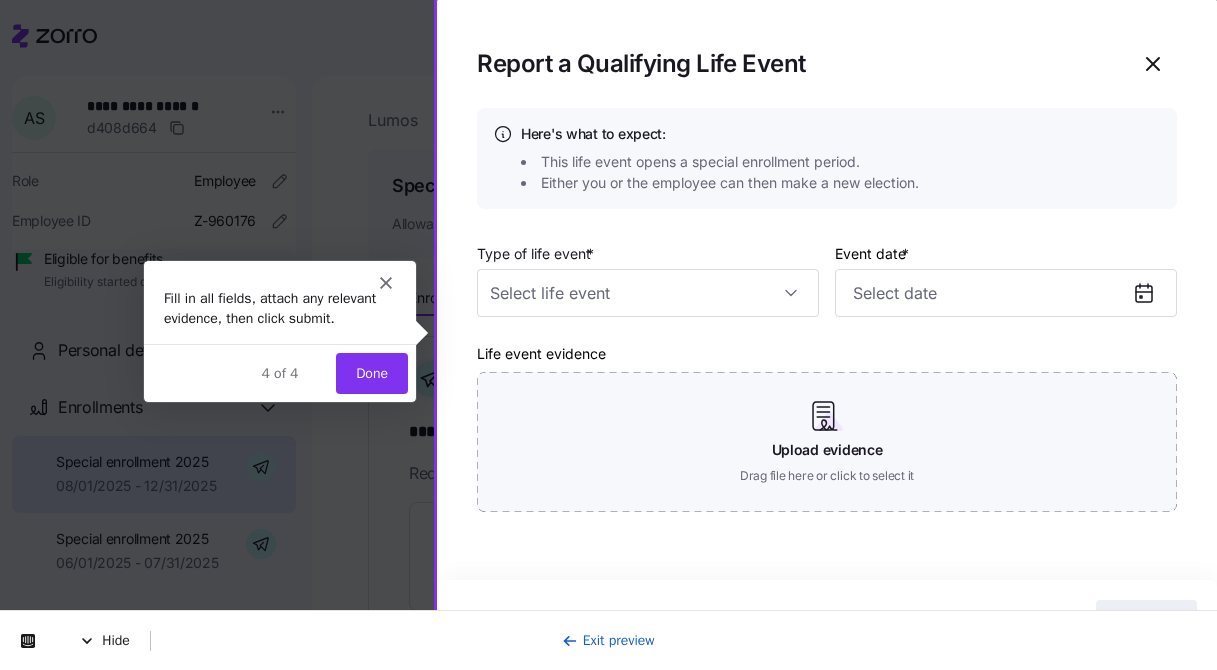 click on "Done" at bounding box center (371, 372) 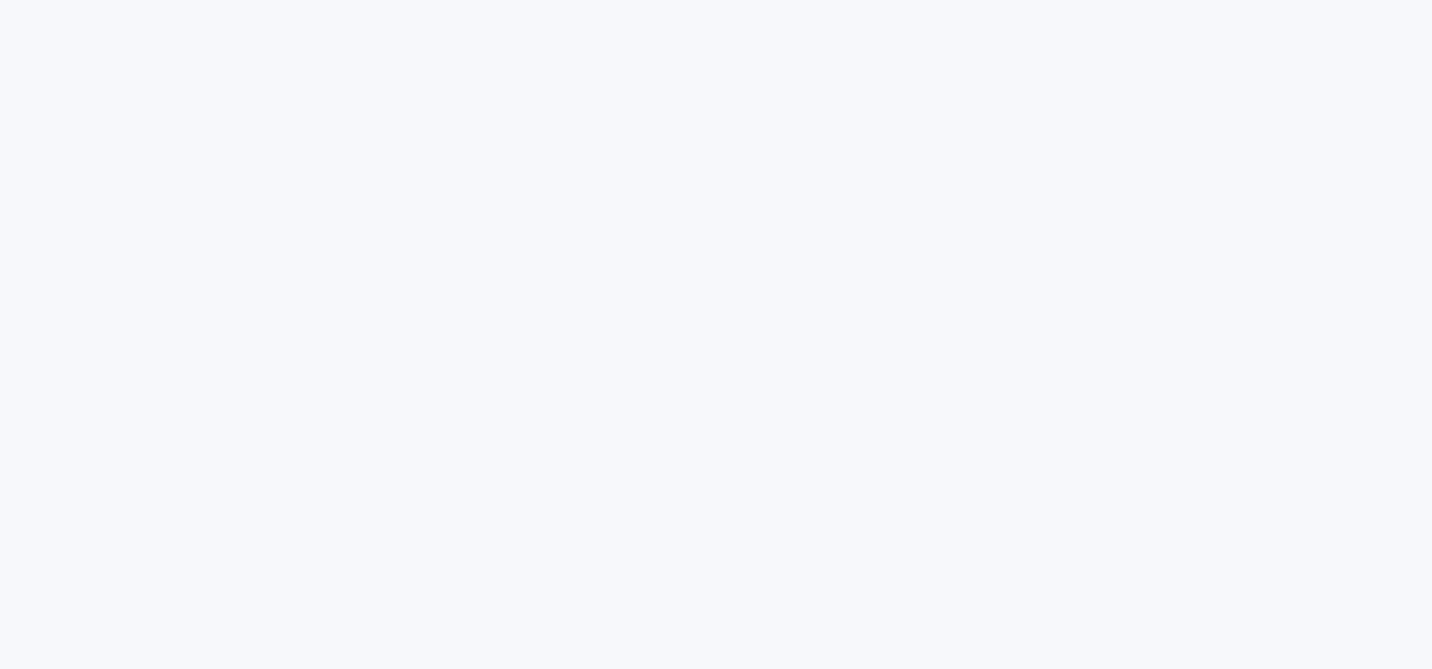 scroll, scrollTop: 0, scrollLeft: 0, axis: both 